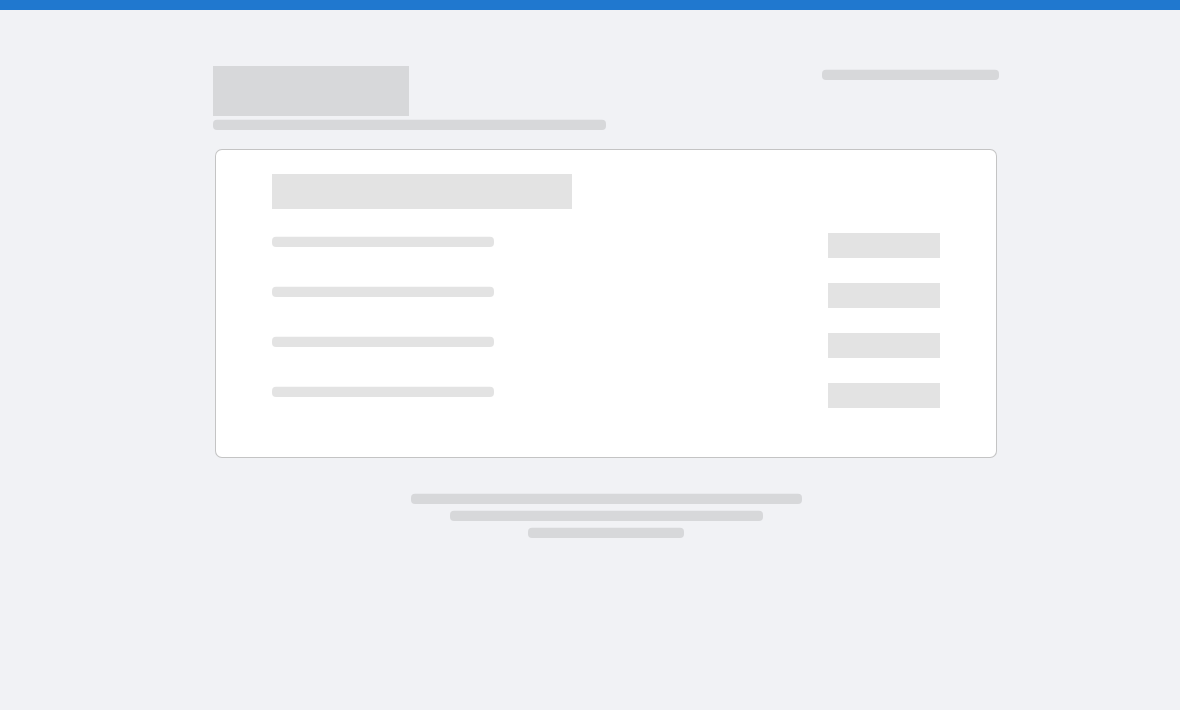 scroll, scrollTop: 0, scrollLeft: 0, axis: both 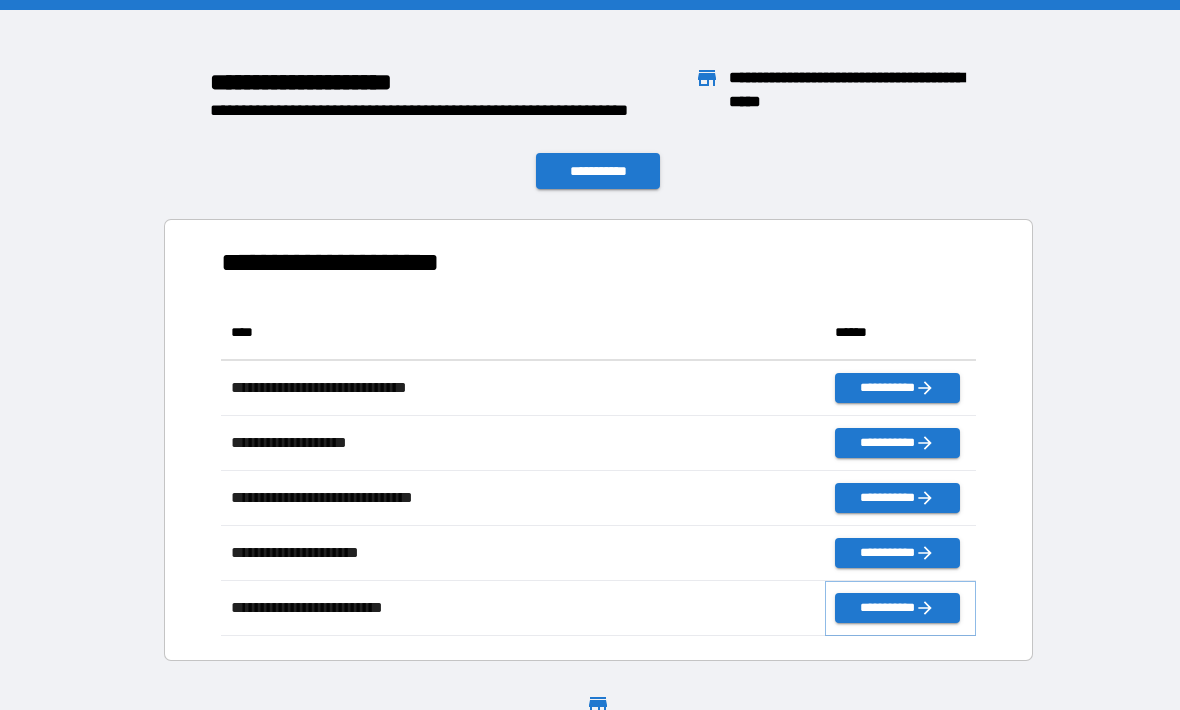 click on "**********" at bounding box center (897, 608) 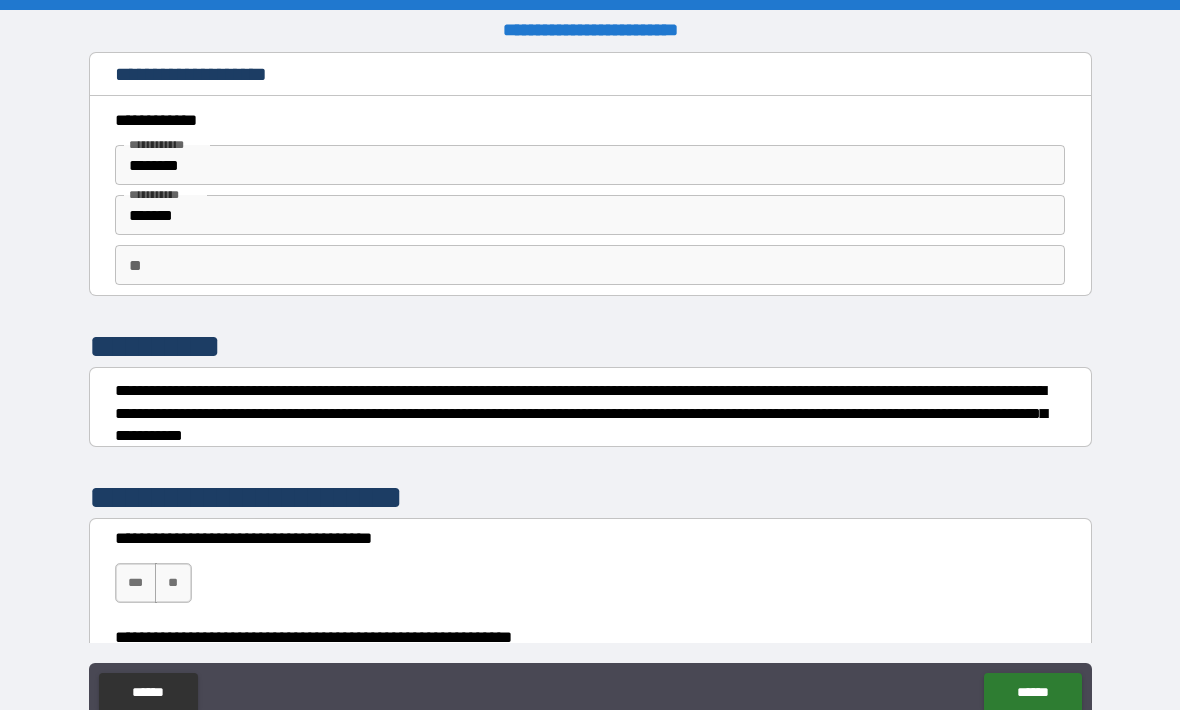 click on "*******" at bounding box center (590, 215) 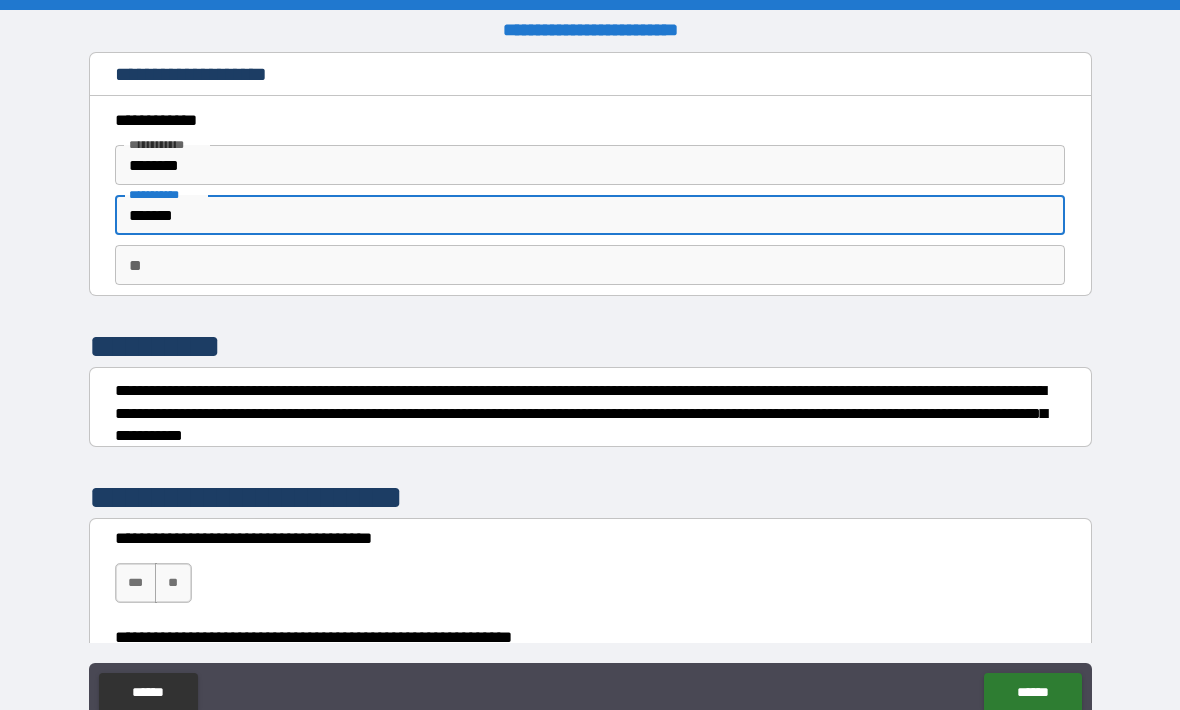 type on "*******" 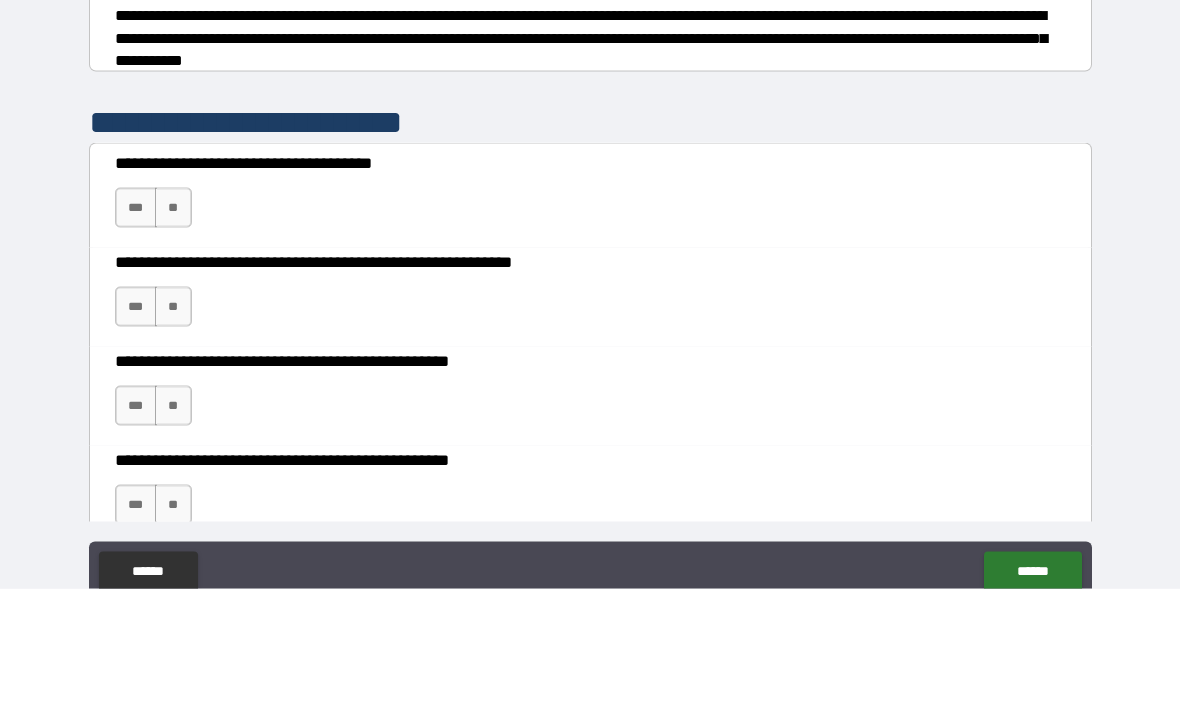 scroll, scrollTop: 271, scrollLeft: 0, axis: vertical 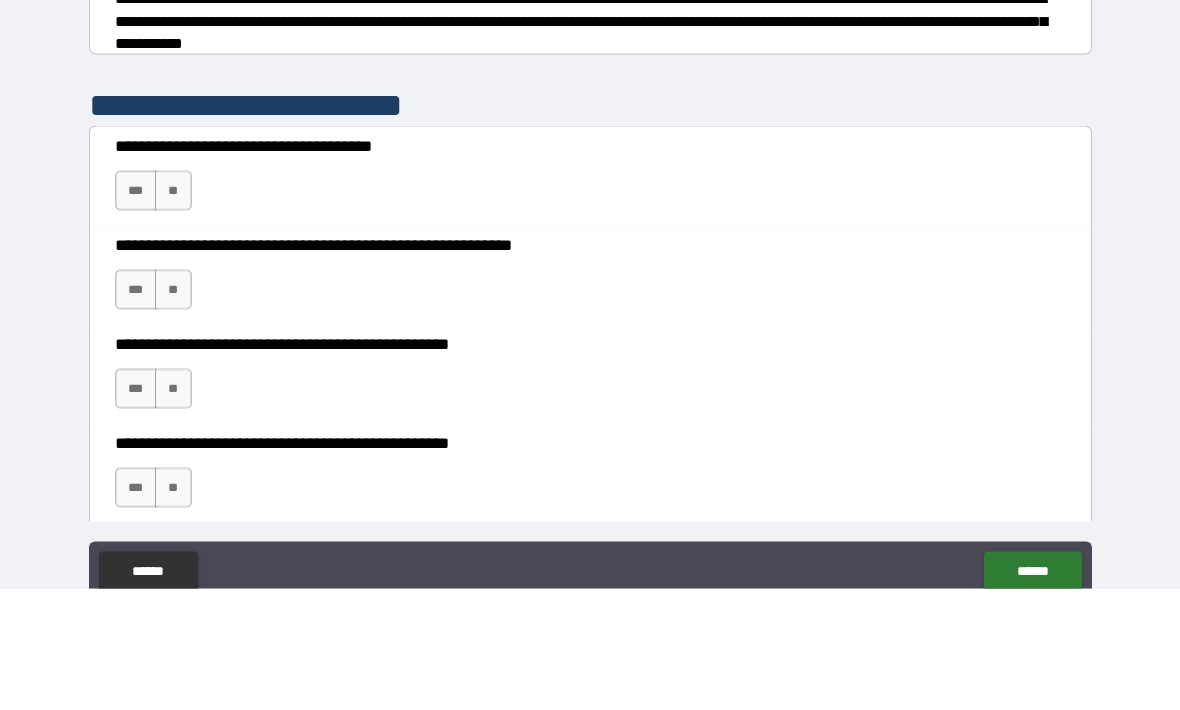 click on "***" at bounding box center (136, 312) 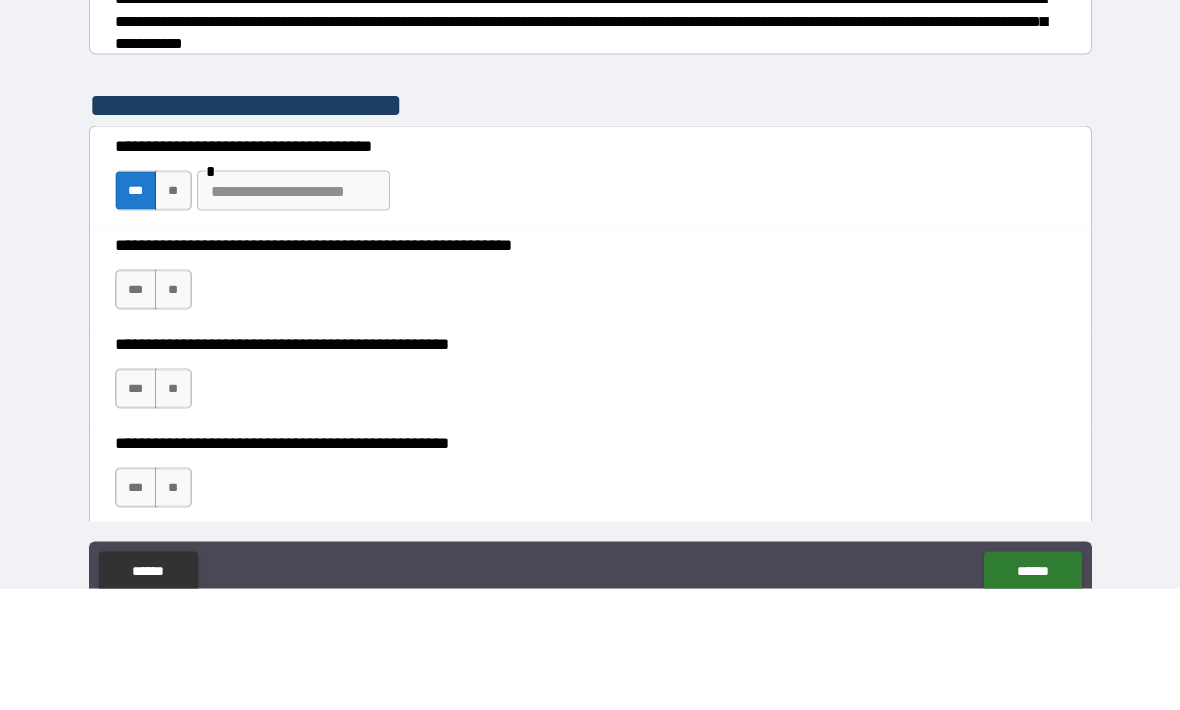 scroll, scrollTop: 66, scrollLeft: 0, axis: vertical 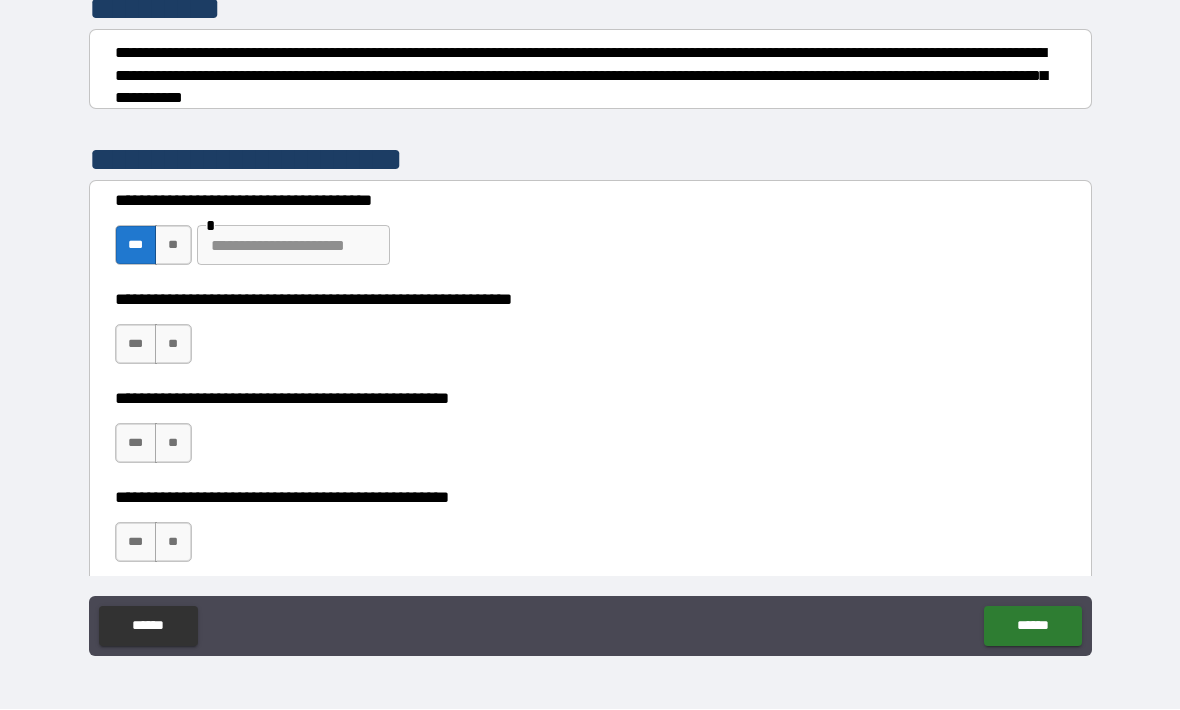 click on "***" at bounding box center [136, 345] 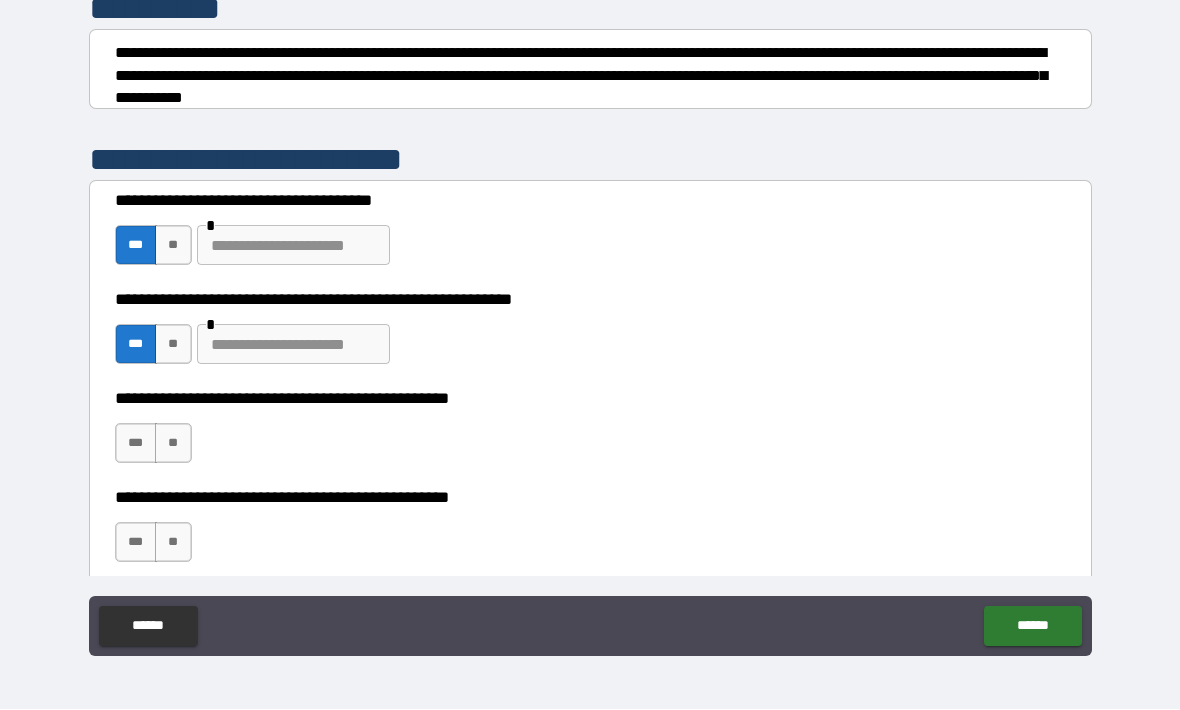 click at bounding box center (293, 345) 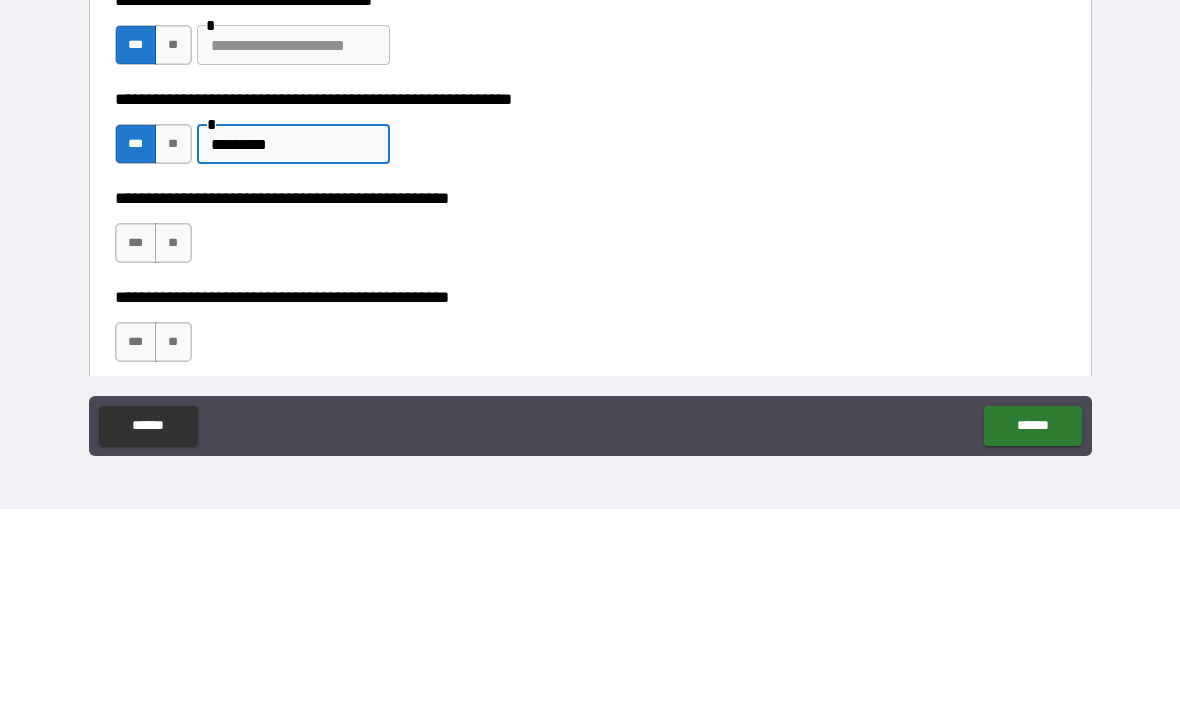 type on "*********" 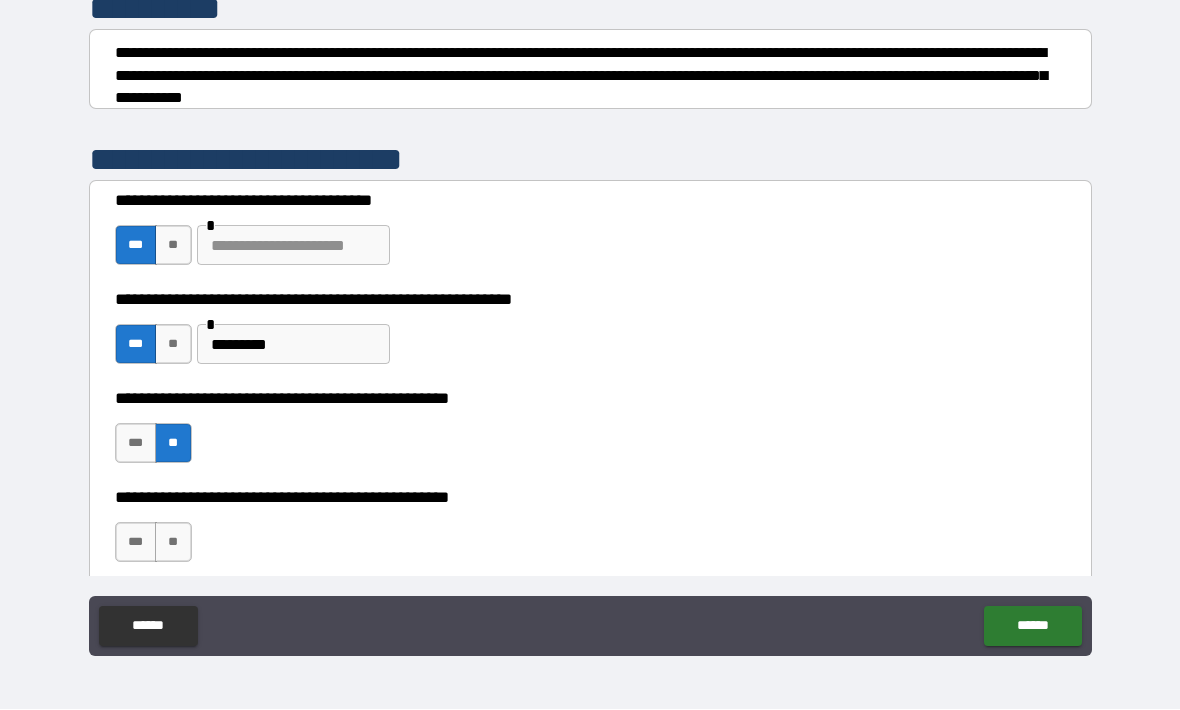 click on "***" at bounding box center (136, 543) 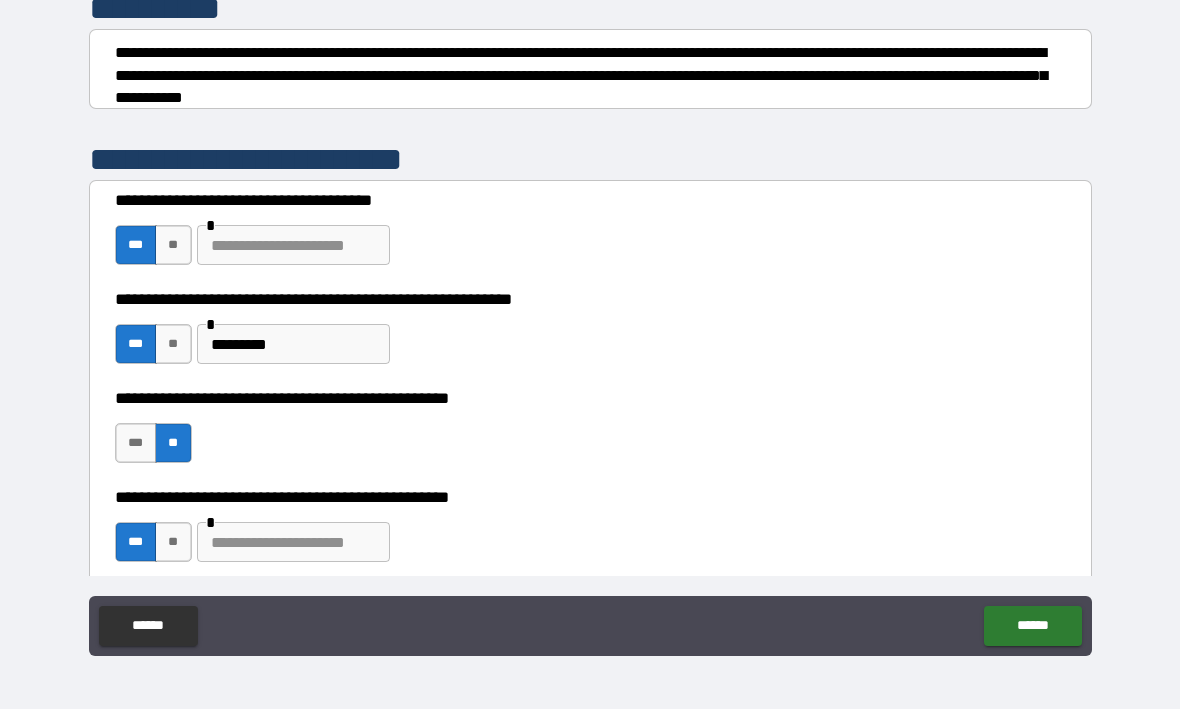 click at bounding box center (293, 543) 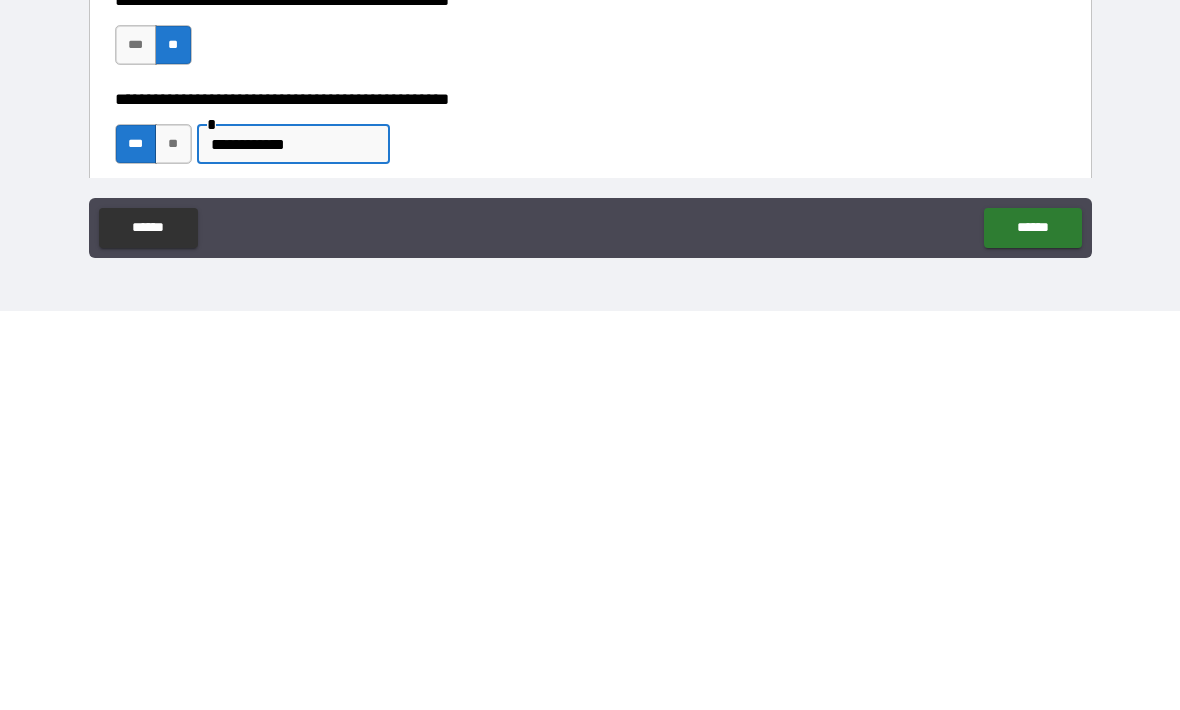 type on "**********" 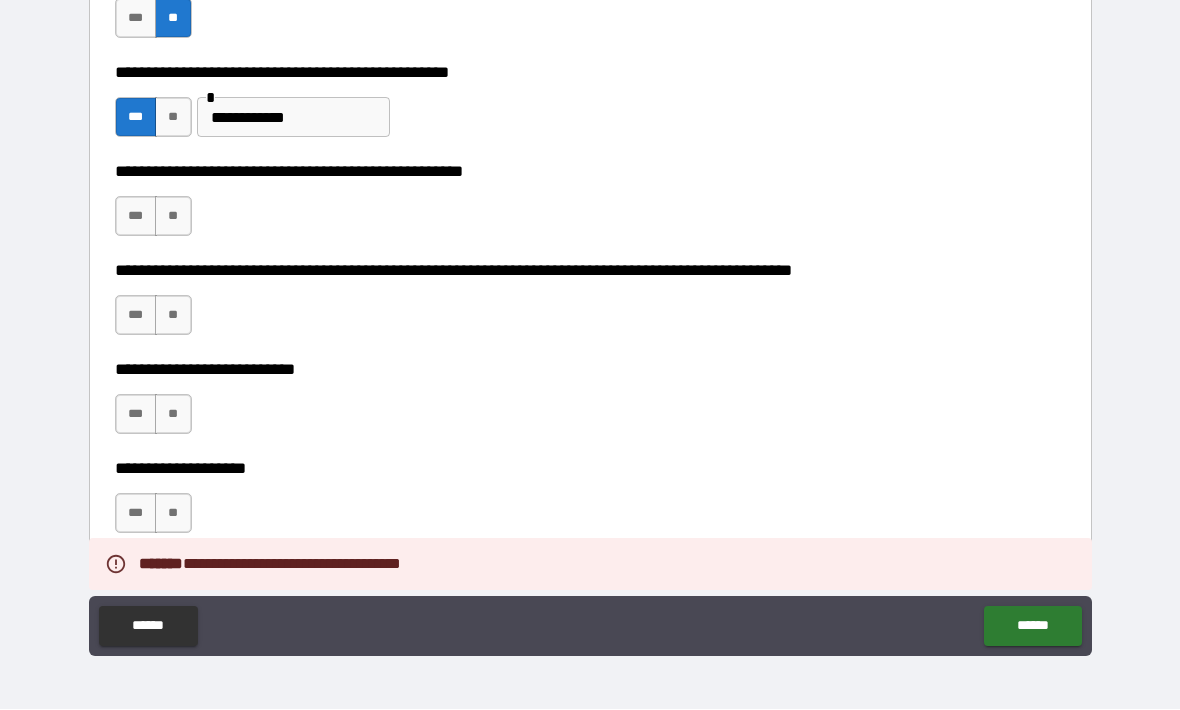 scroll, scrollTop: 677, scrollLeft: 0, axis: vertical 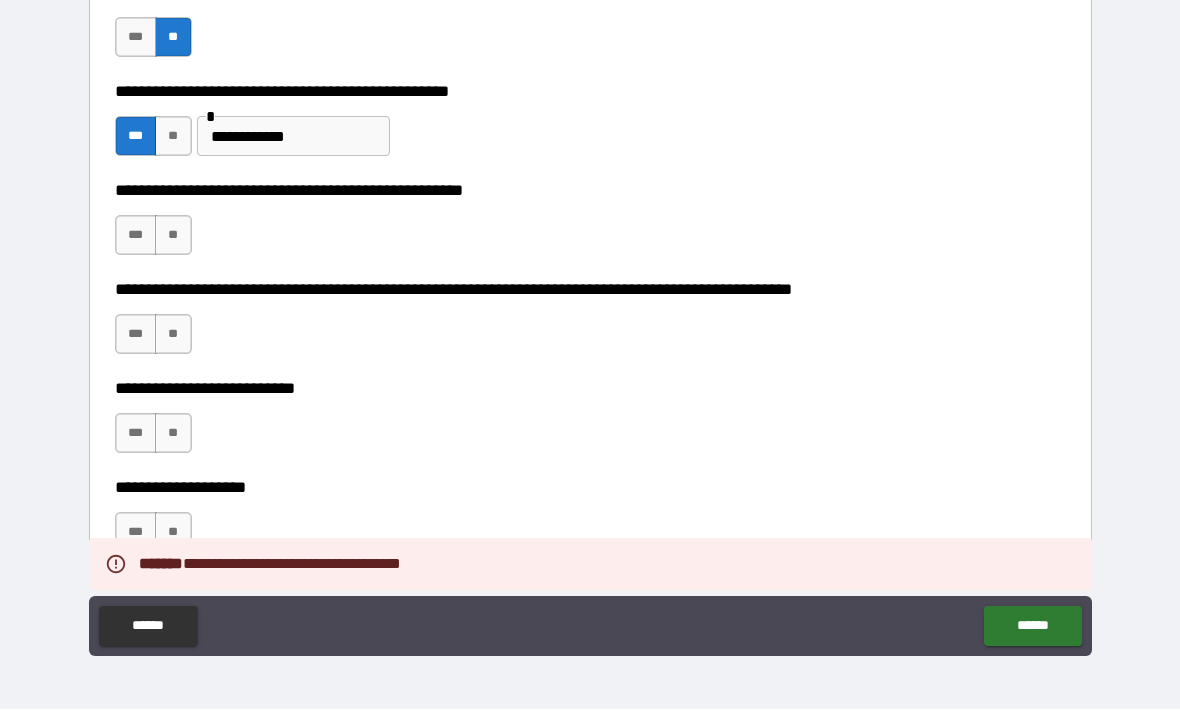 click on "**" at bounding box center [173, 236] 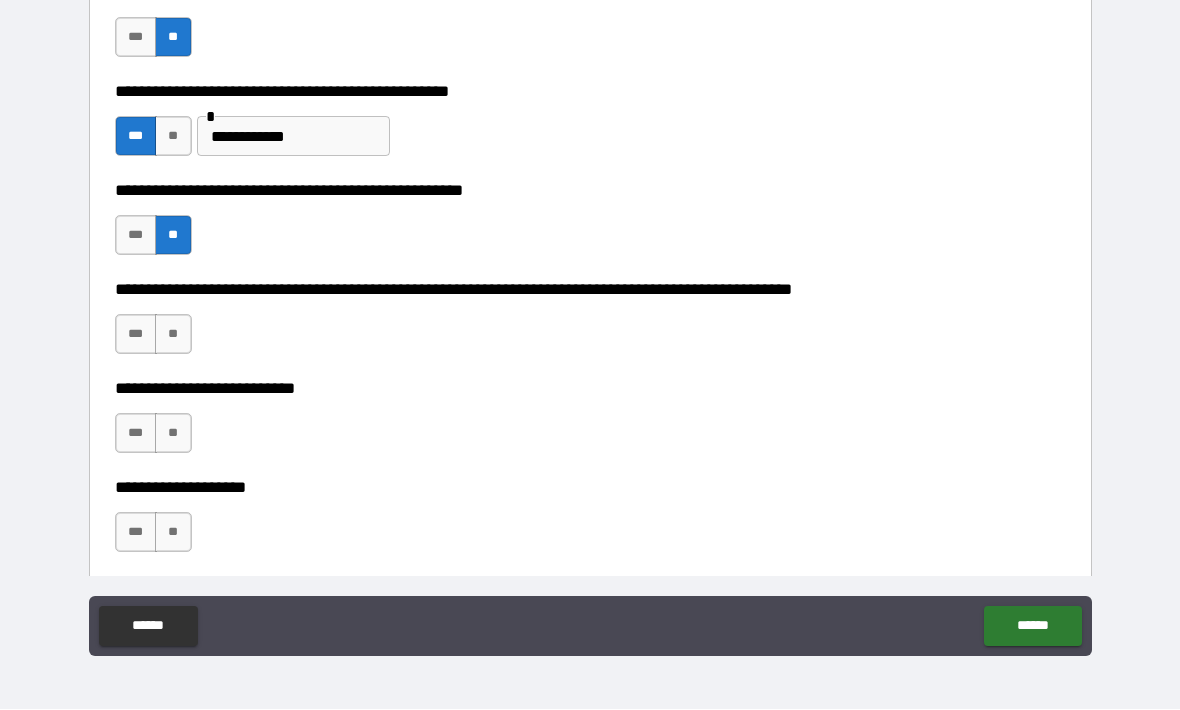 click on "**" at bounding box center [173, 335] 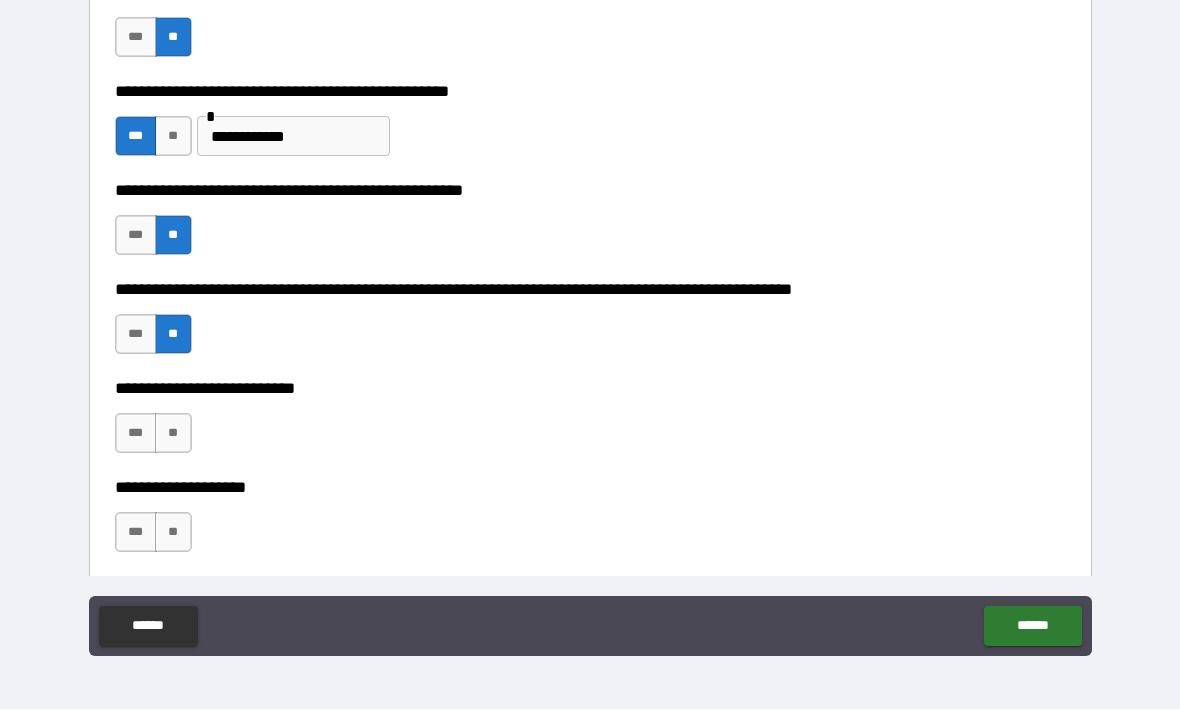 click on "**" at bounding box center [173, 434] 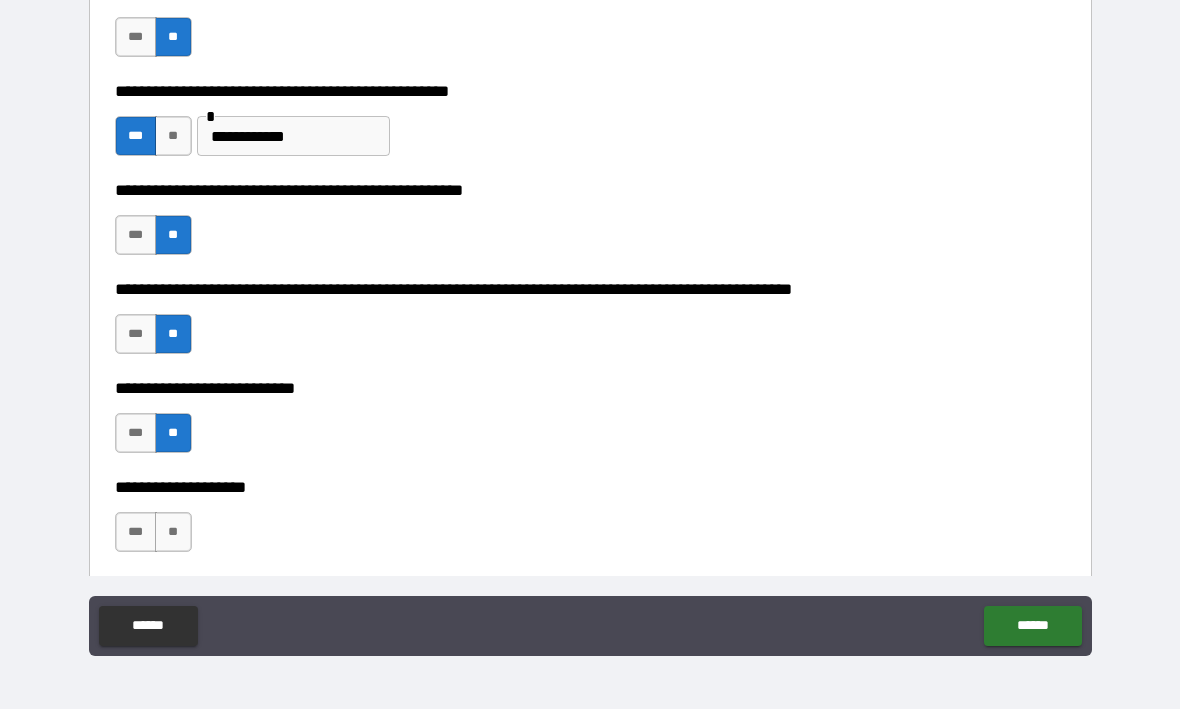 click on "**" at bounding box center (173, 533) 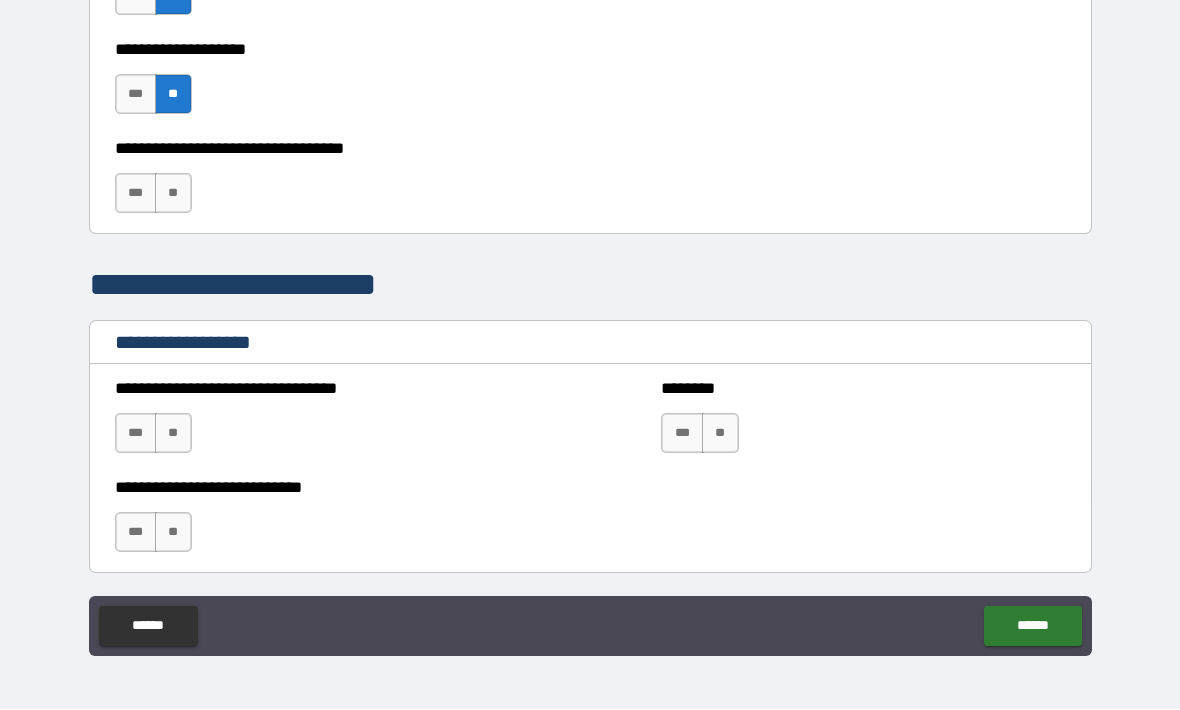scroll, scrollTop: 1116, scrollLeft: 0, axis: vertical 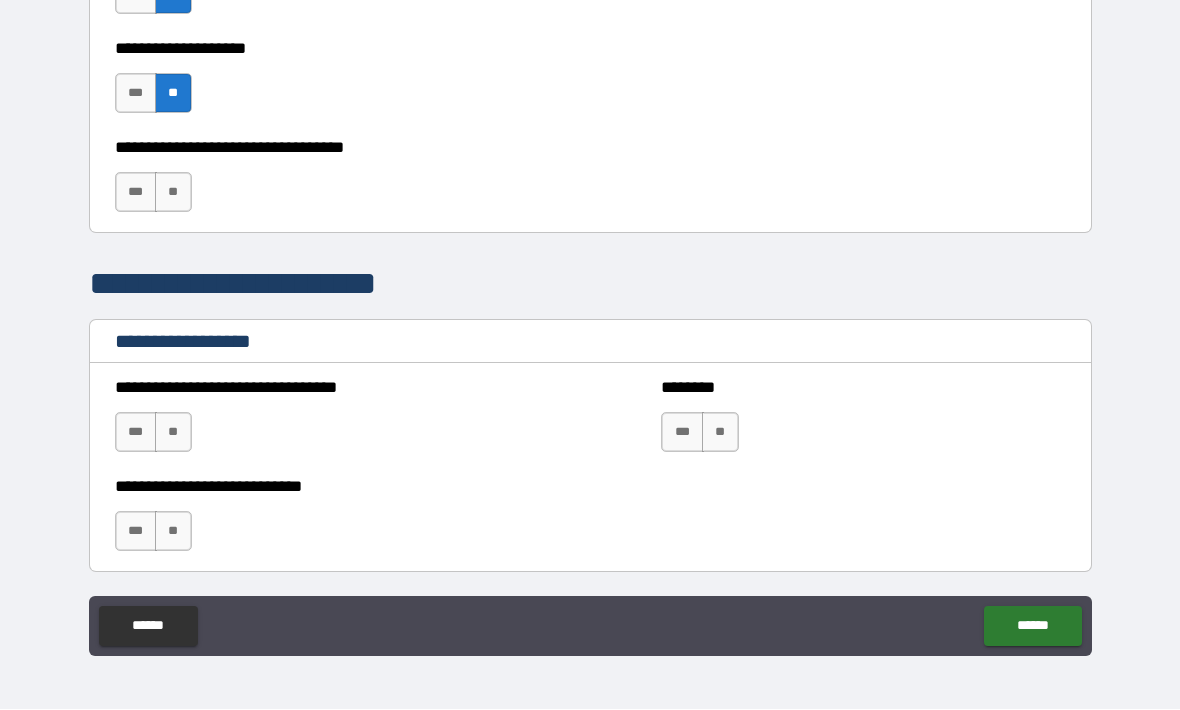 click on "**" at bounding box center [173, 193] 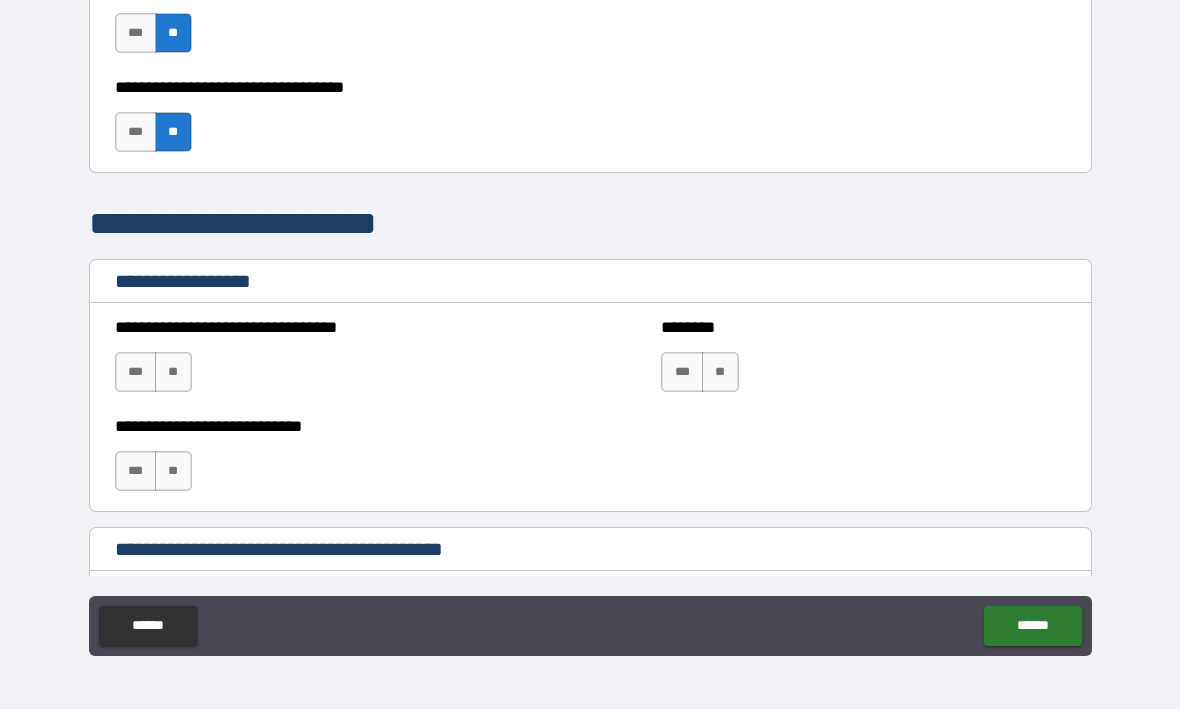 scroll, scrollTop: 1189, scrollLeft: 0, axis: vertical 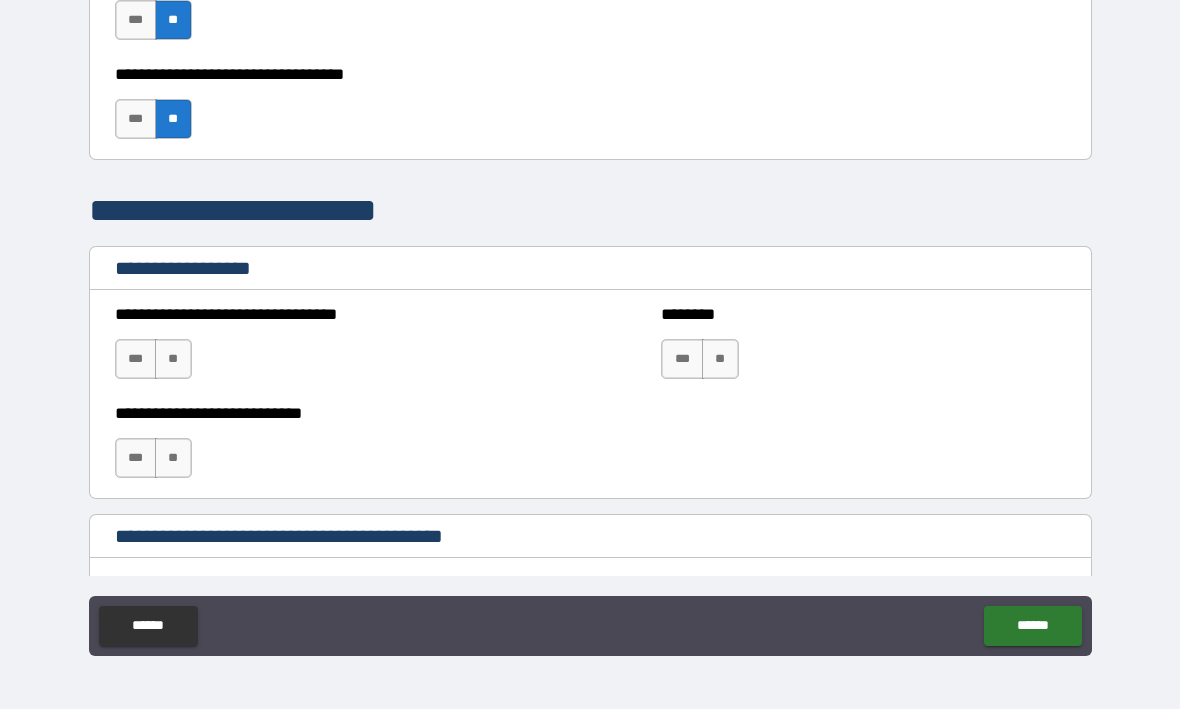 click on "**" at bounding box center [173, 360] 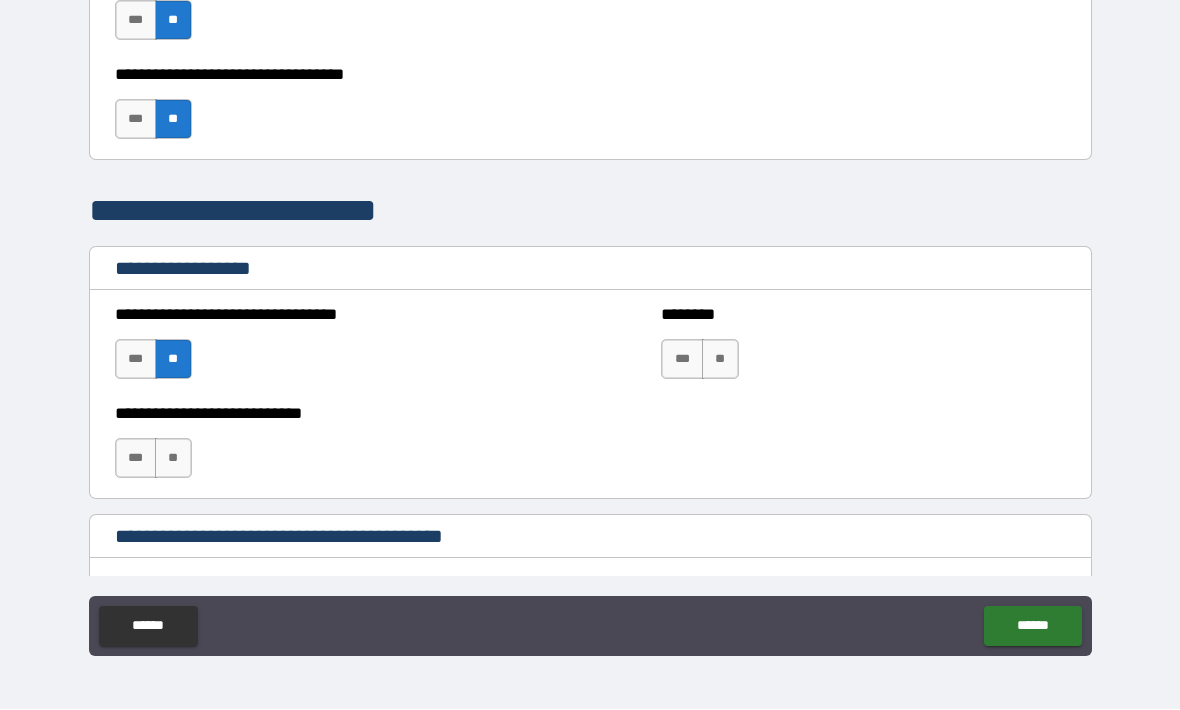 click on "**" at bounding box center (173, 459) 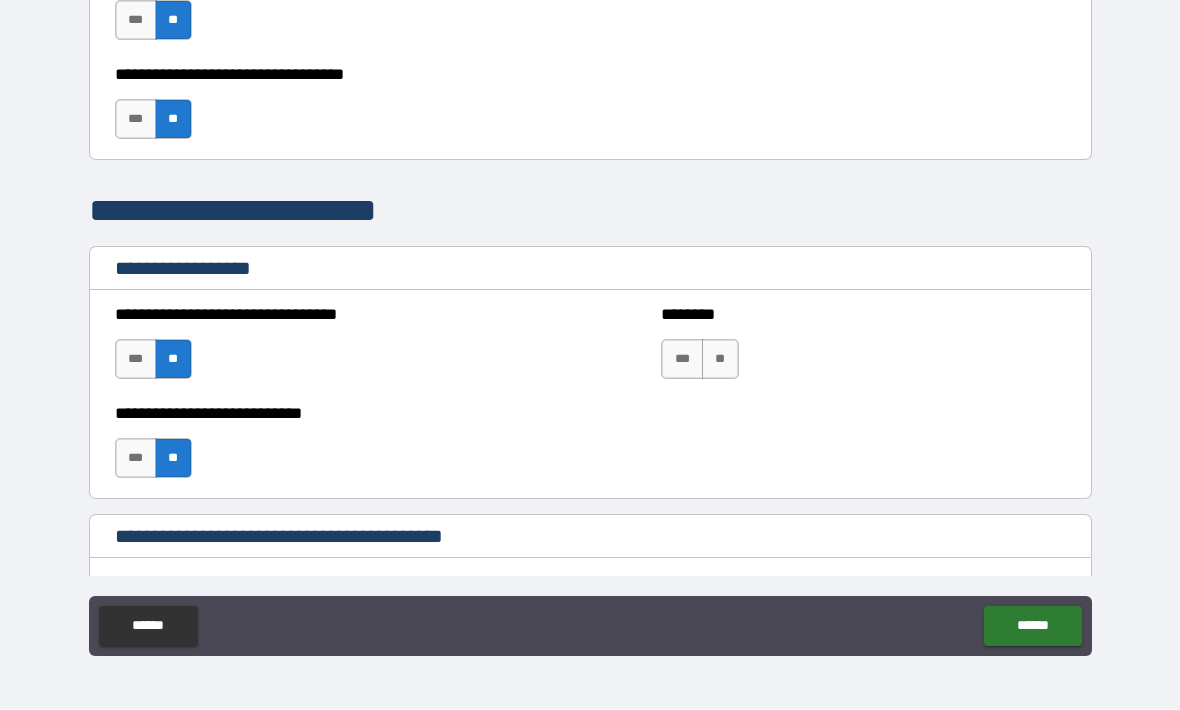 click on "**" at bounding box center (720, 360) 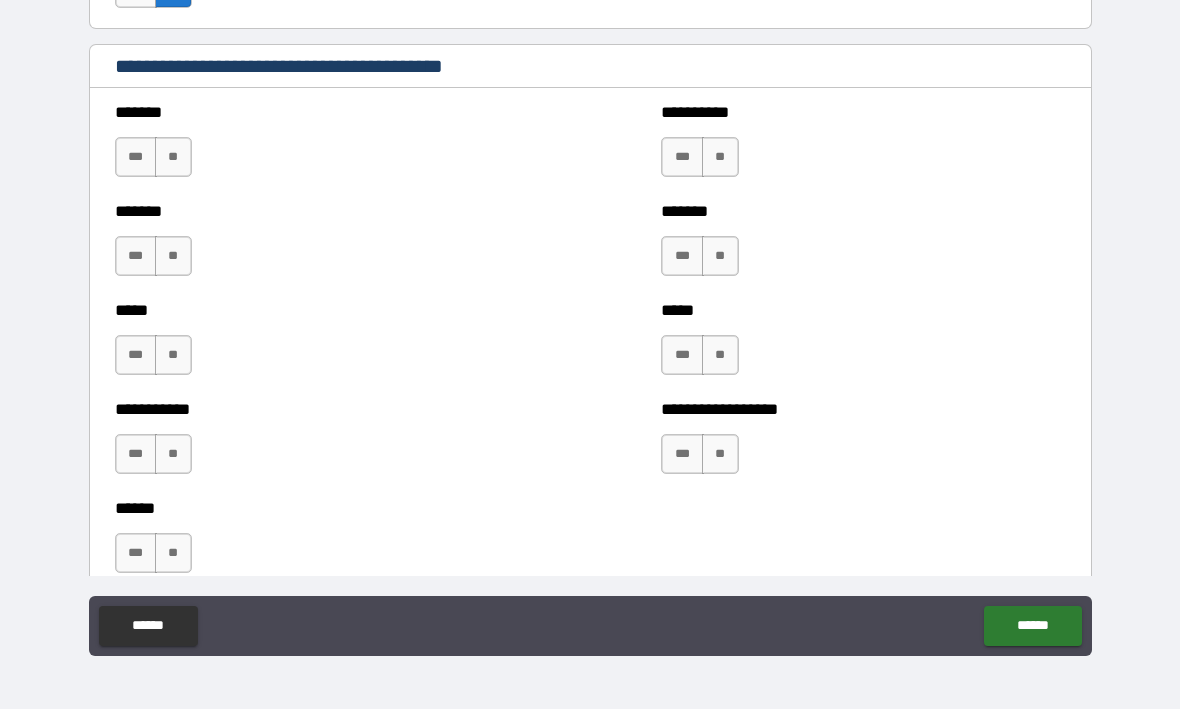 scroll, scrollTop: 1660, scrollLeft: 0, axis: vertical 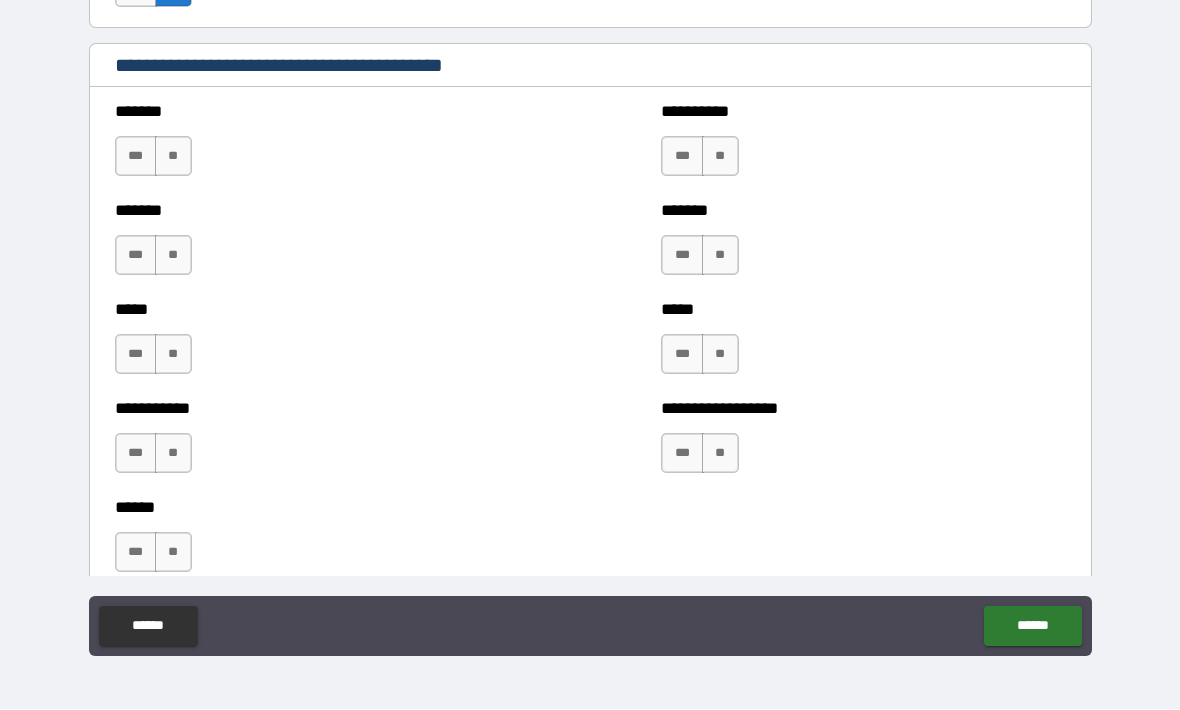 click on "**" at bounding box center (173, 157) 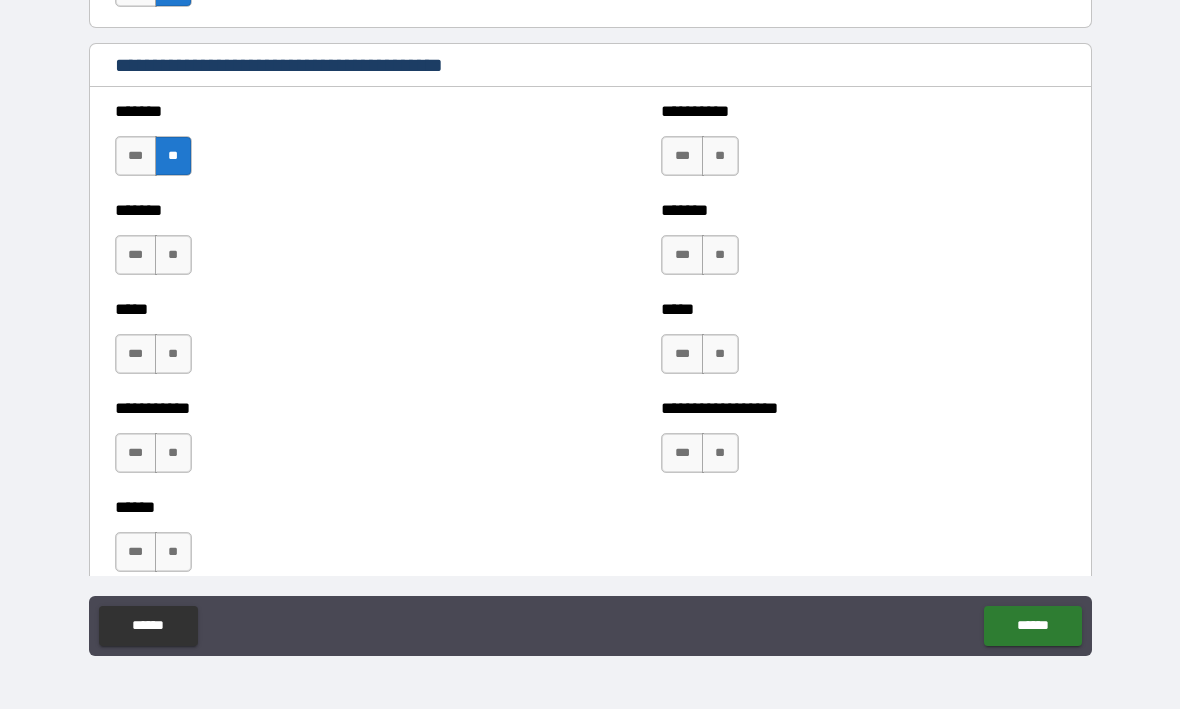 click on "**" at bounding box center (720, 157) 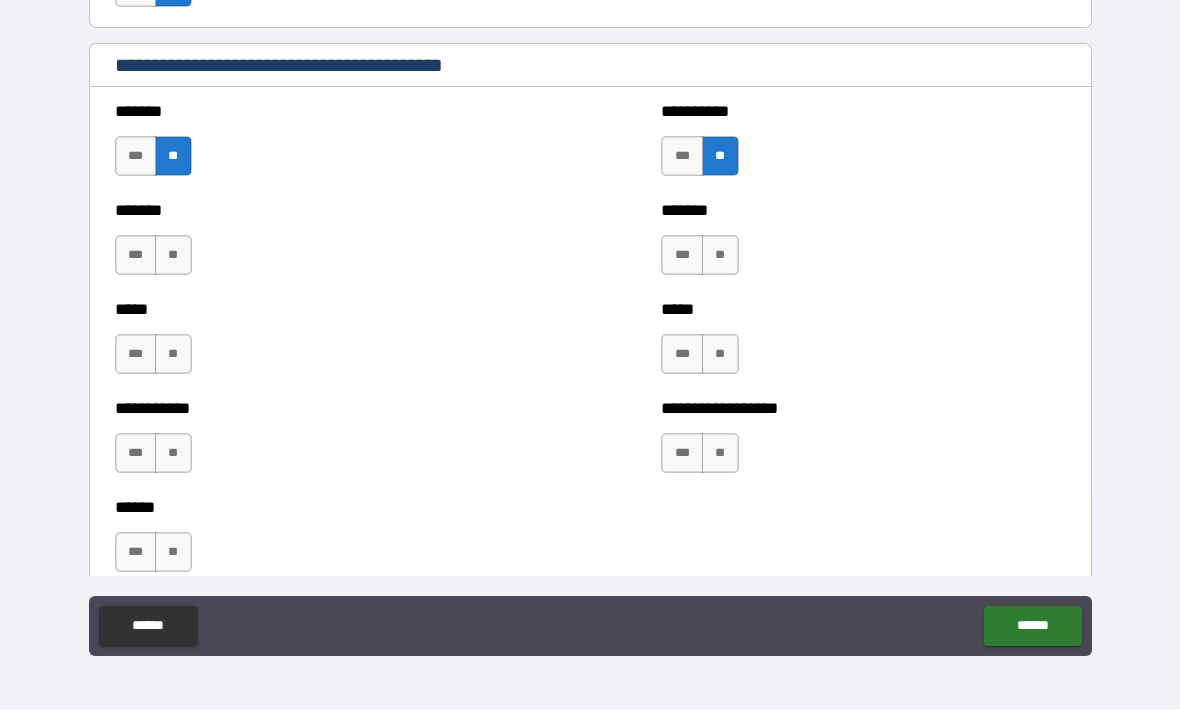 click on "**" at bounding box center [720, 256] 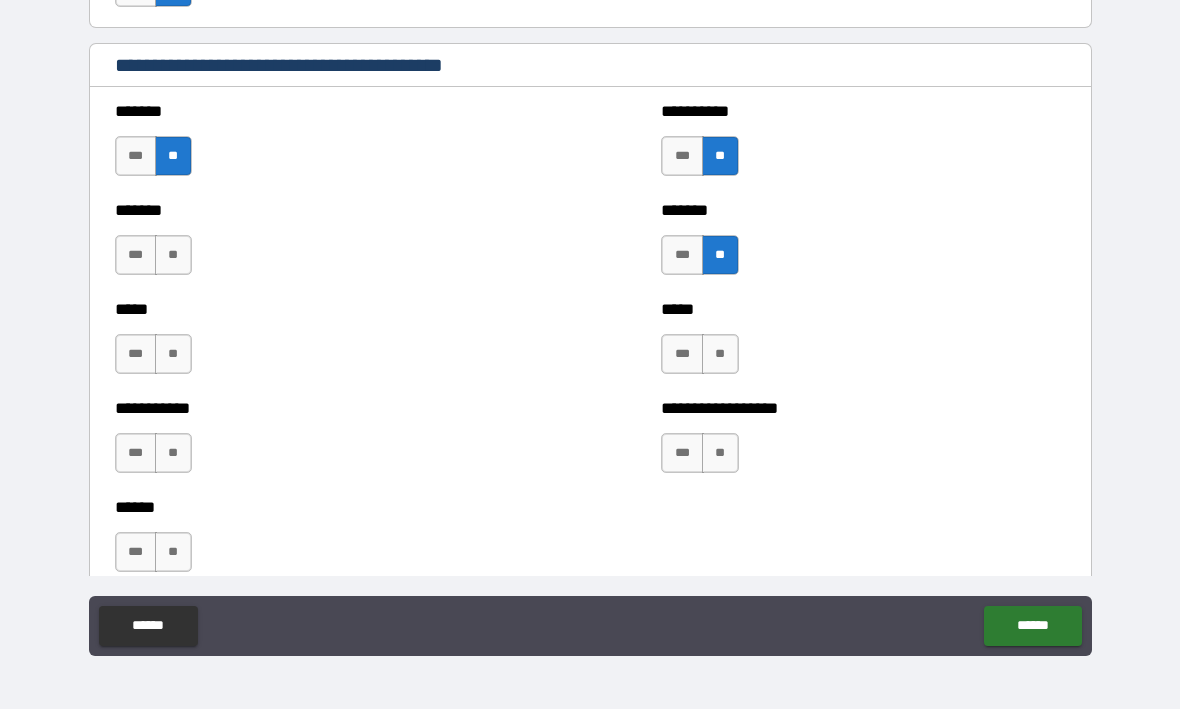 click on "**" at bounding box center (720, 355) 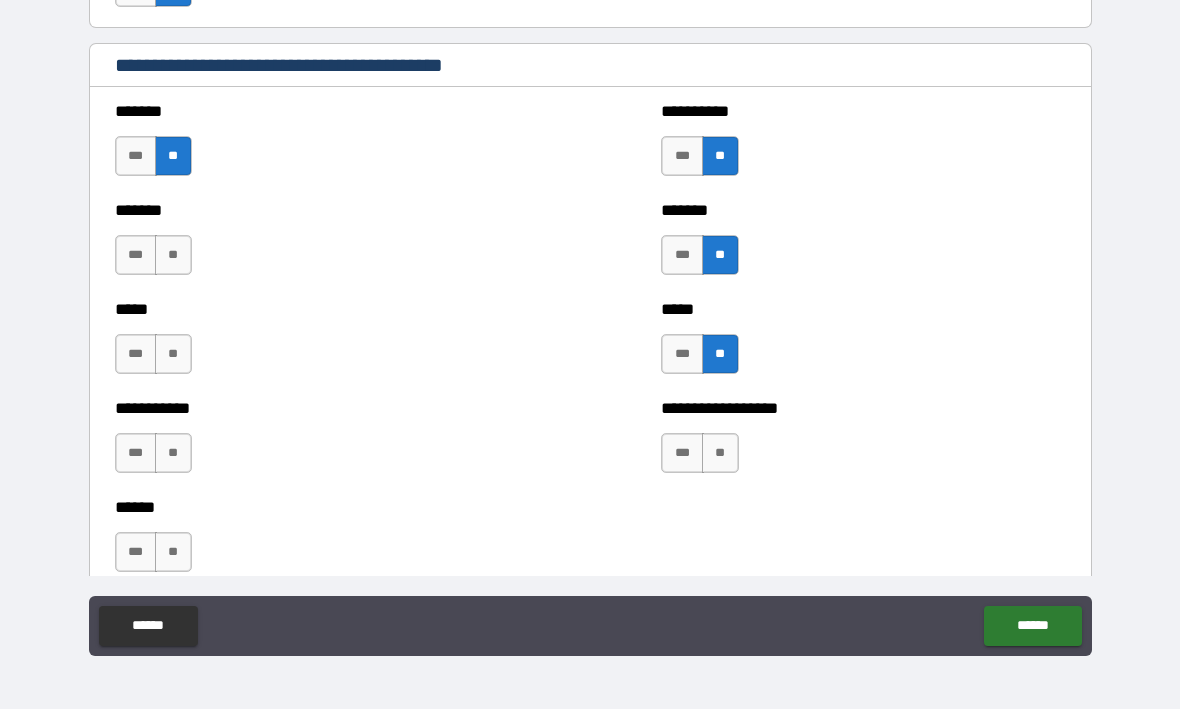 click on "**" at bounding box center [720, 454] 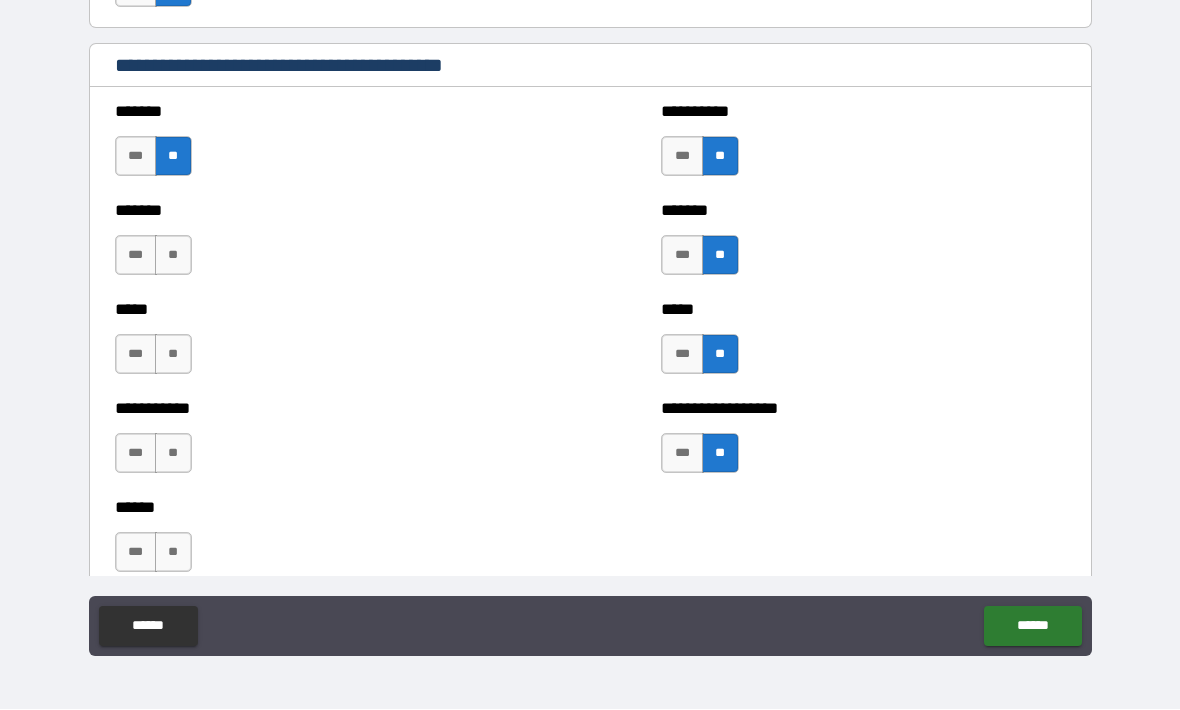 click on "**" at bounding box center (173, 256) 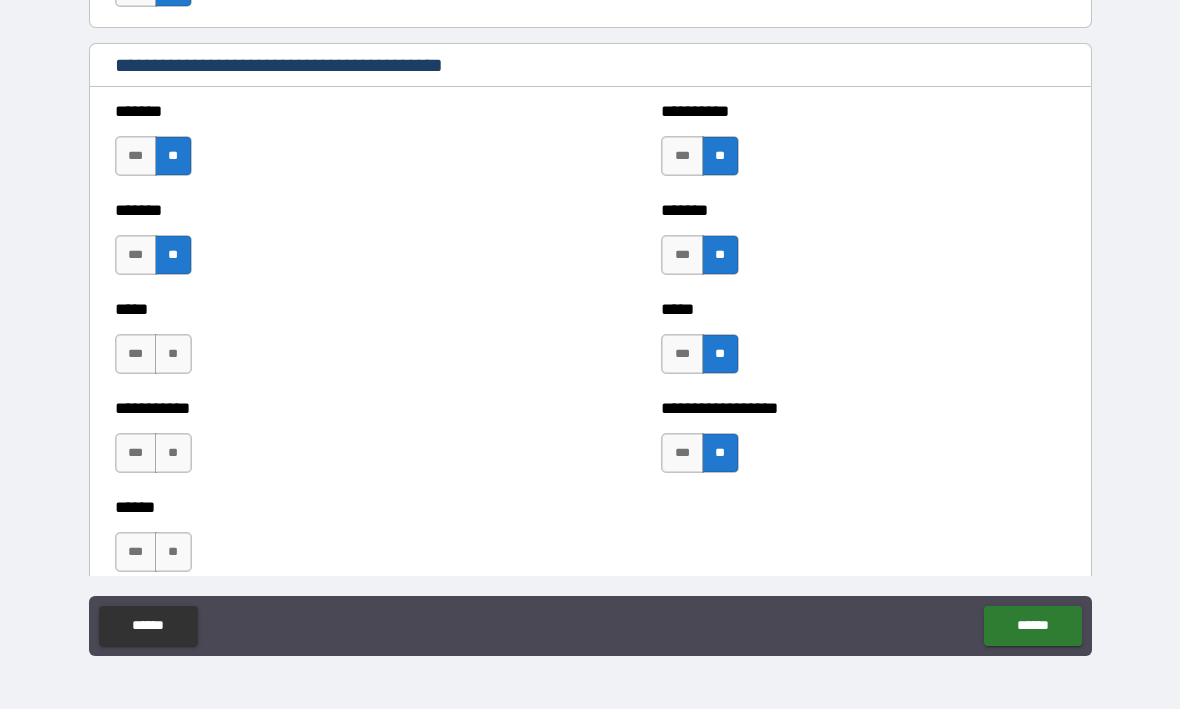 click on "**" at bounding box center [173, 355] 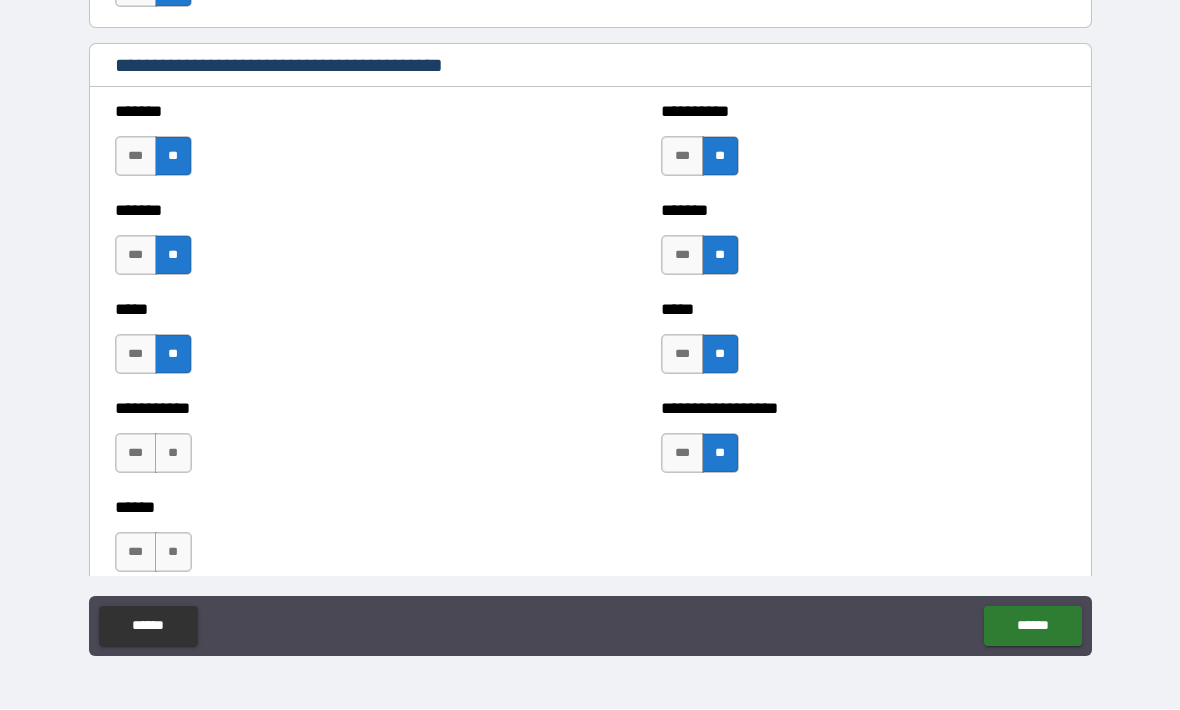 click on "**" at bounding box center [173, 454] 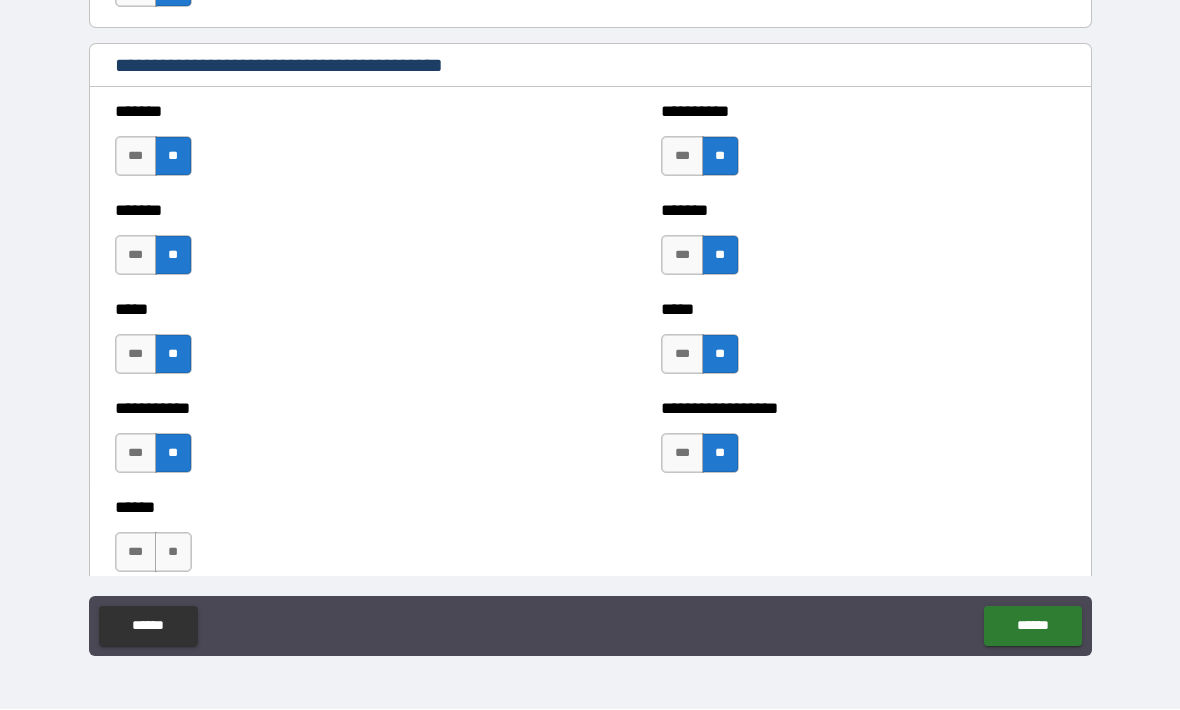 click on "***" at bounding box center (136, 553) 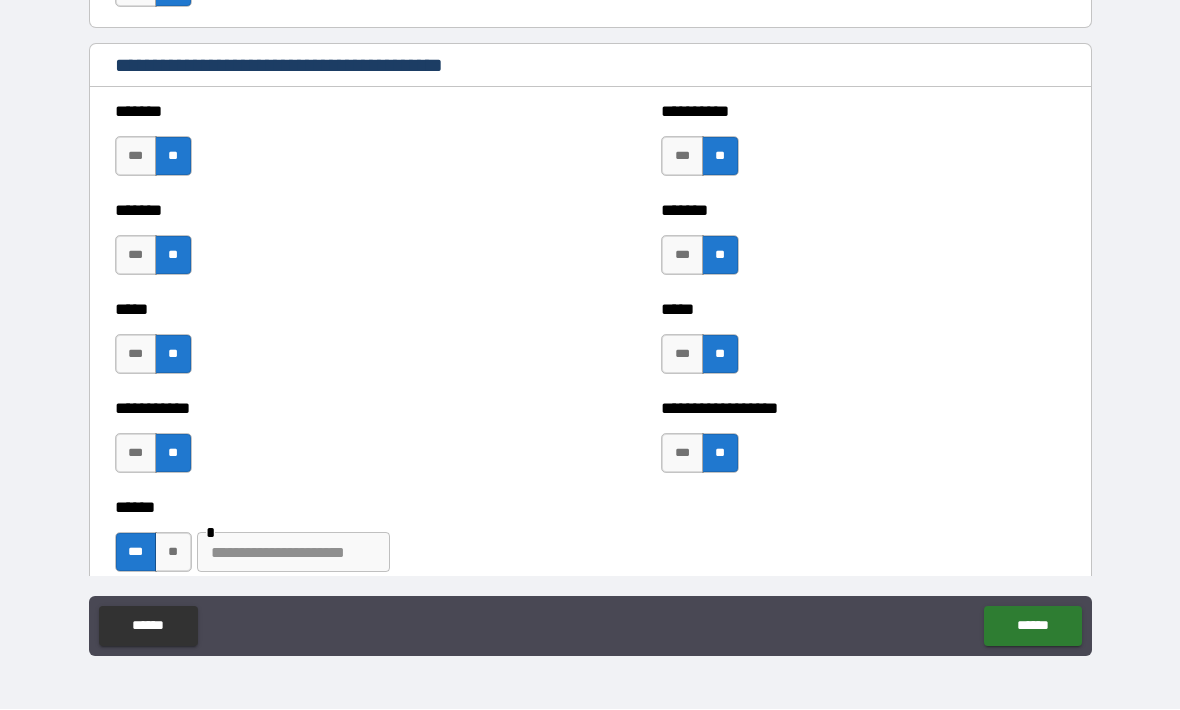 click at bounding box center (293, 553) 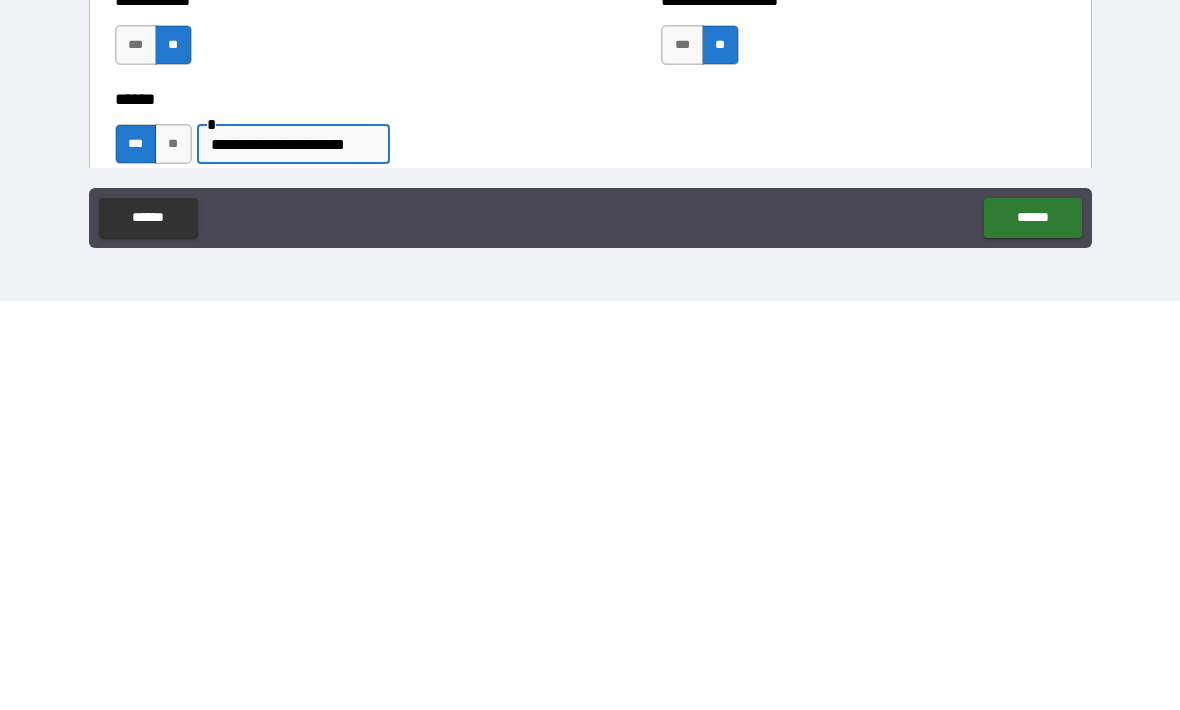 type on "**********" 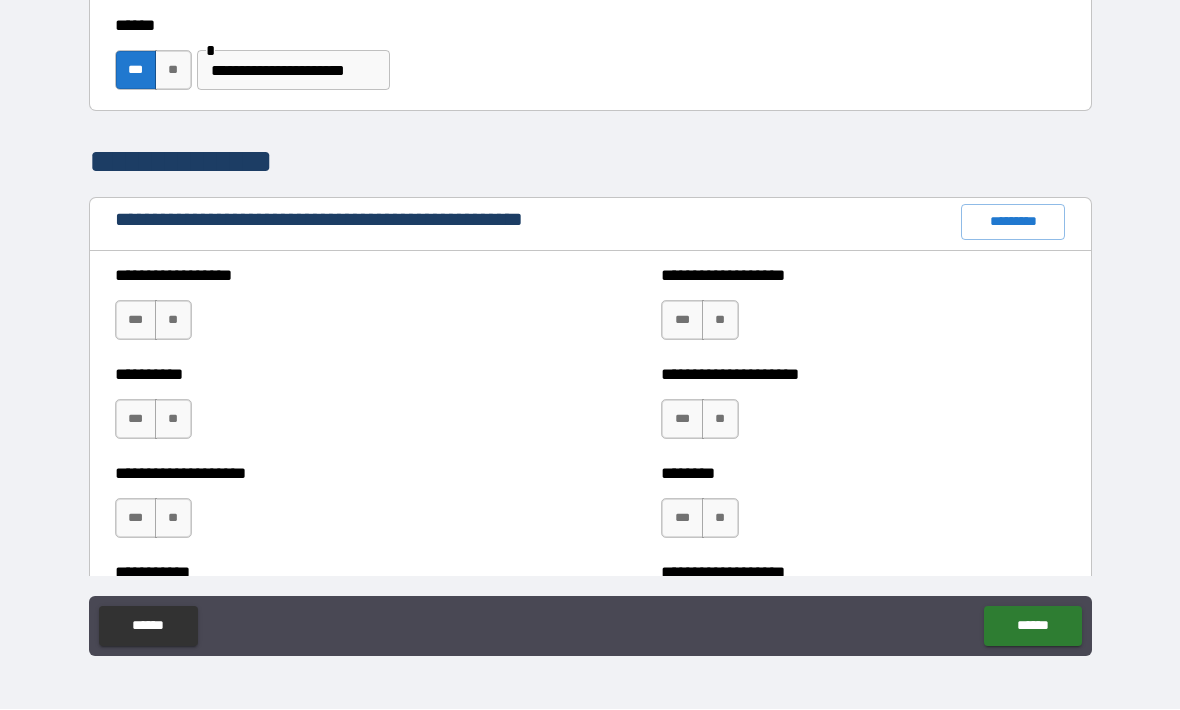 scroll, scrollTop: 2143, scrollLeft: 0, axis: vertical 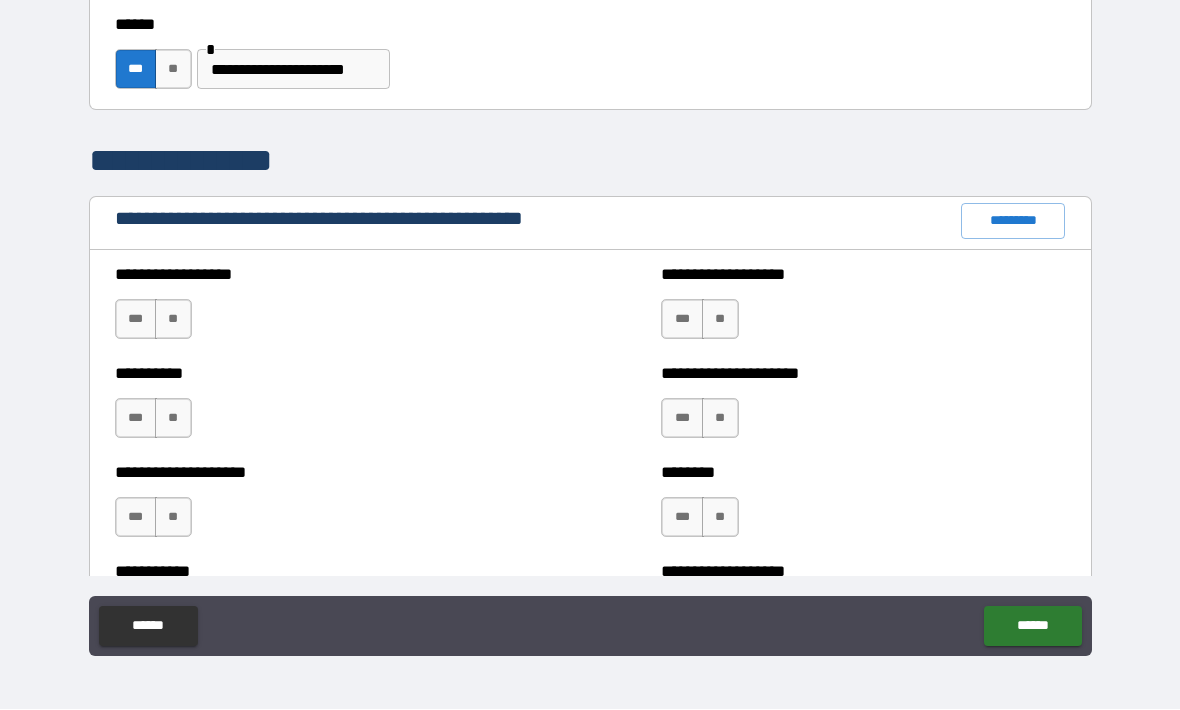 click on "**" at bounding box center [173, 320] 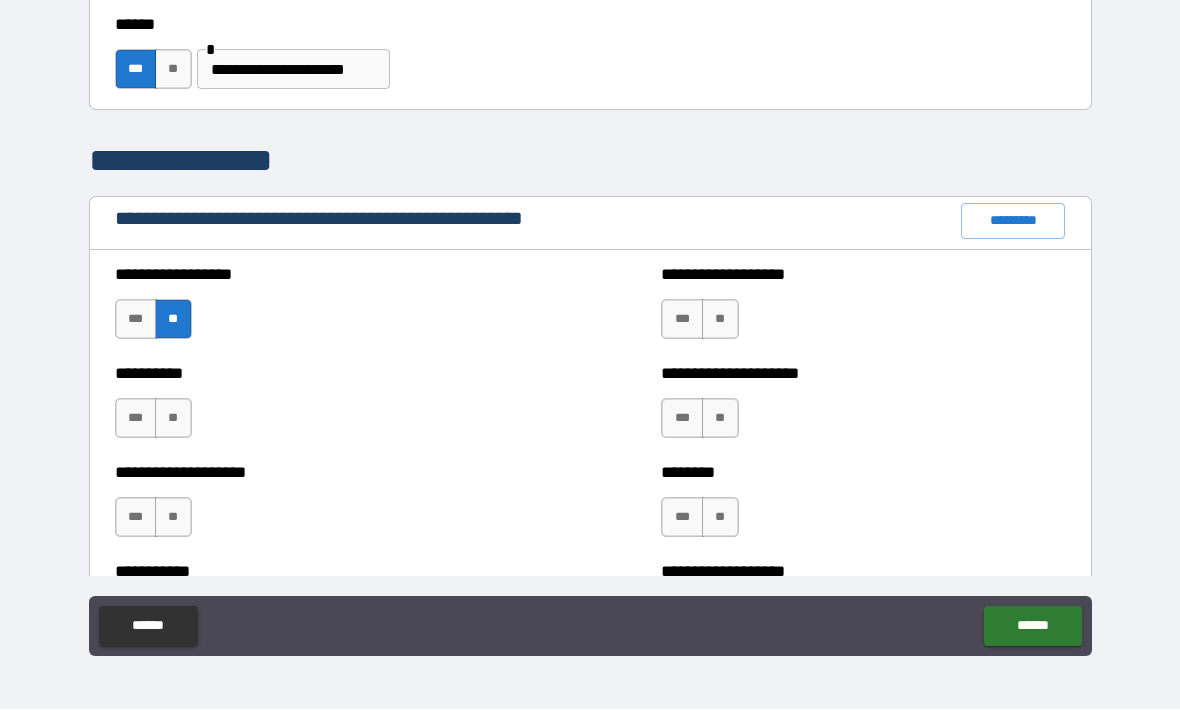 click on "**" at bounding box center (173, 419) 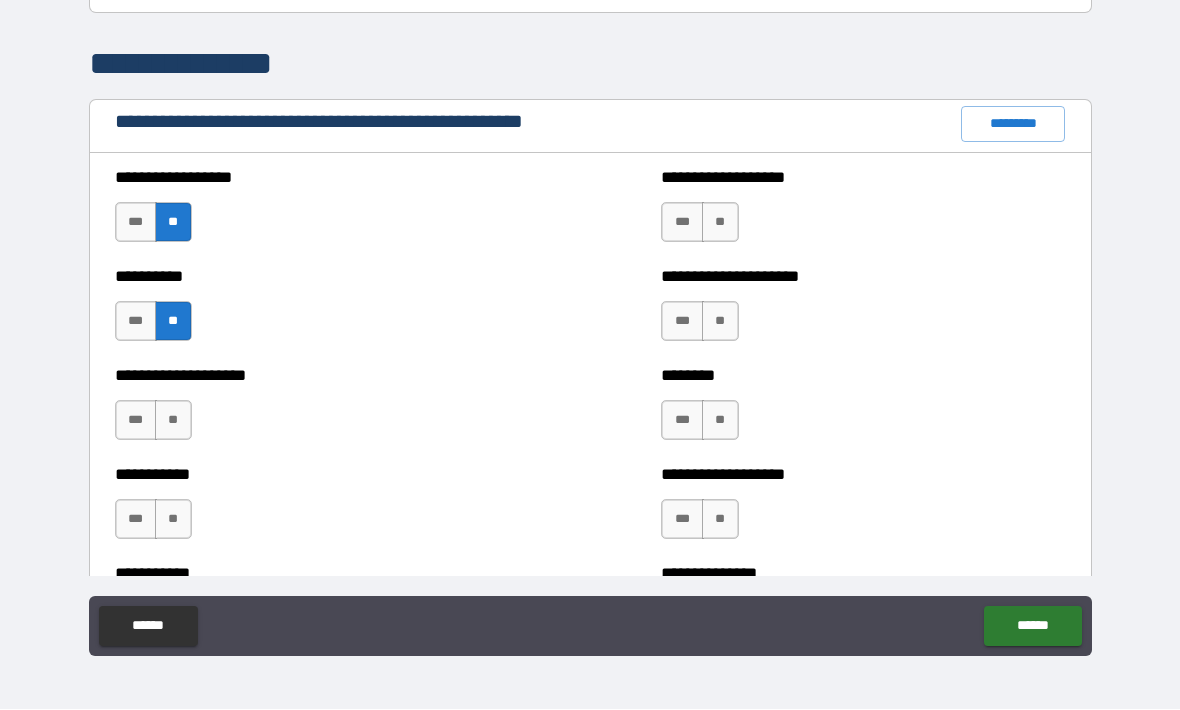 scroll, scrollTop: 2247, scrollLeft: 0, axis: vertical 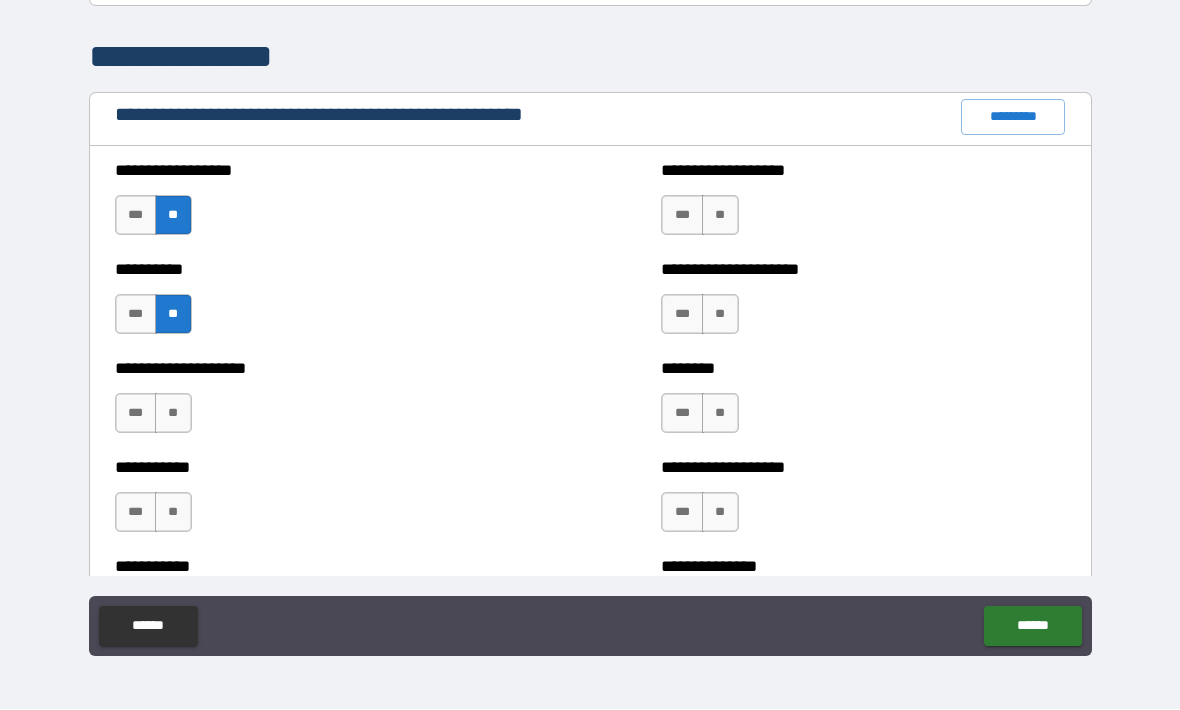 click on "**" at bounding box center [173, 414] 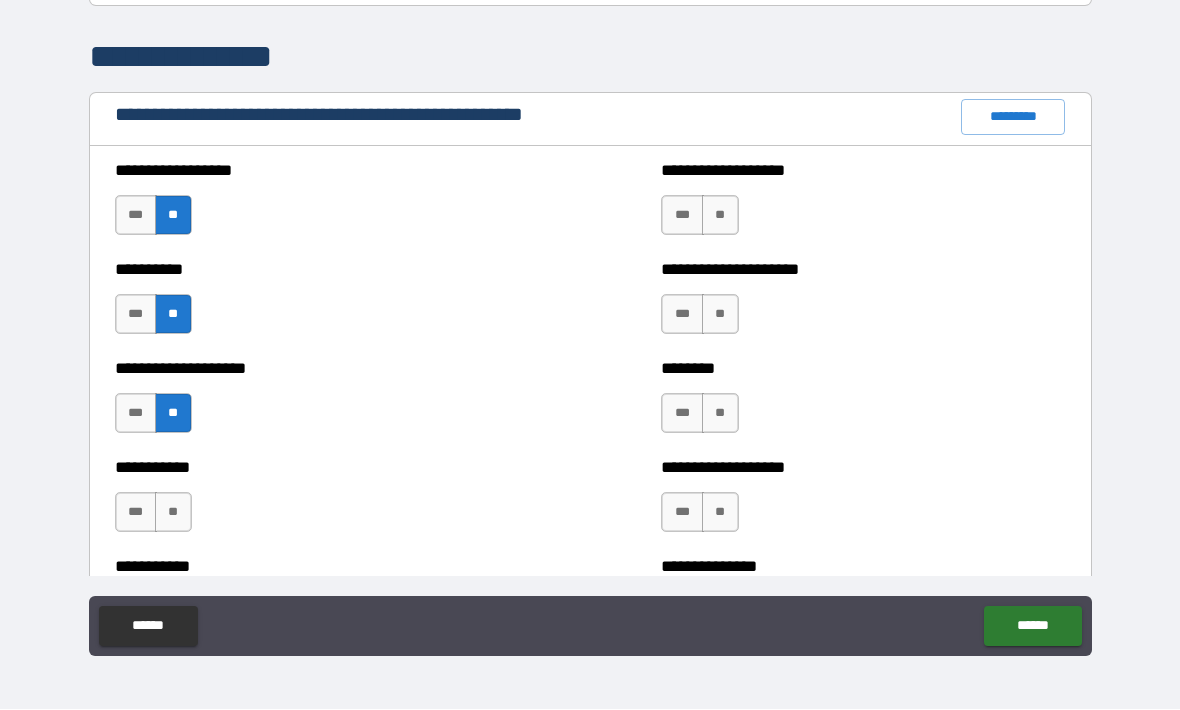 click on "**" at bounding box center [173, 513] 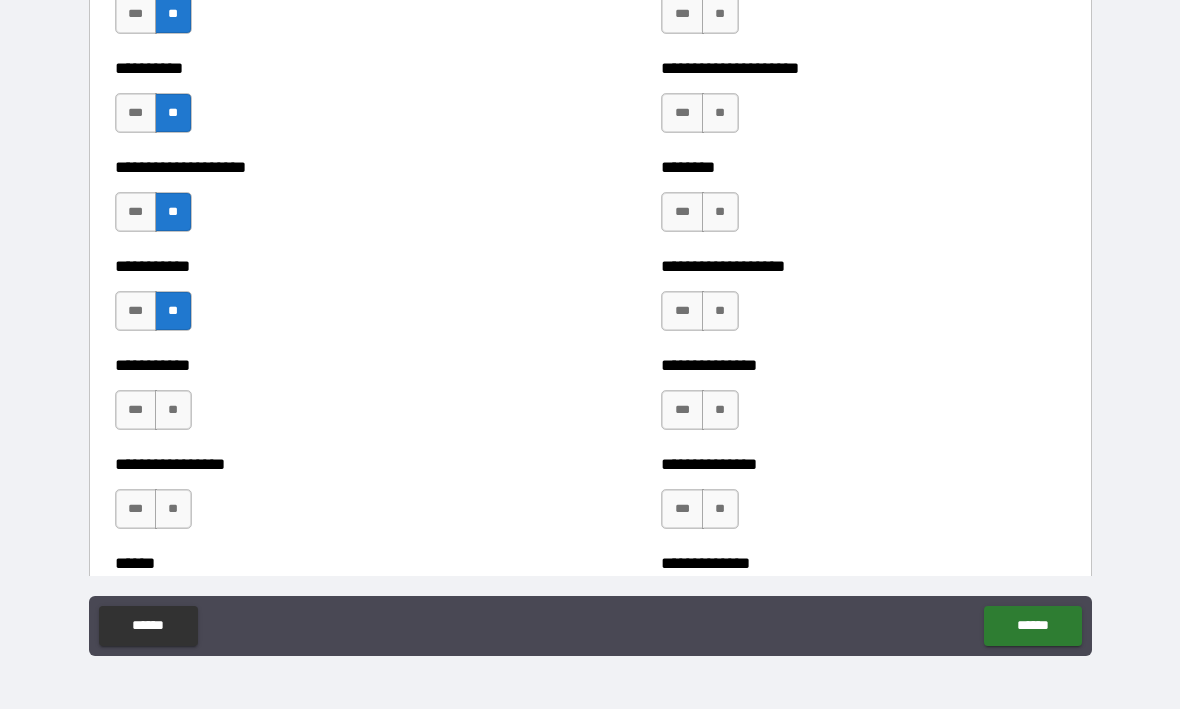 scroll, scrollTop: 2449, scrollLeft: 0, axis: vertical 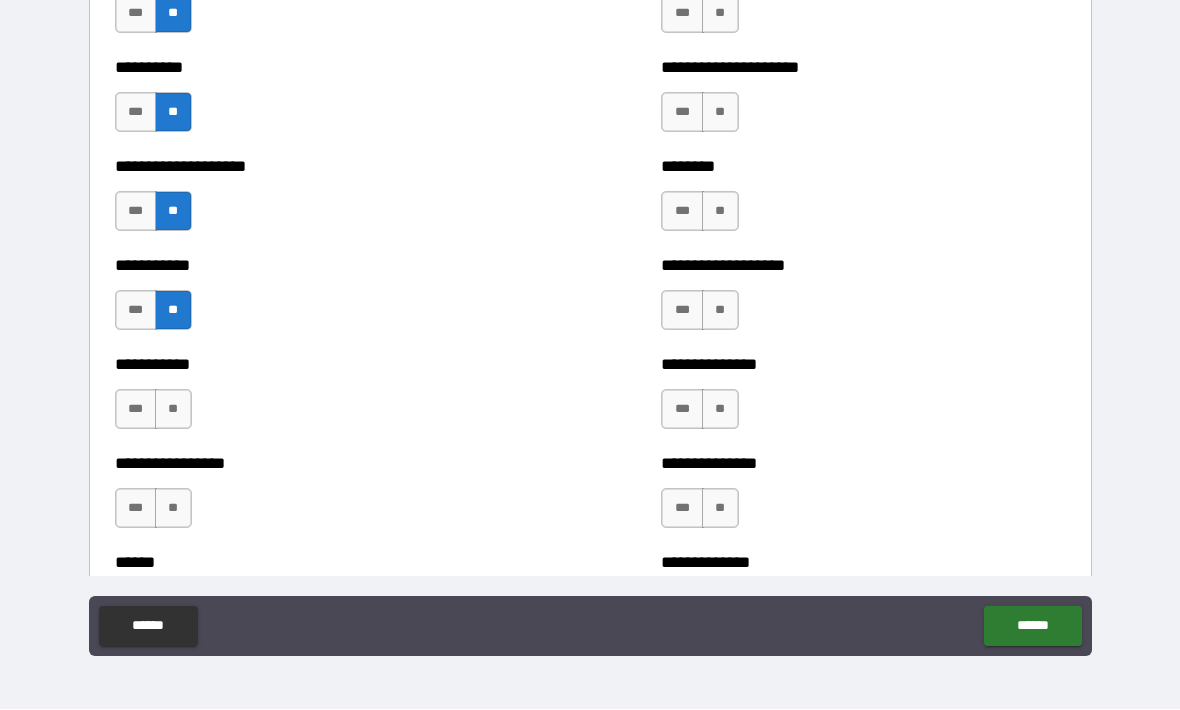 click on "**" at bounding box center [173, 410] 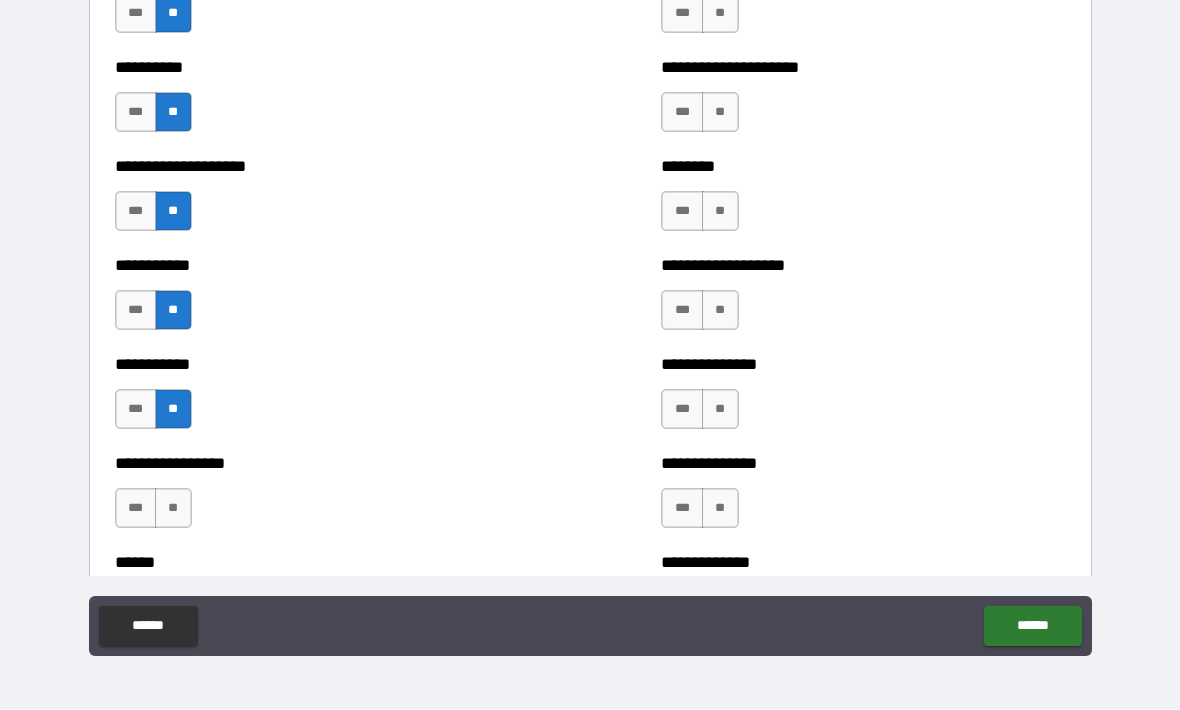 click on "**" at bounding box center [173, 509] 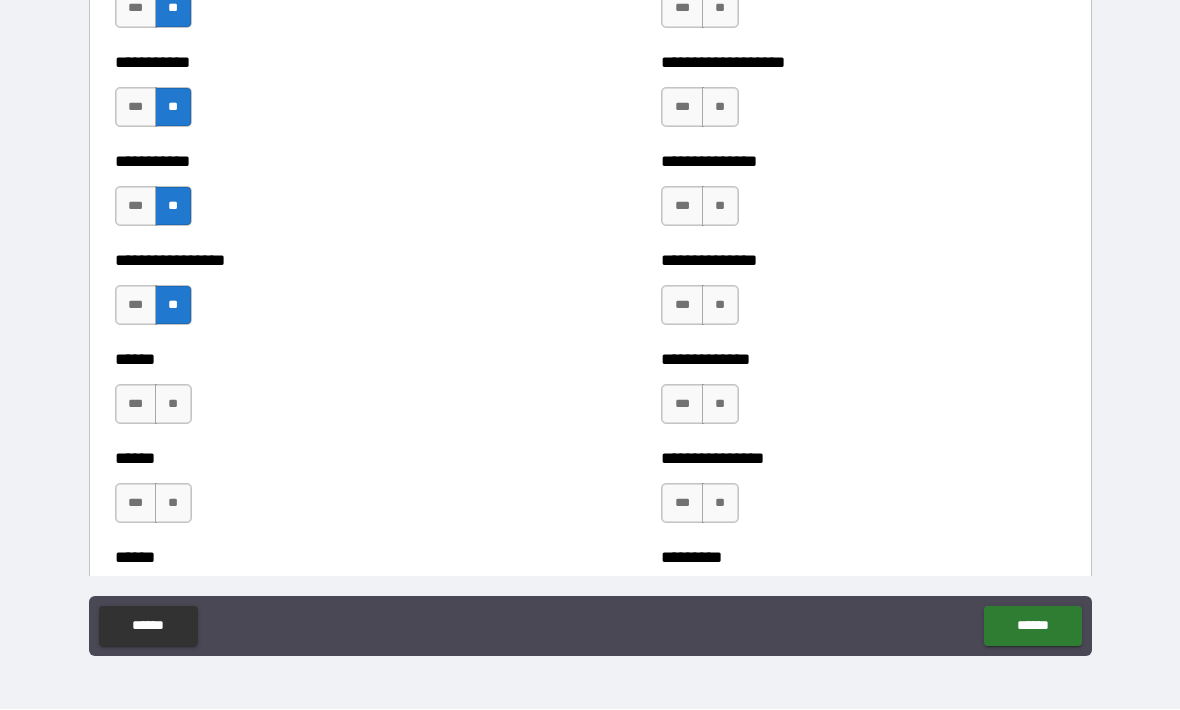 scroll, scrollTop: 2653, scrollLeft: 0, axis: vertical 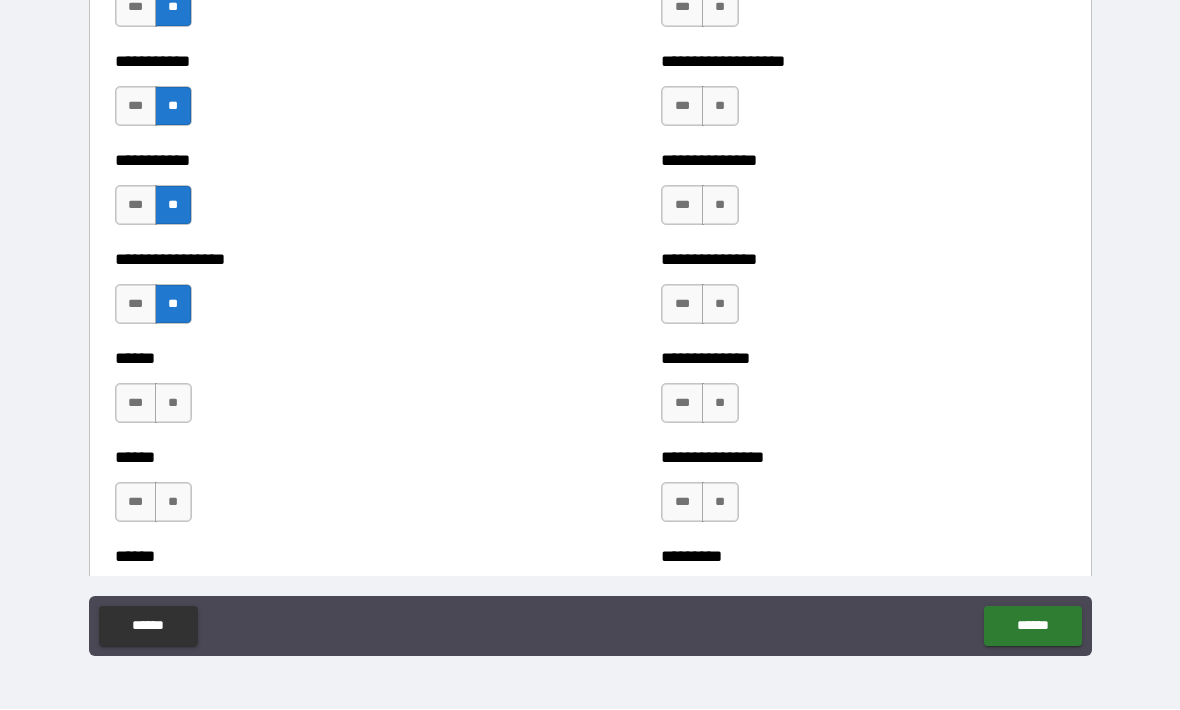 click on "**" at bounding box center [173, 404] 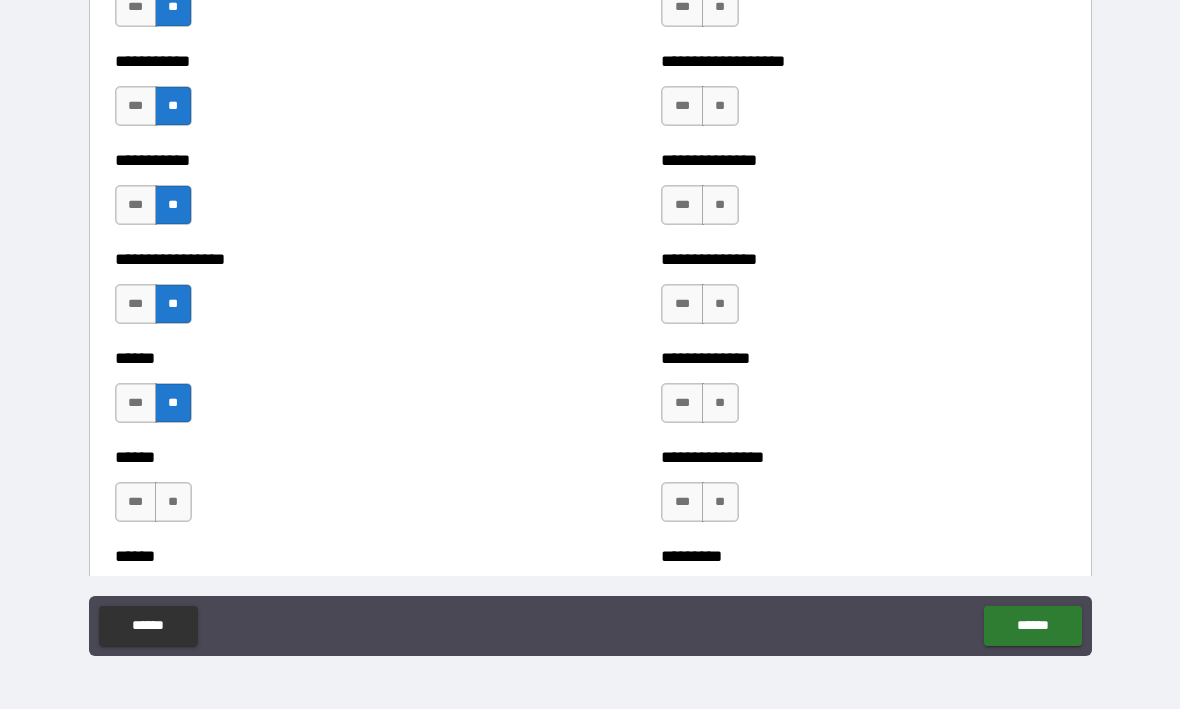 click on "**" at bounding box center [173, 503] 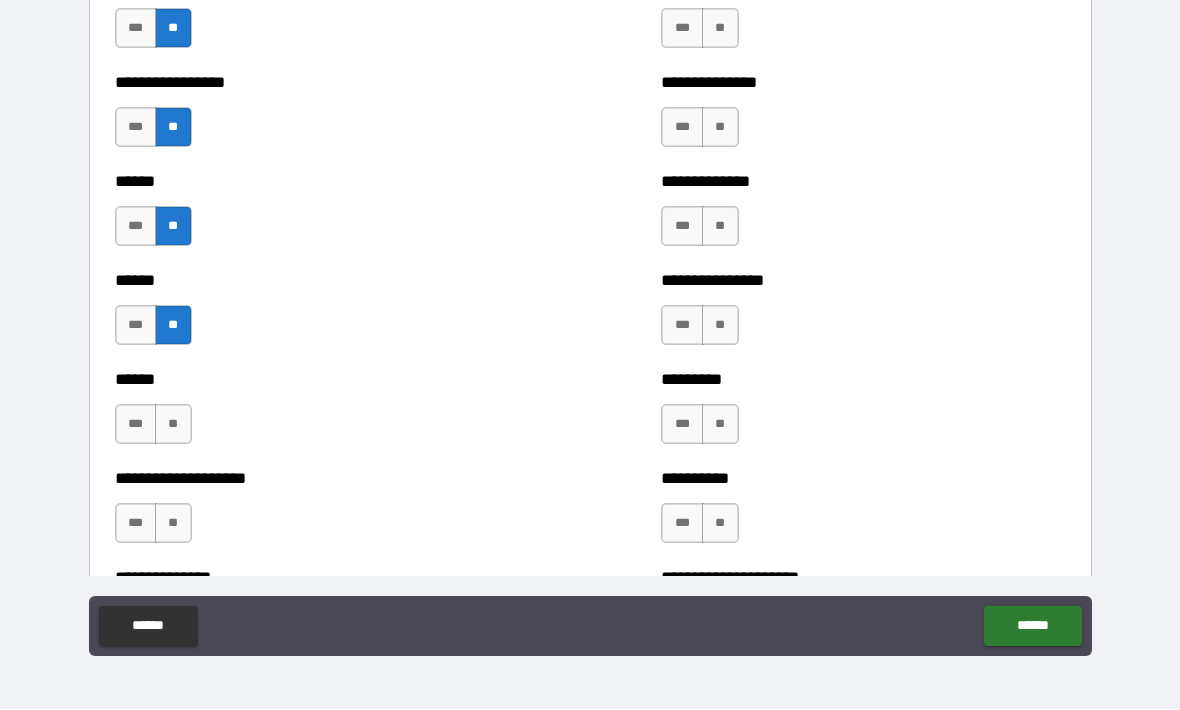 scroll, scrollTop: 2835, scrollLeft: 0, axis: vertical 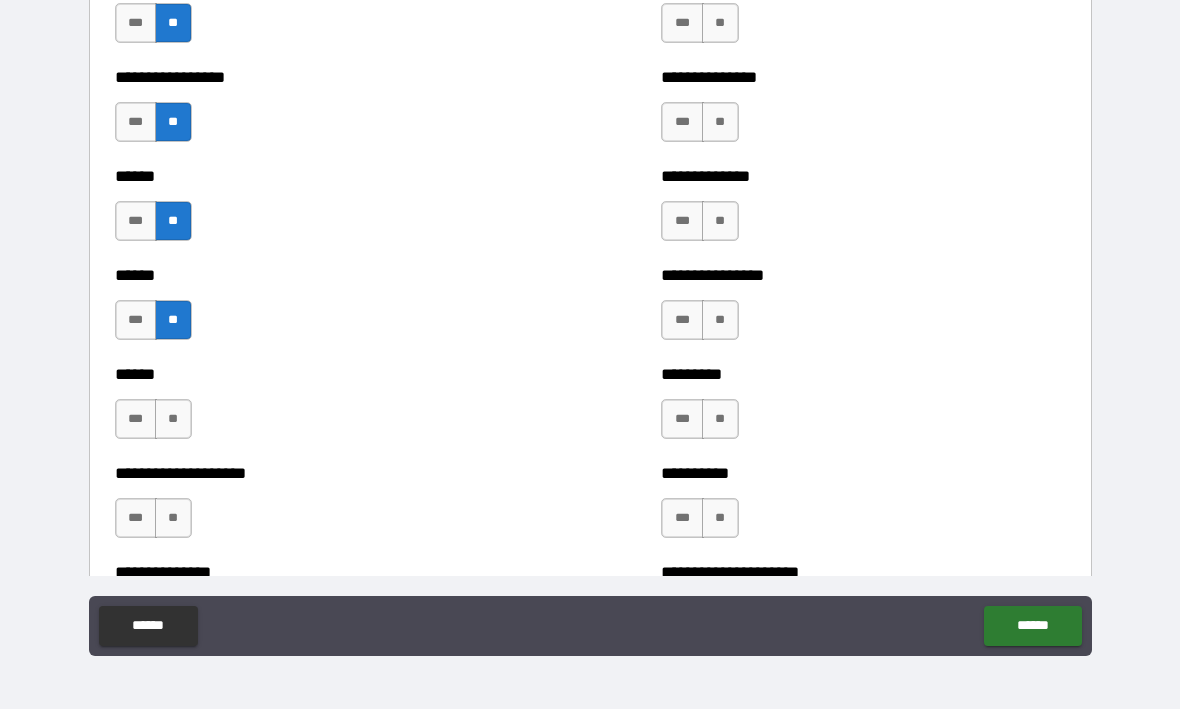 click on "**" at bounding box center [173, 420] 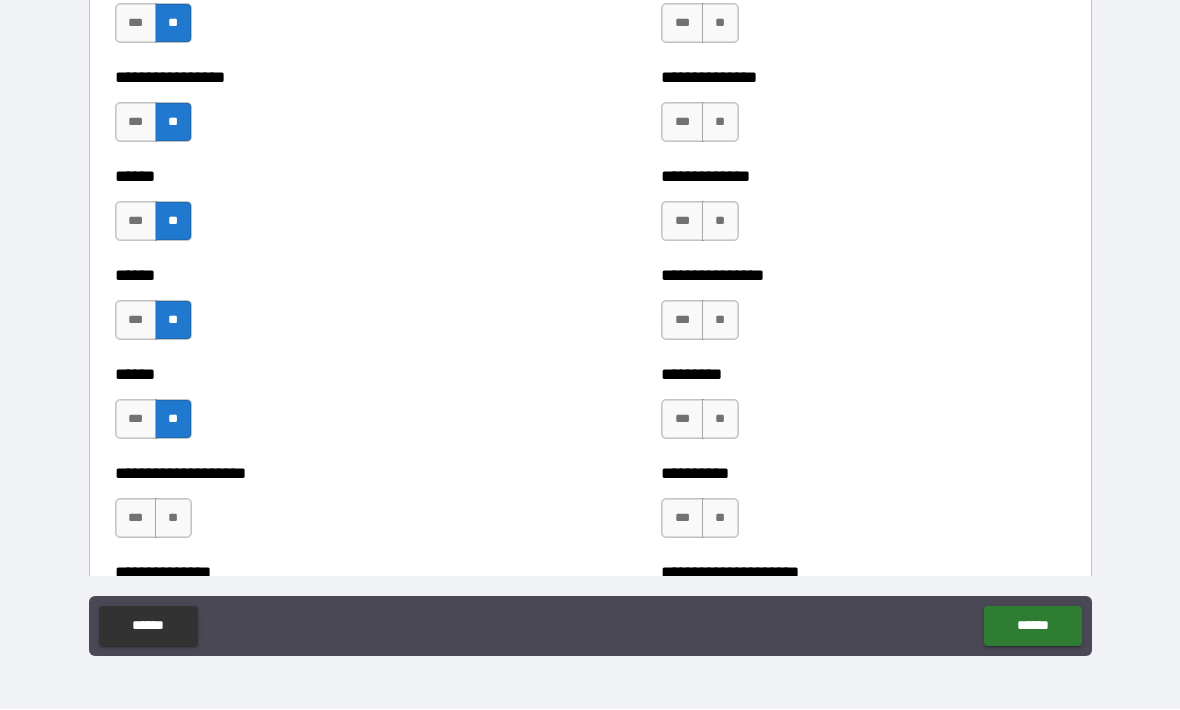 click on "**" at bounding box center [173, 519] 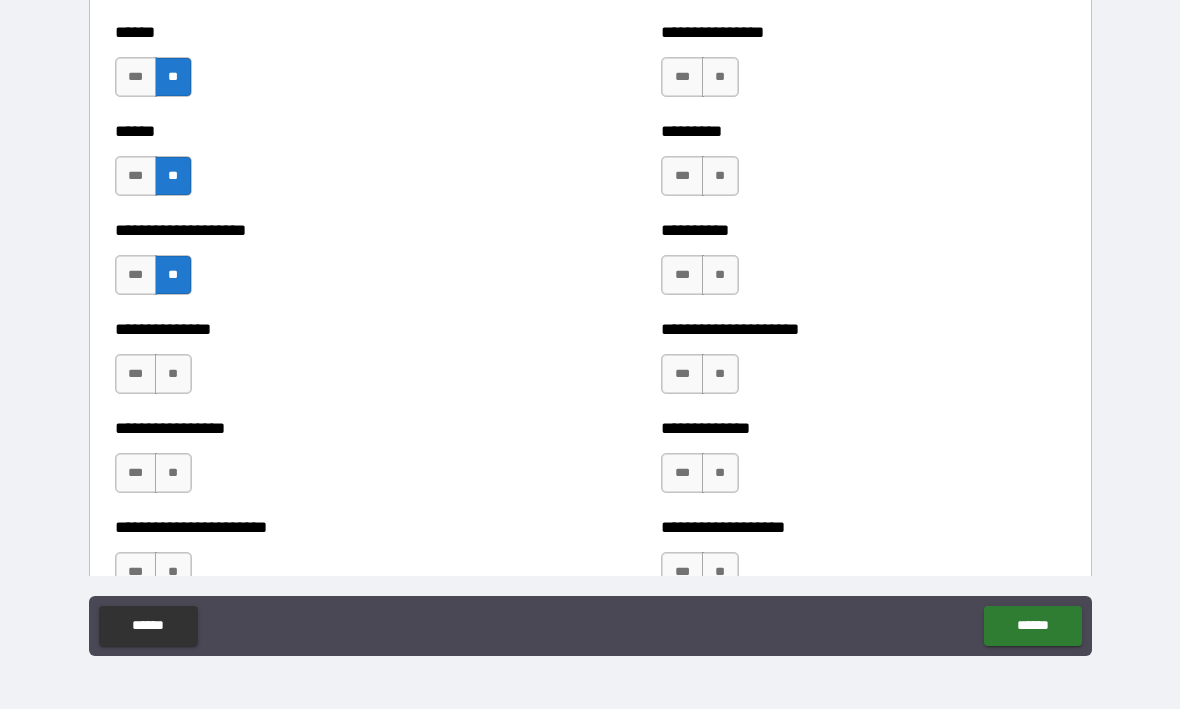scroll, scrollTop: 3077, scrollLeft: 0, axis: vertical 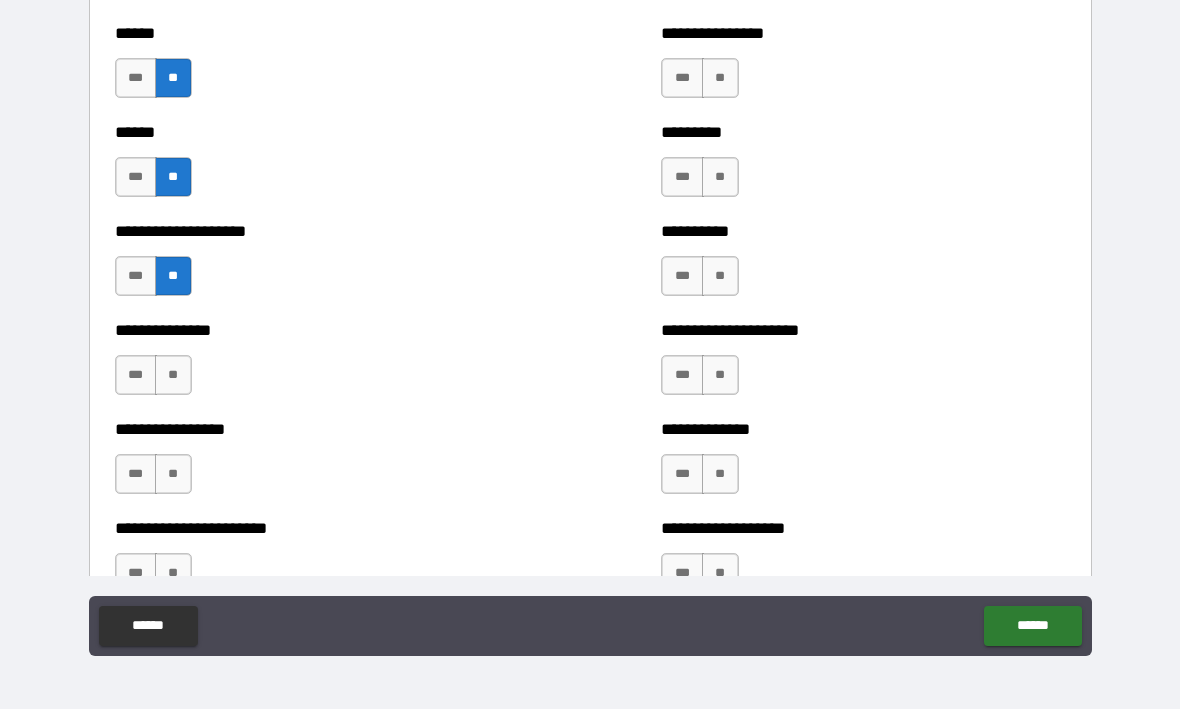 click on "**" at bounding box center (173, 376) 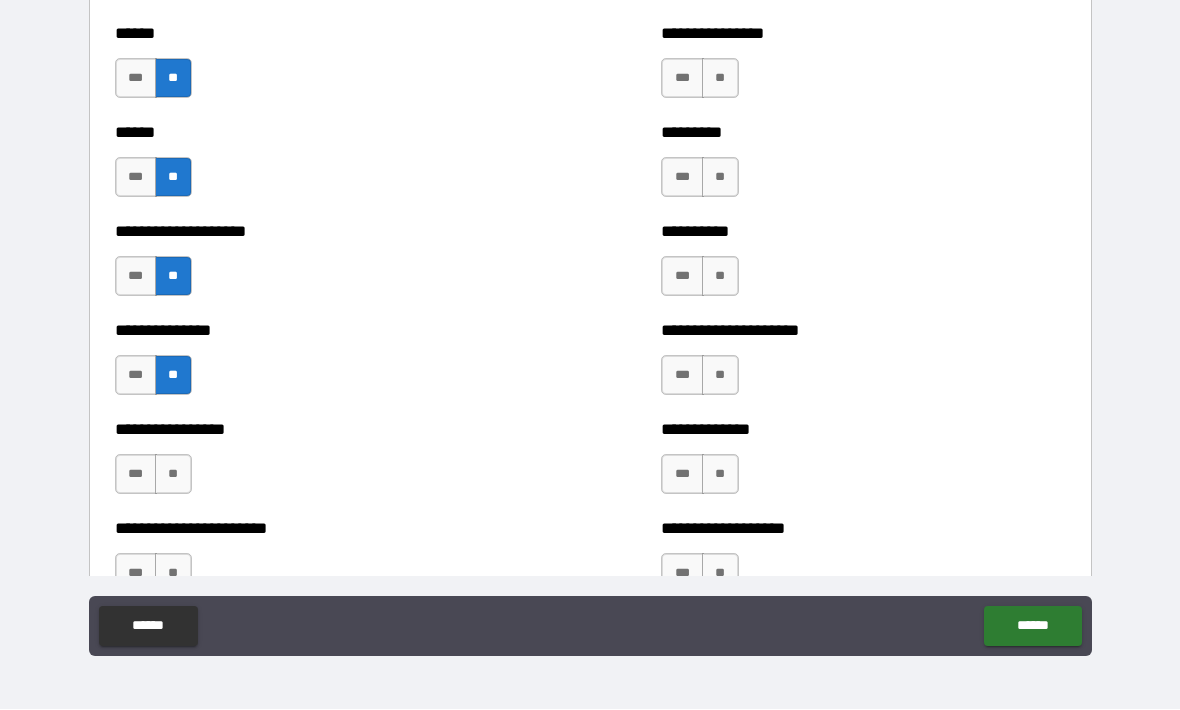 click on "***" at bounding box center (136, 475) 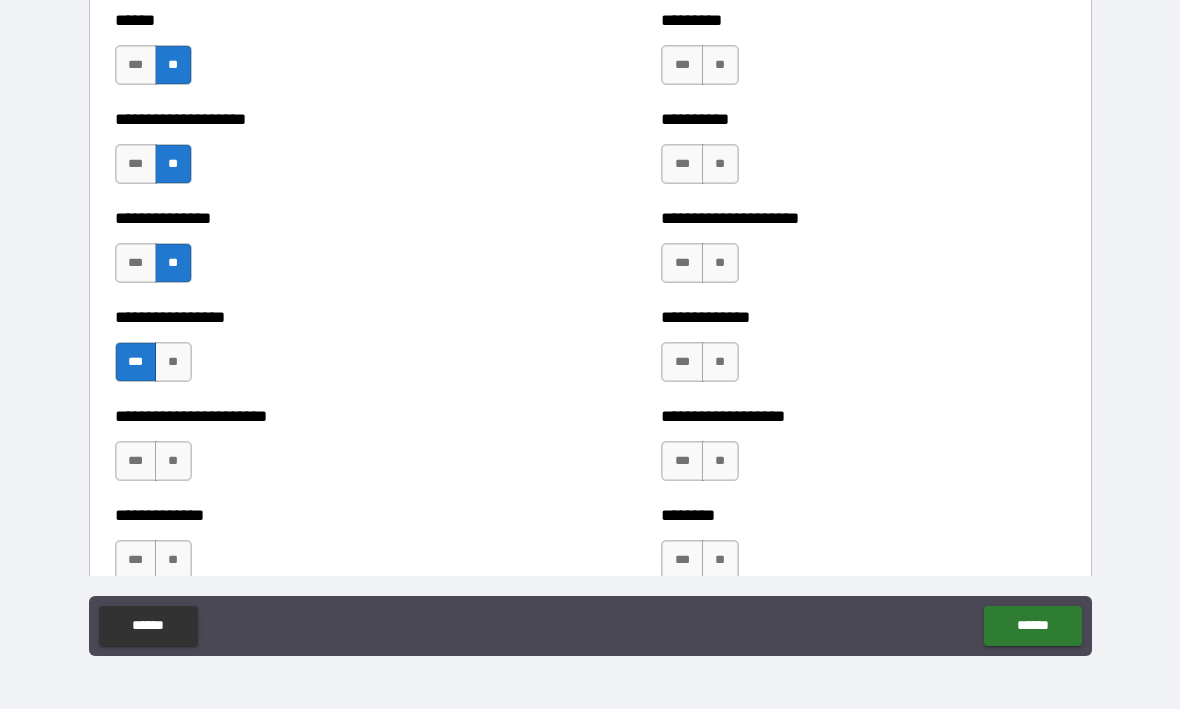 click on "**" at bounding box center [173, 462] 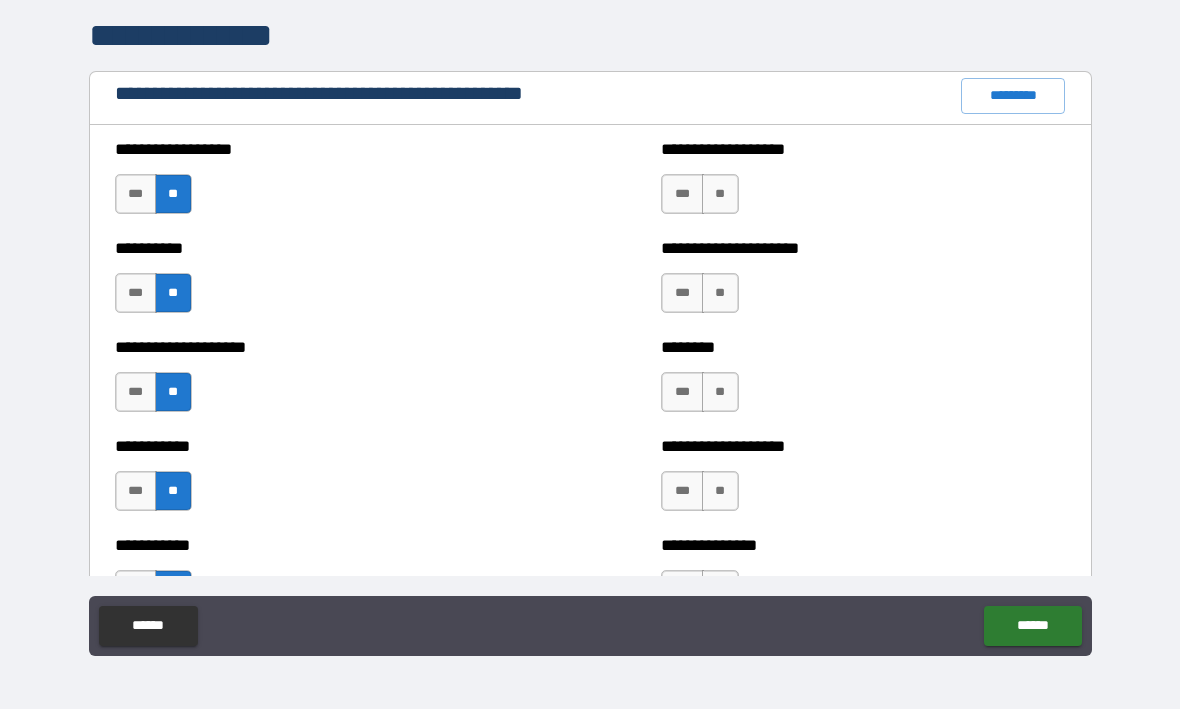 scroll, scrollTop: 2270, scrollLeft: 0, axis: vertical 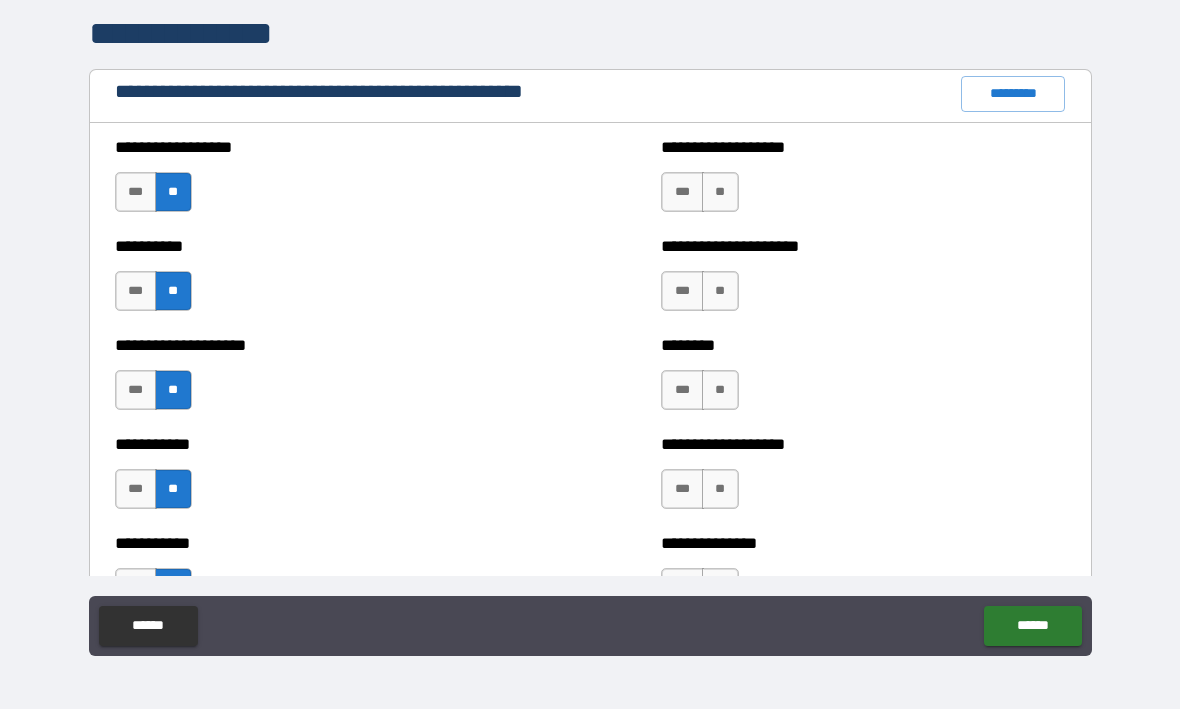 click on "**" at bounding box center [720, 193] 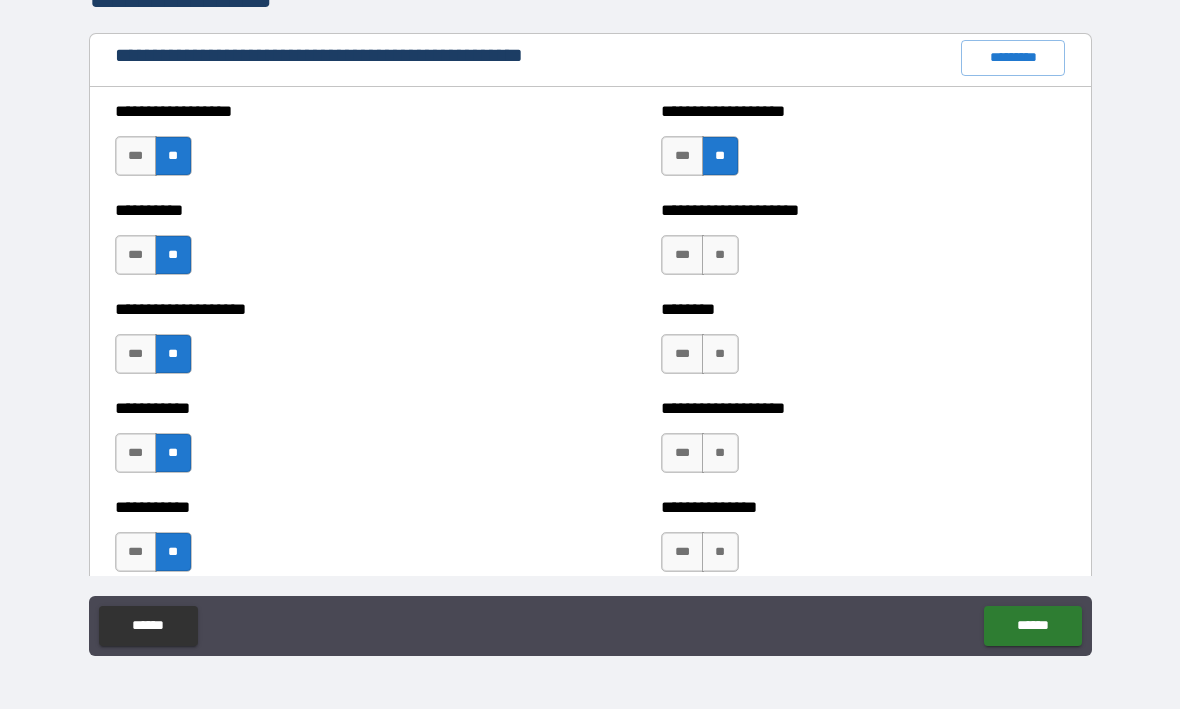 scroll, scrollTop: 2313, scrollLeft: 0, axis: vertical 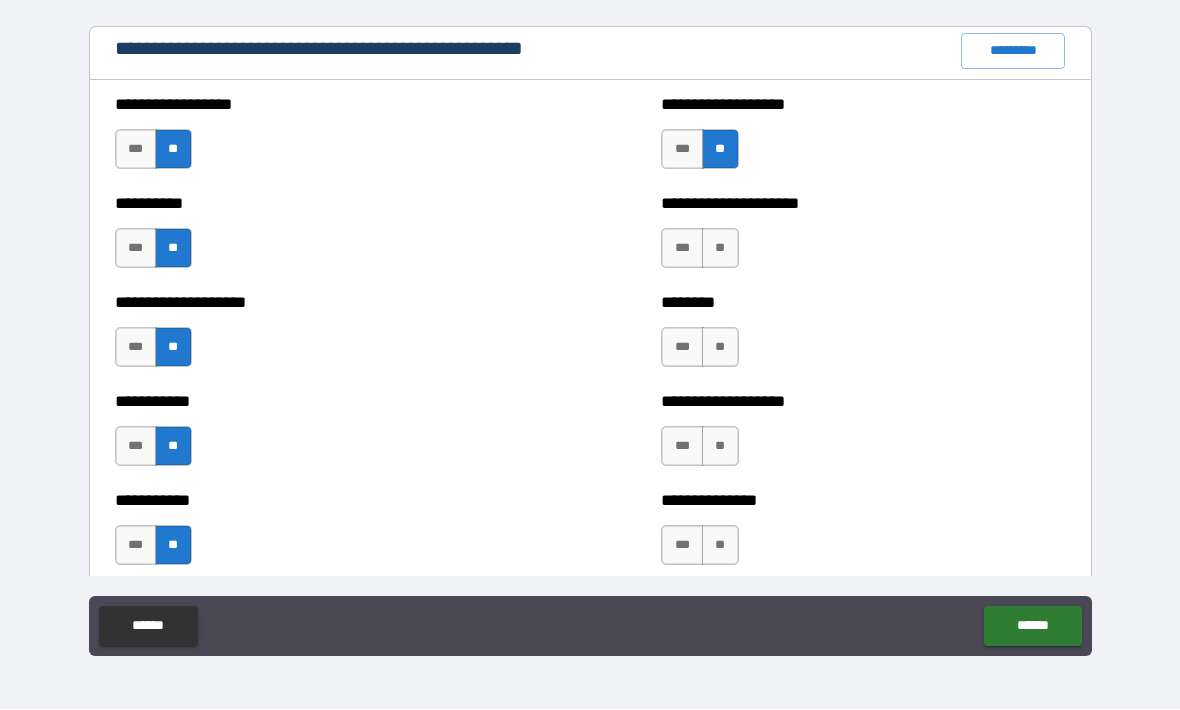 click on "**" at bounding box center (720, 249) 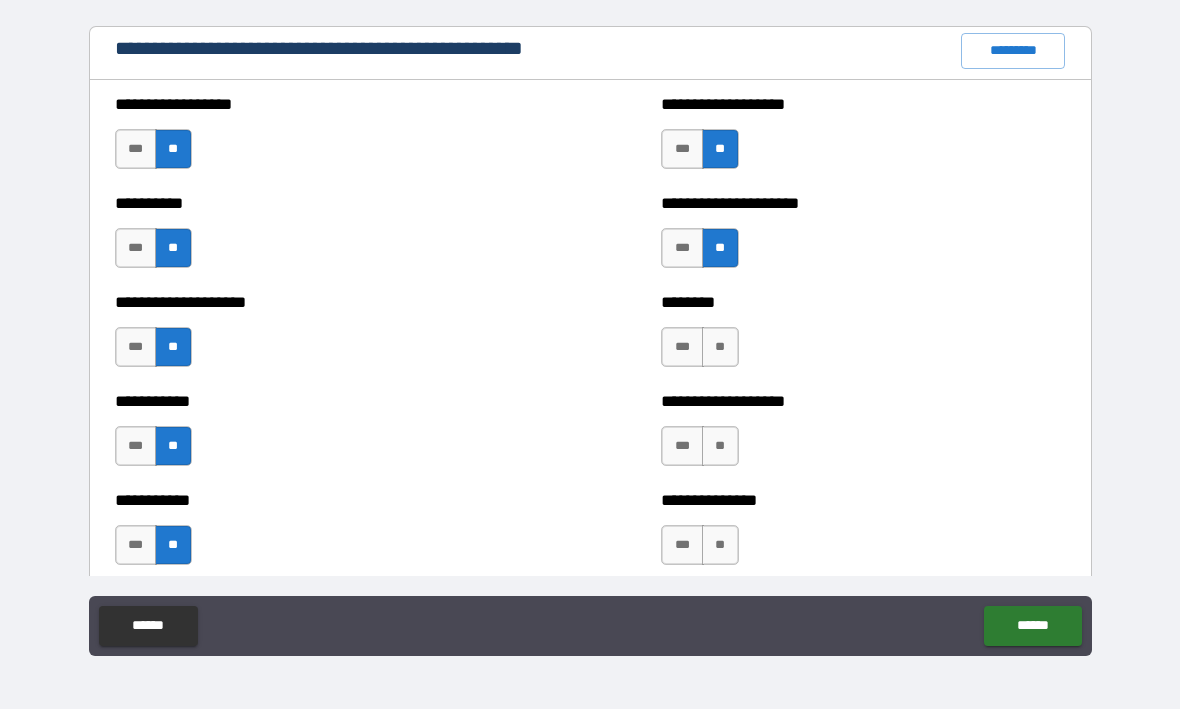 click on "***" at bounding box center (682, 249) 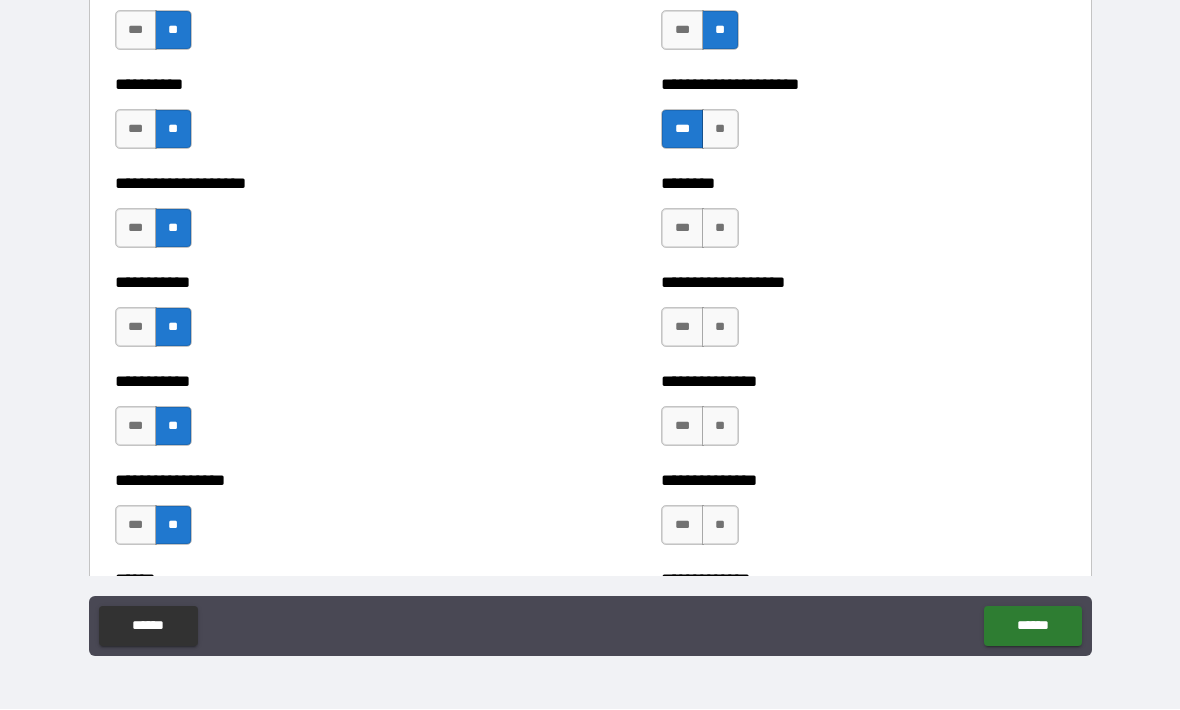 scroll, scrollTop: 2435, scrollLeft: 0, axis: vertical 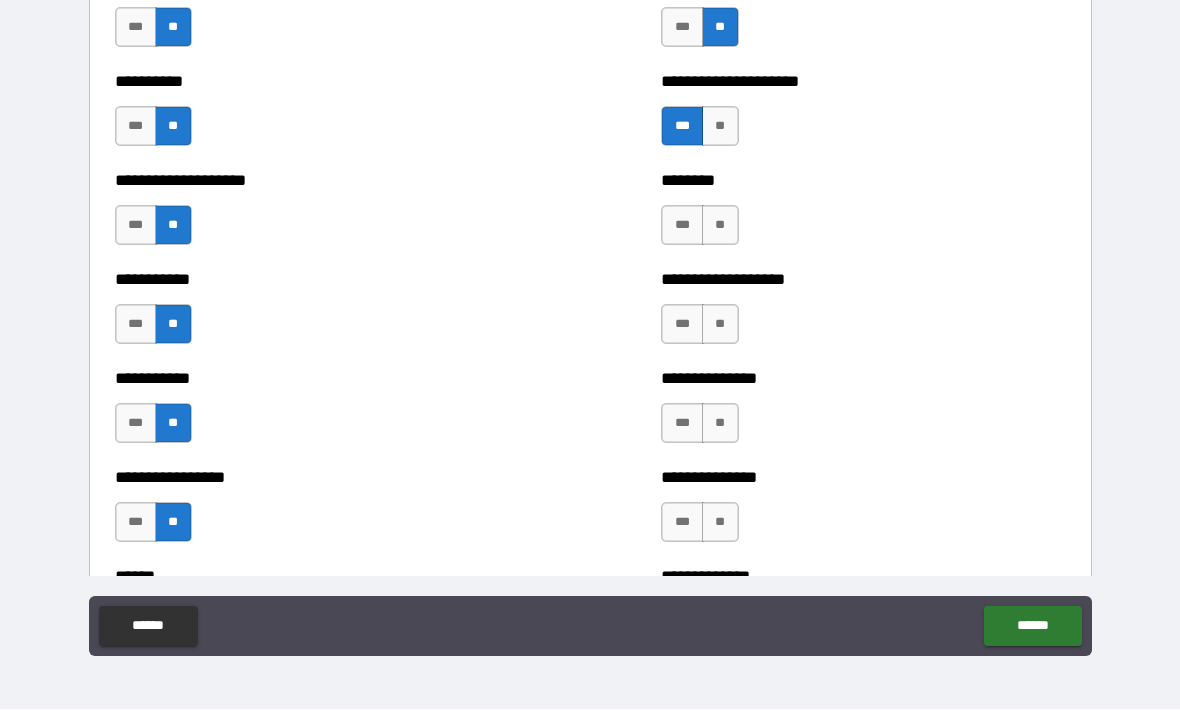 click on "**" at bounding box center (720, 226) 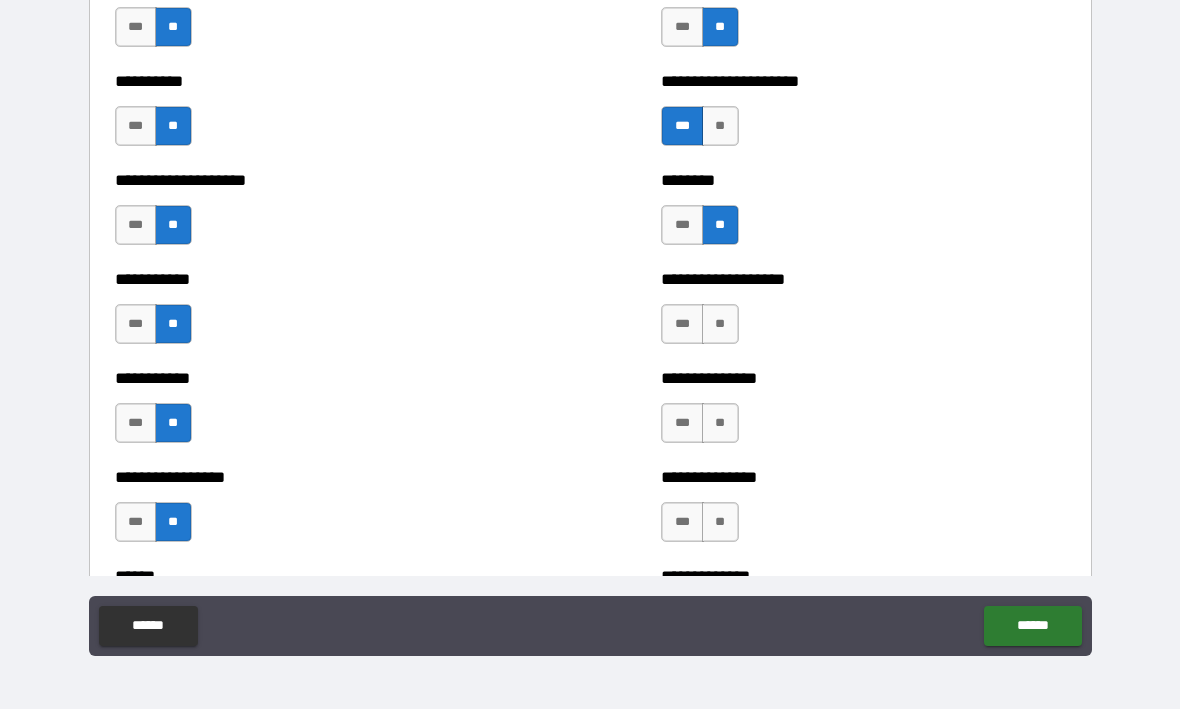 click on "***" at bounding box center [682, 325] 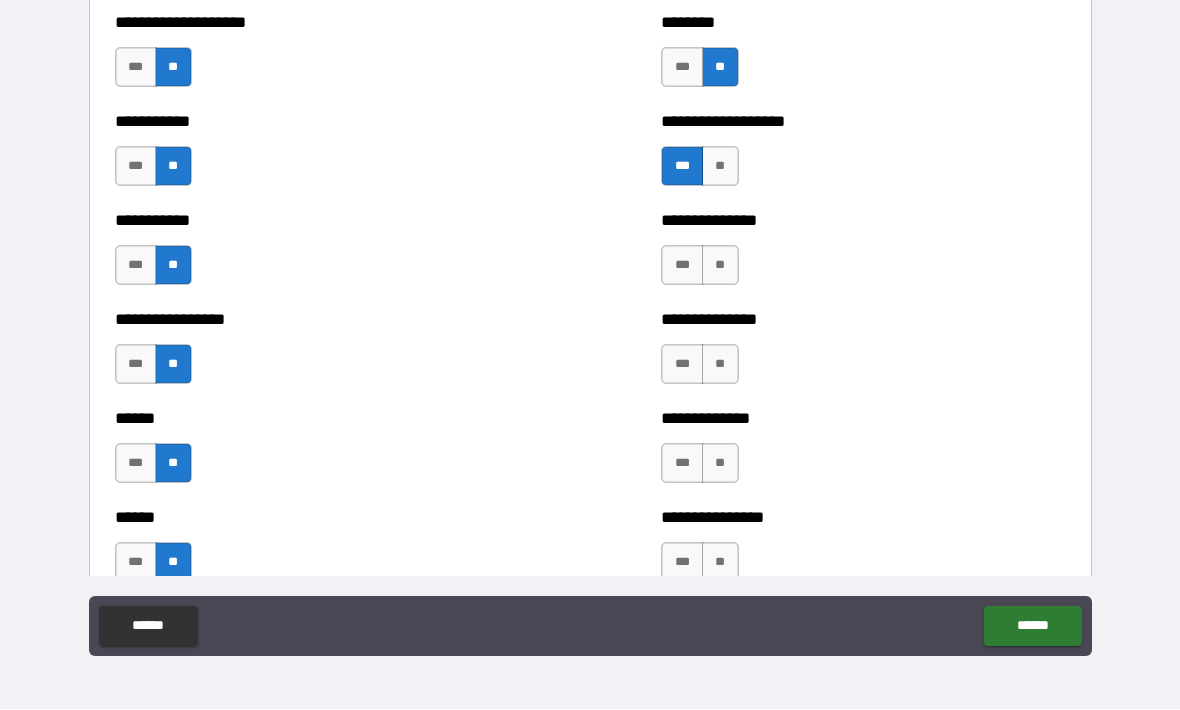 click on "**" at bounding box center [720, 266] 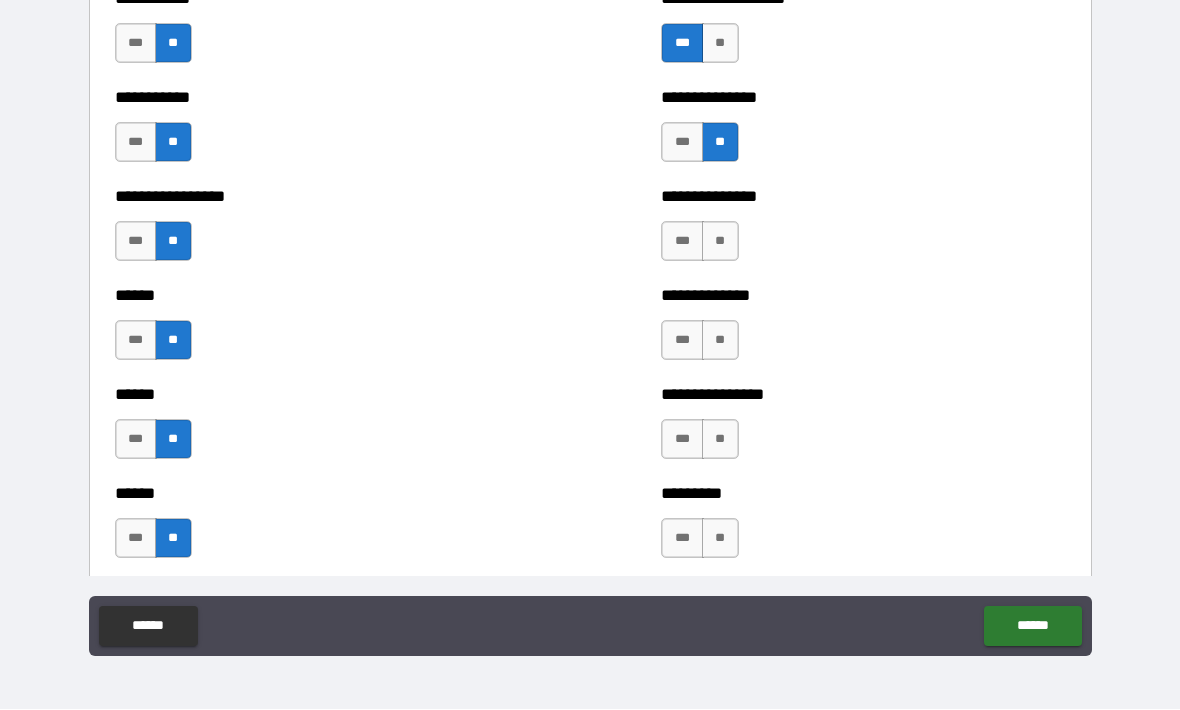 scroll, scrollTop: 2719, scrollLeft: 0, axis: vertical 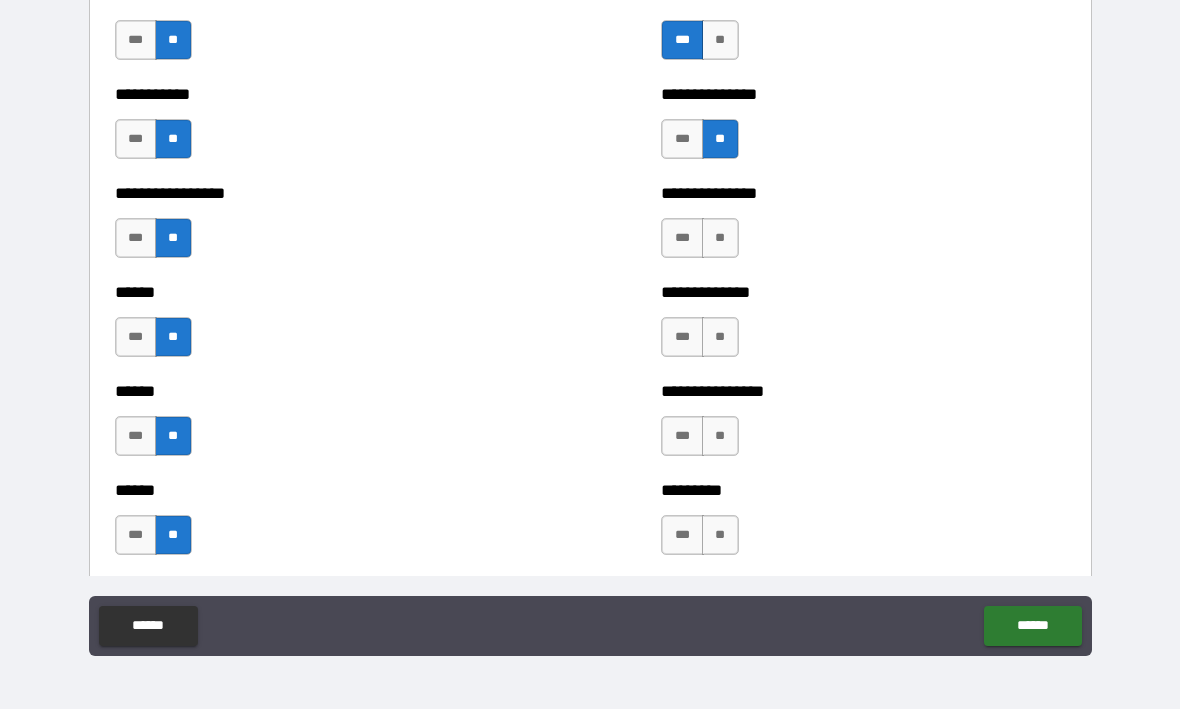 click on "**" at bounding box center (720, 239) 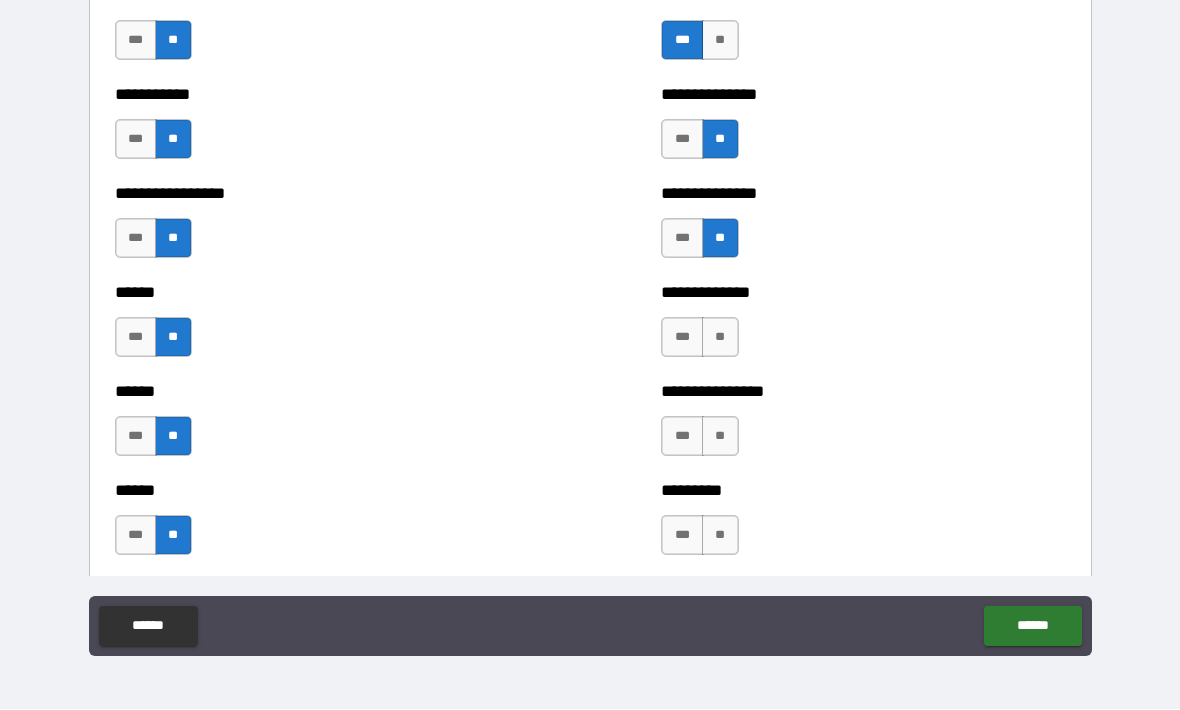 click on "**" at bounding box center (720, 338) 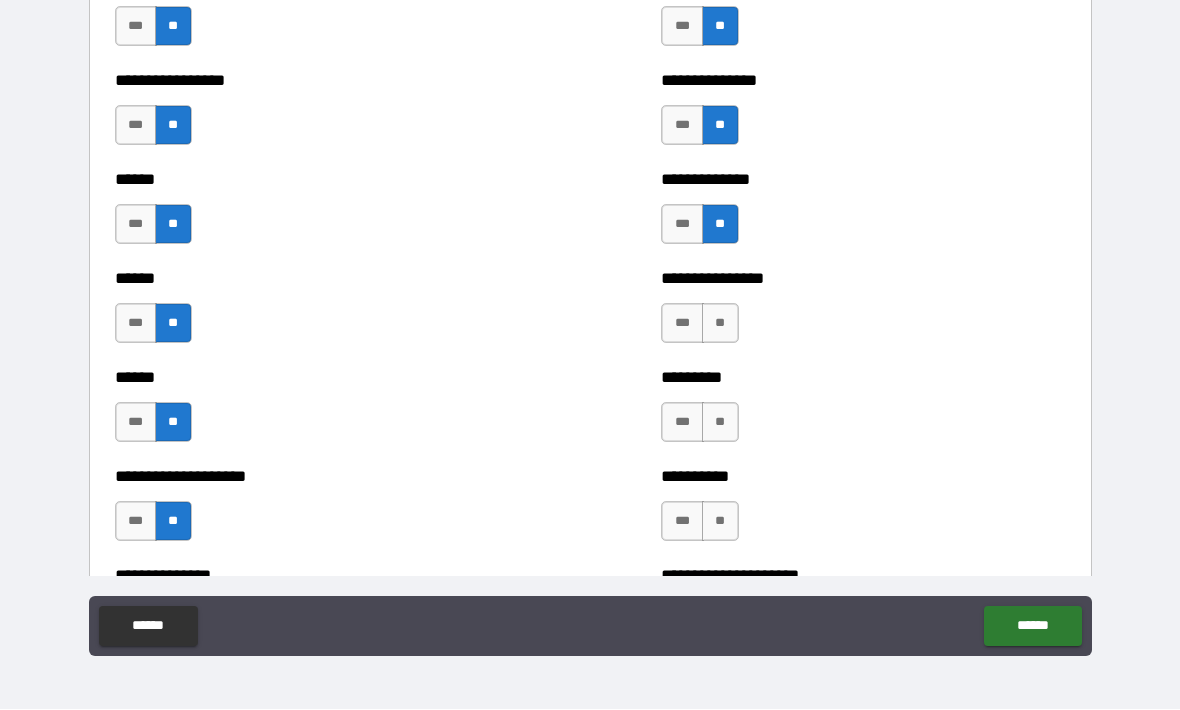 scroll, scrollTop: 2852, scrollLeft: 0, axis: vertical 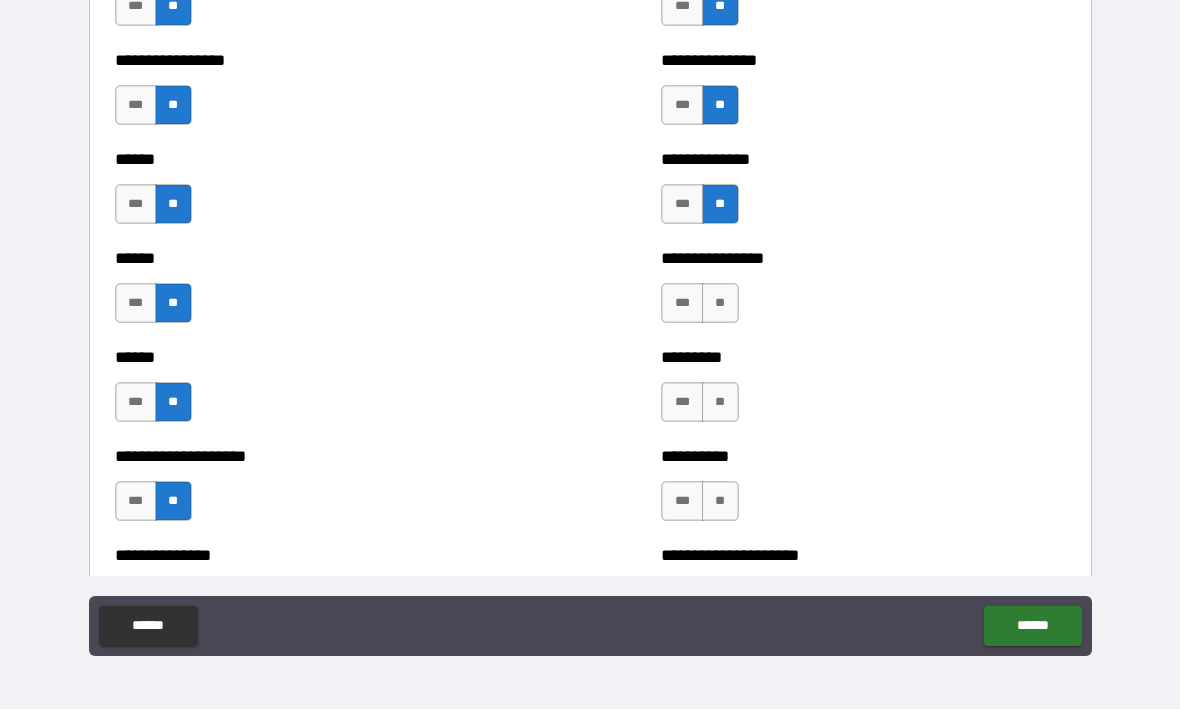 click on "**" at bounding box center [720, 304] 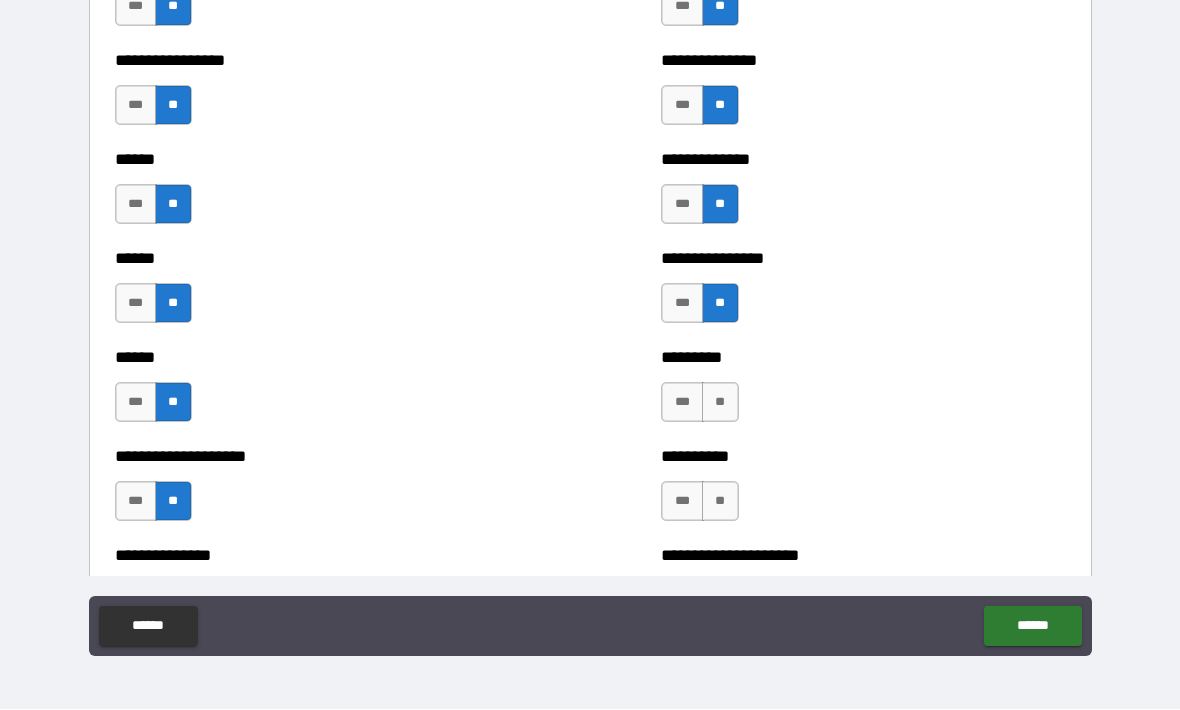 click on "**" at bounding box center (720, 403) 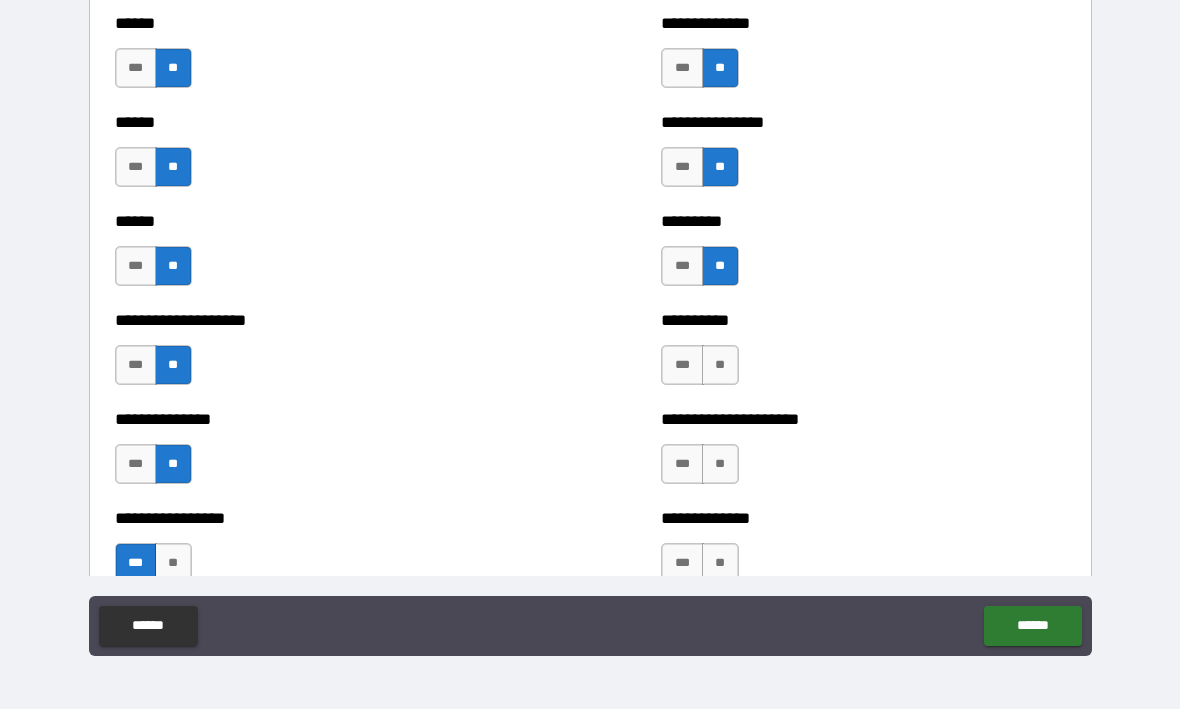 click on "**" at bounding box center [720, 366] 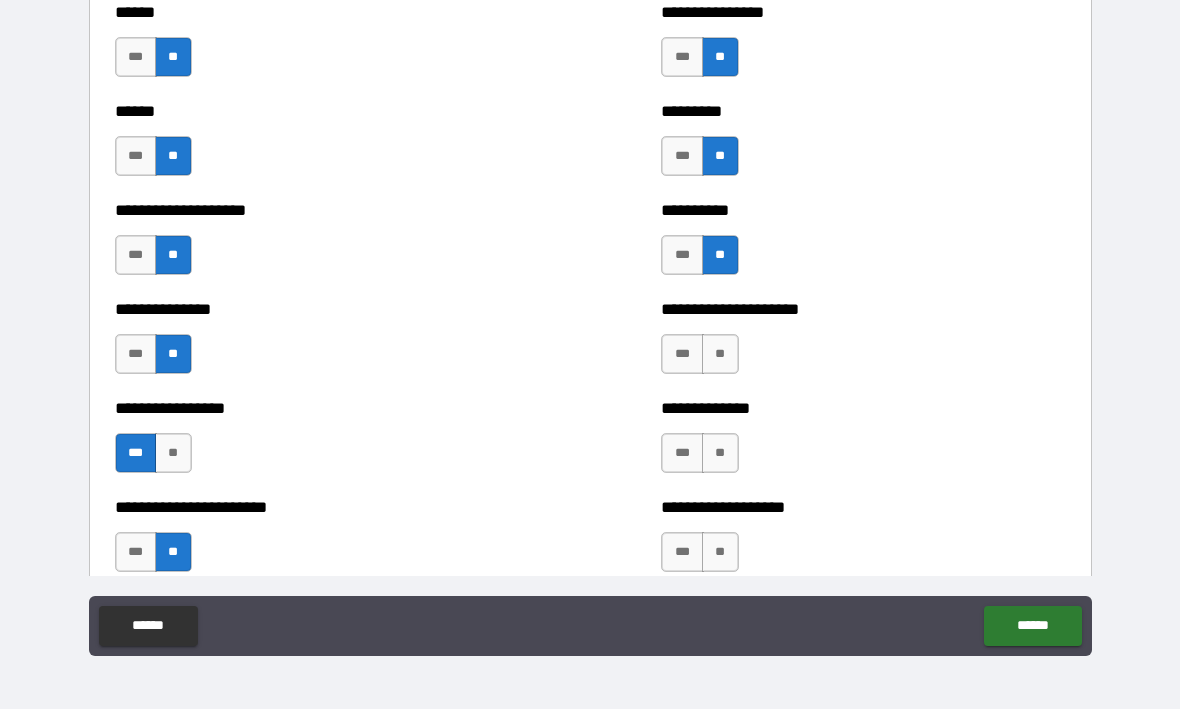 scroll, scrollTop: 3101, scrollLeft: 0, axis: vertical 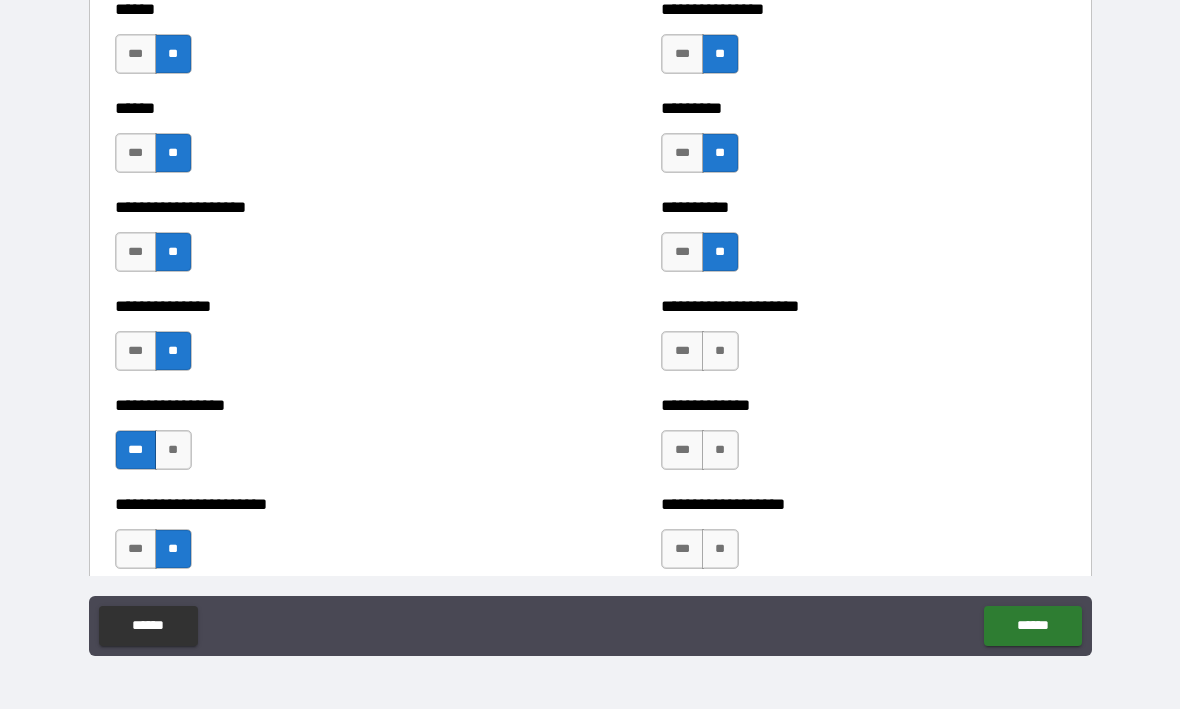 click on "**" at bounding box center [720, 352] 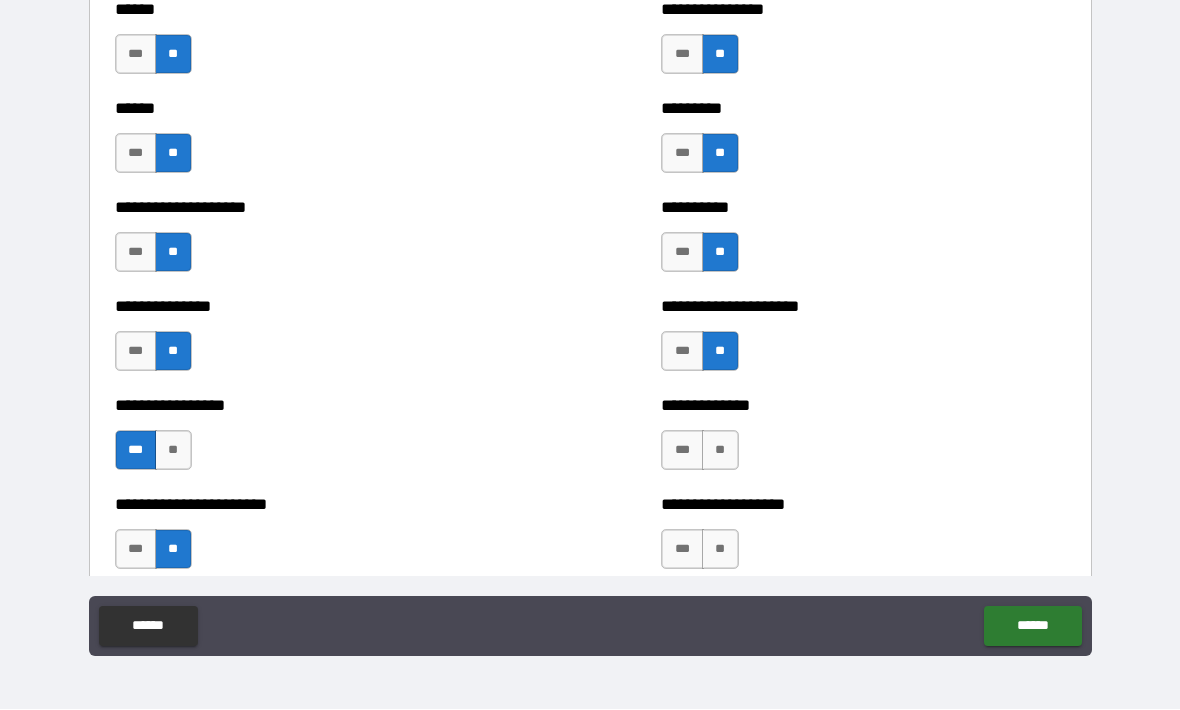 click on "**" at bounding box center (720, 451) 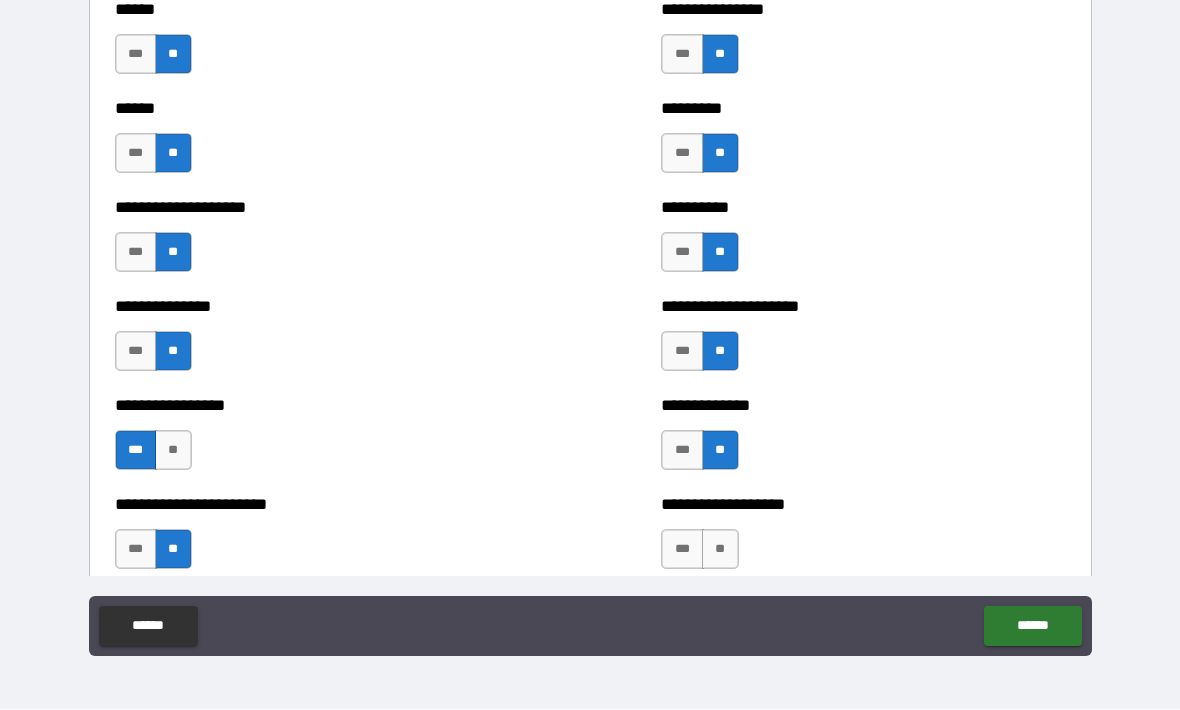 click on "**" at bounding box center (720, 550) 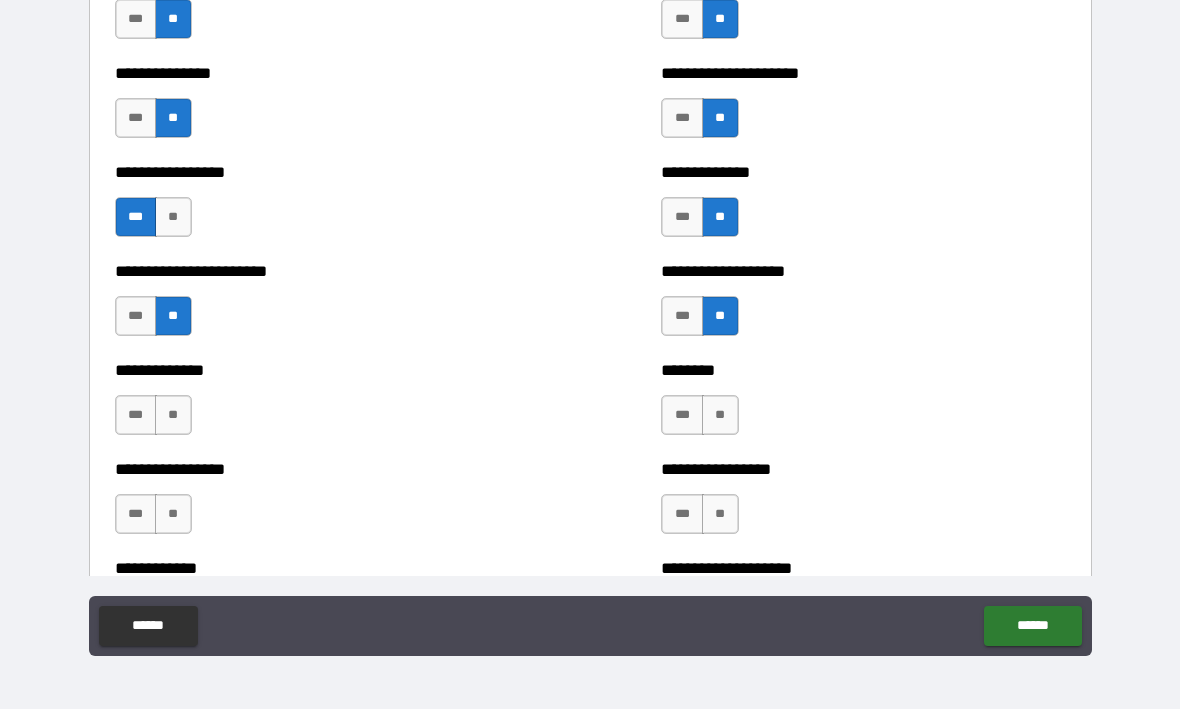 scroll, scrollTop: 3341, scrollLeft: 0, axis: vertical 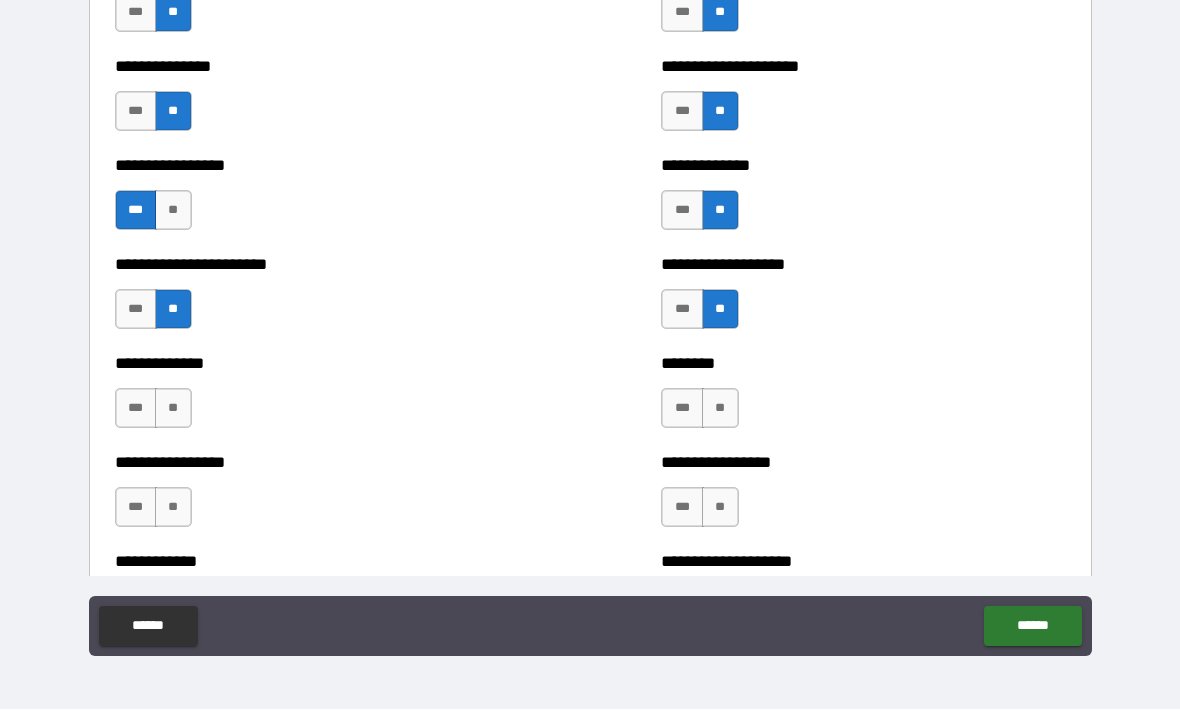click on "**" at bounding box center (720, 409) 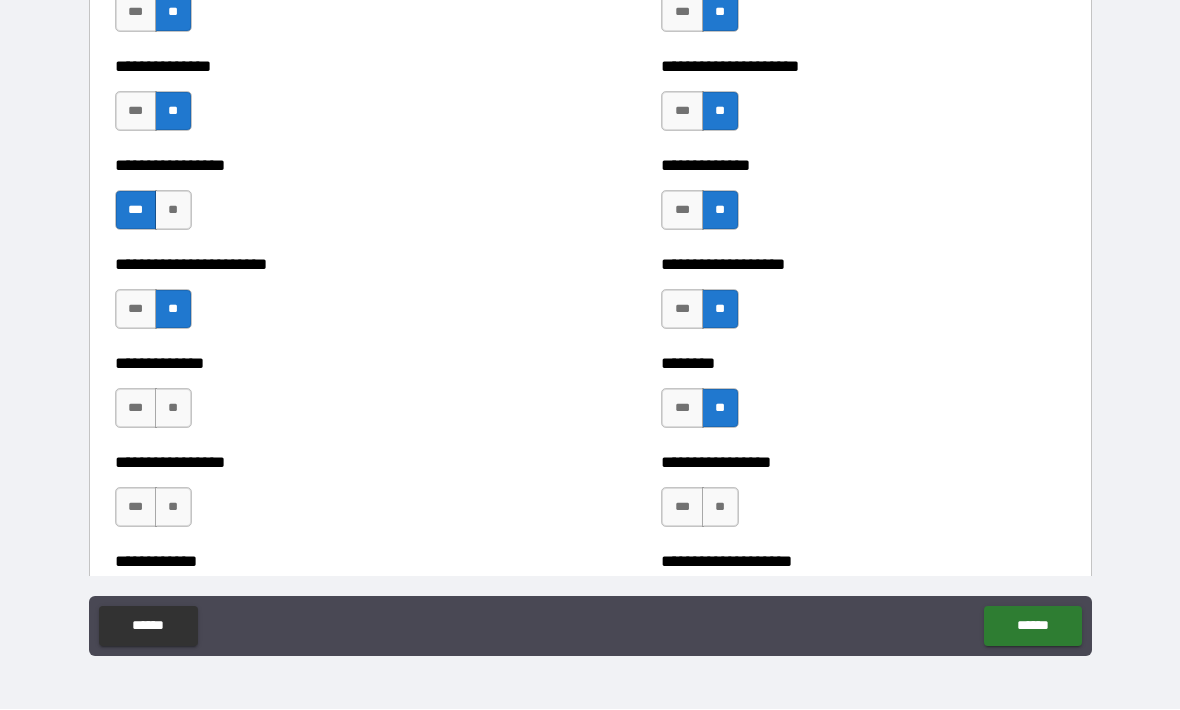 click on "**" at bounding box center [720, 508] 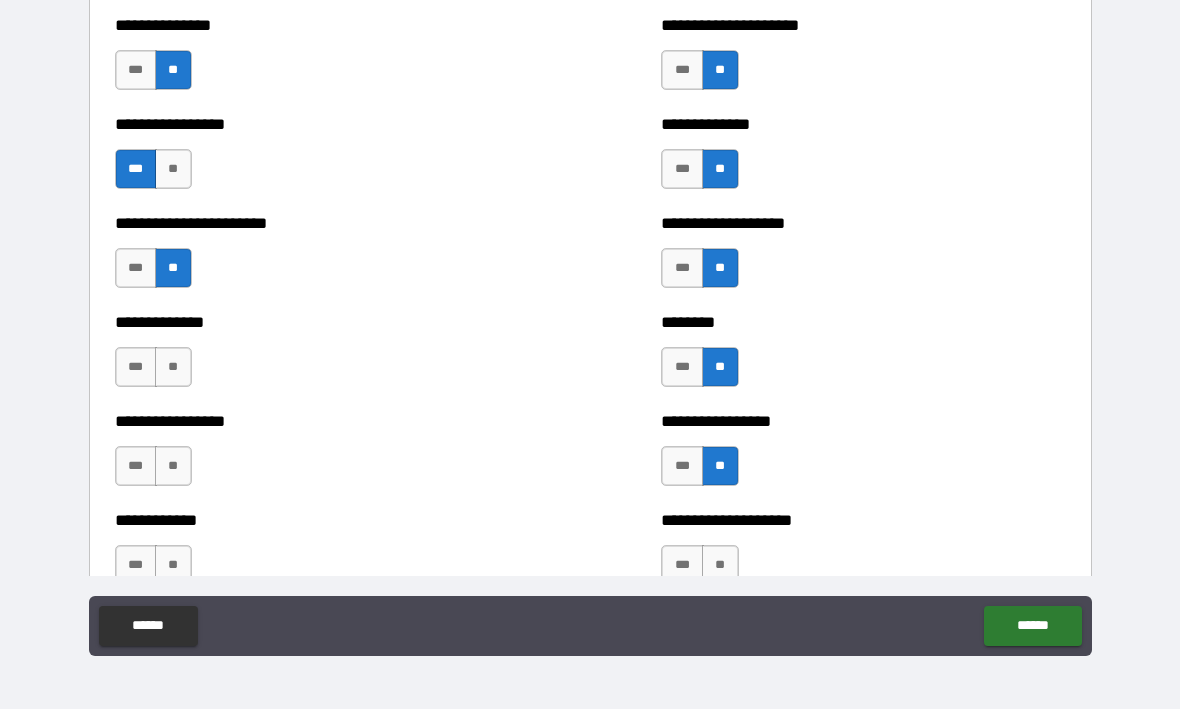 scroll, scrollTop: 3471, scrollLeft: 0, axis: vertical 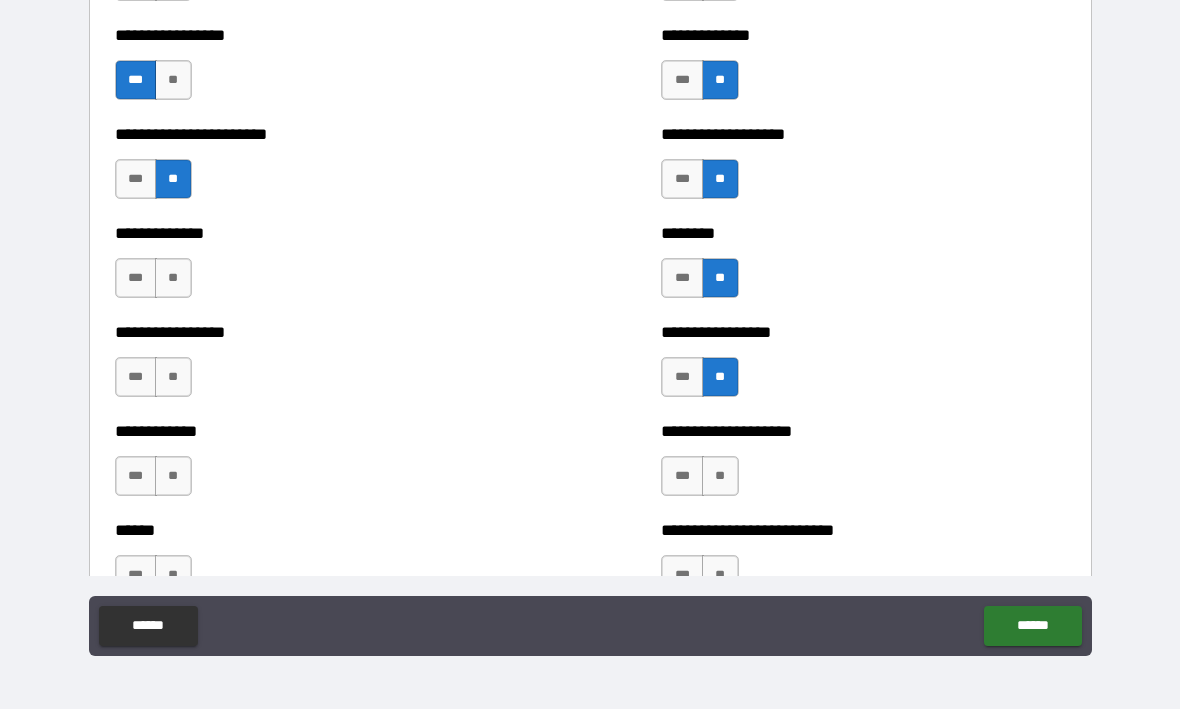 click on "**" at bounding box center [173, 279] 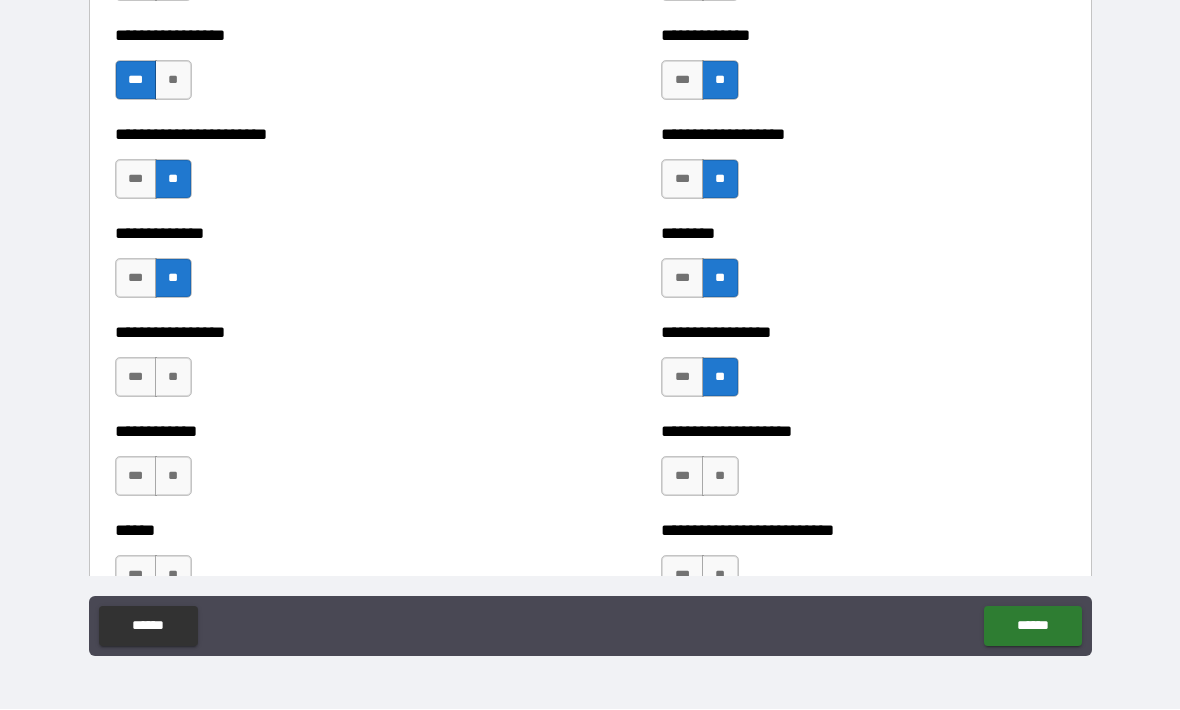 click on "**" at bounding box center [173, 378] 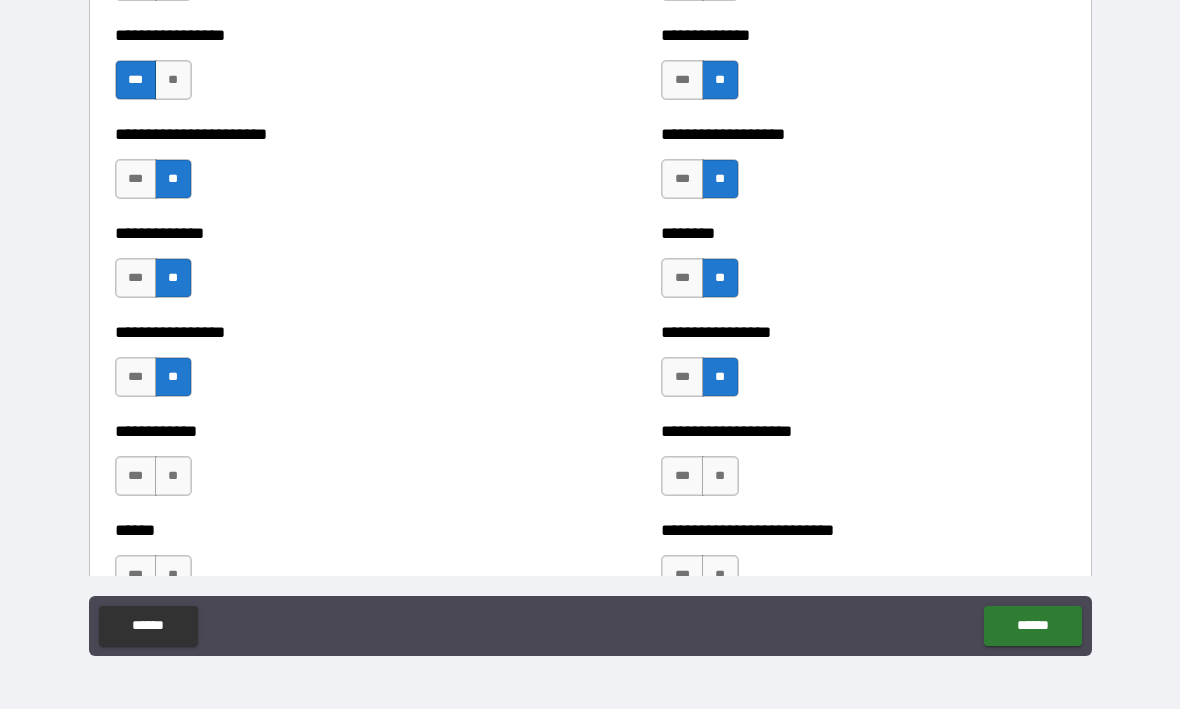 click on "**" at bounding box center [173, 477] 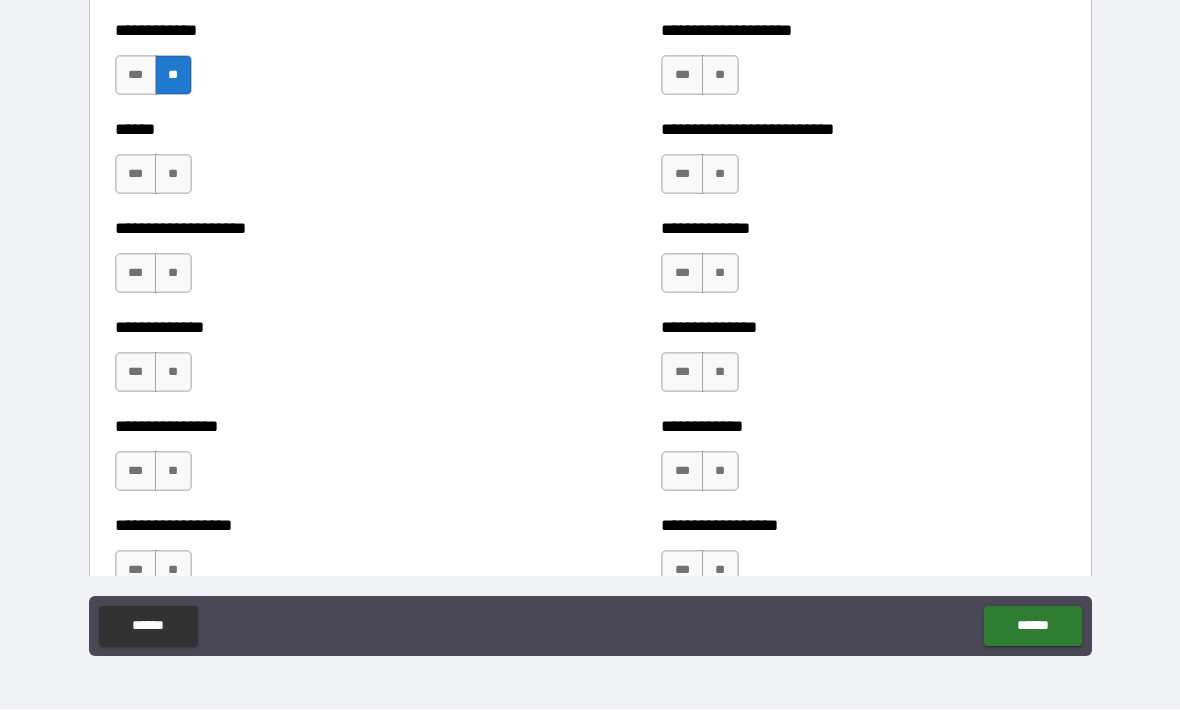 scroll, scrollTop: 3876, scrollLeft: 0, axis: vertical 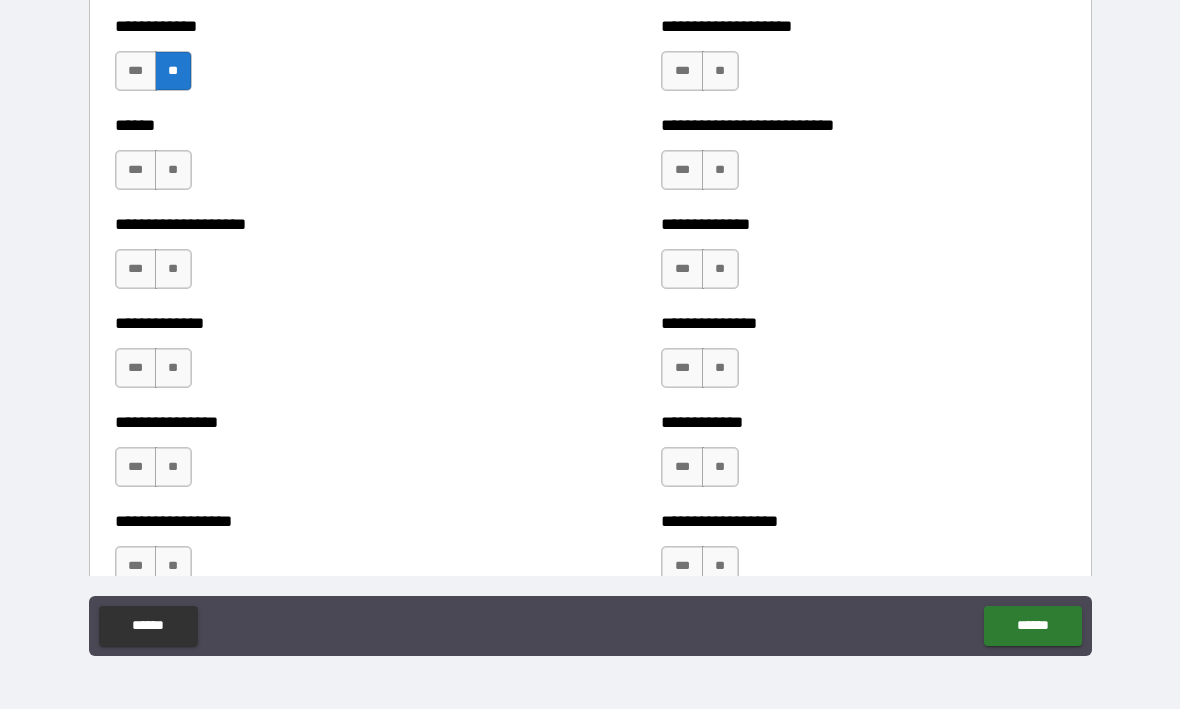 click on "**" at bounding box center [173, 171] 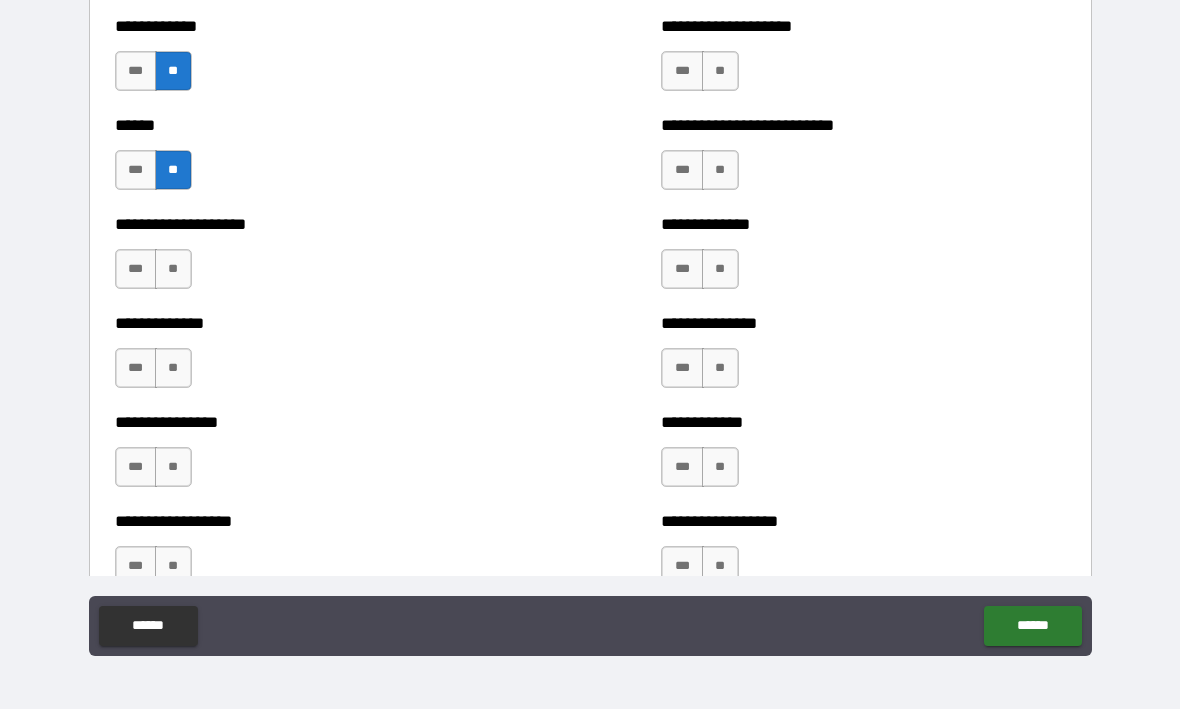 click on "**" at bounding box center (720, 72) 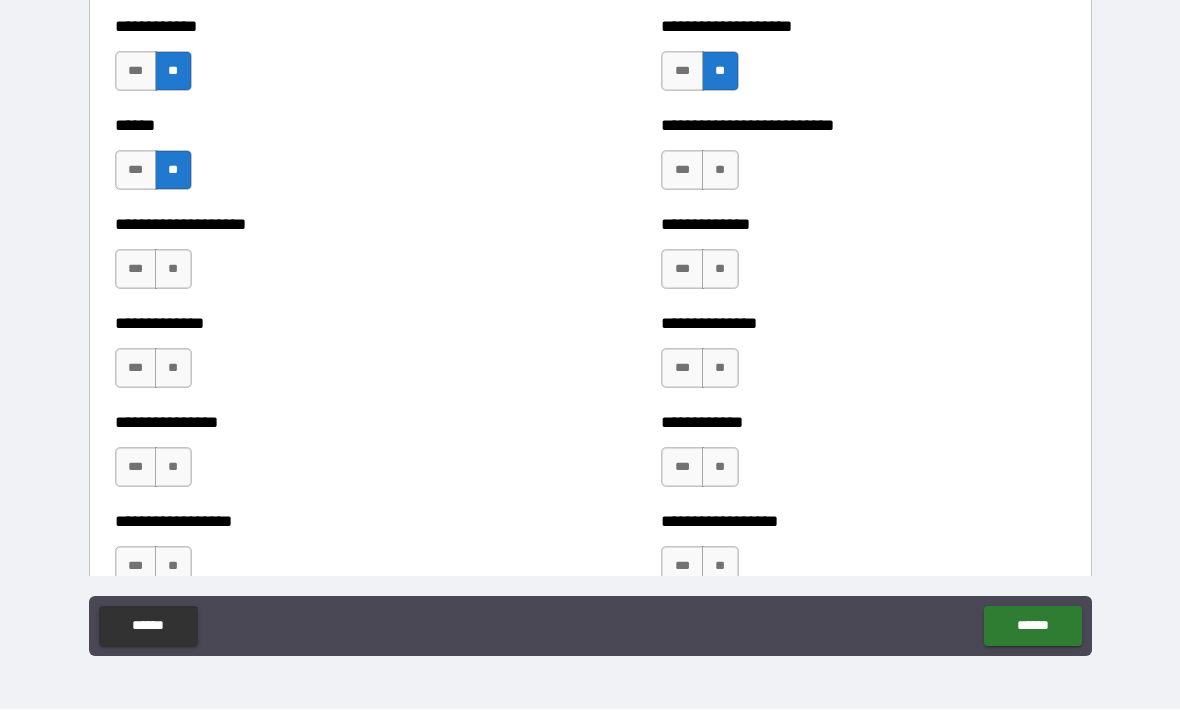 click on "**" at bounding box center [720, 171] 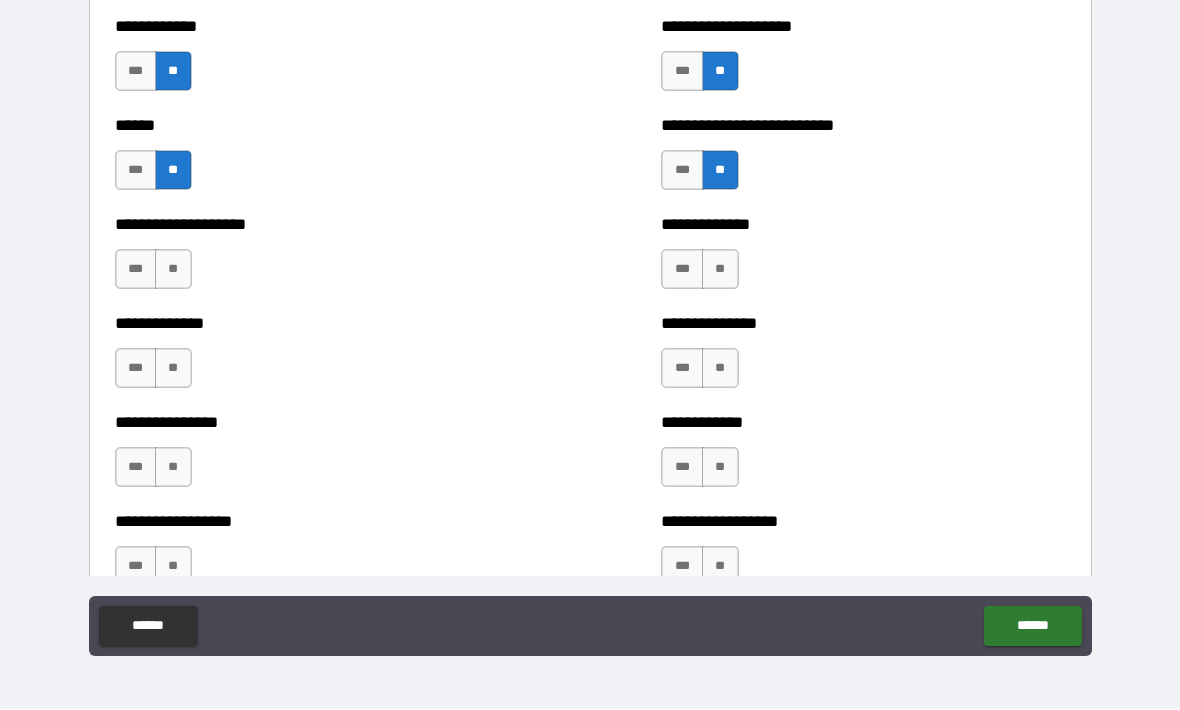 click on "***" at bounding box center [682, 270] 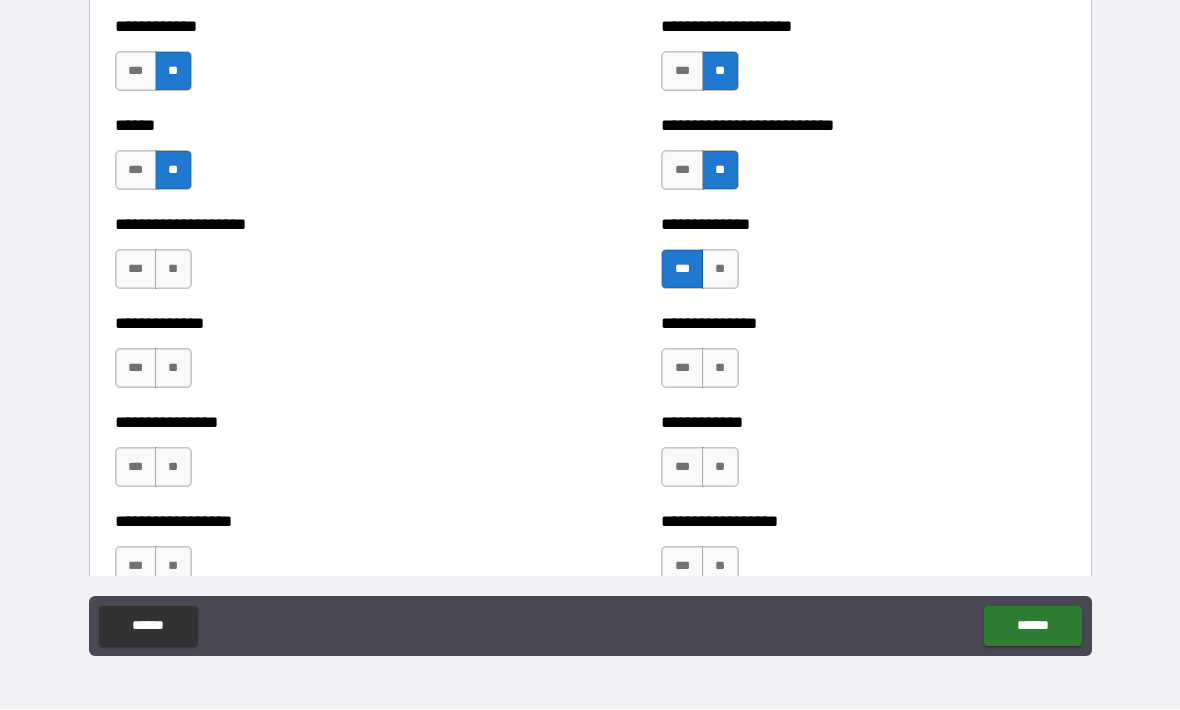 click on "**" at bounding box center (173, 270) 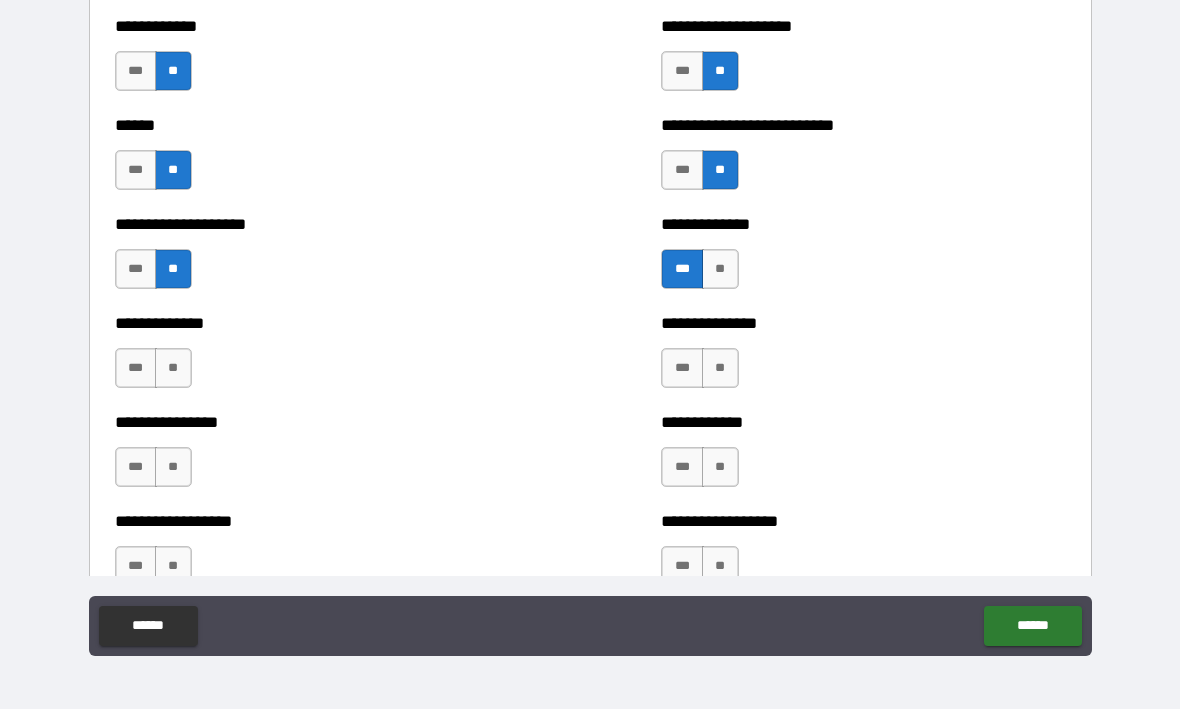 click on "**" at bounding box center (173, 369) 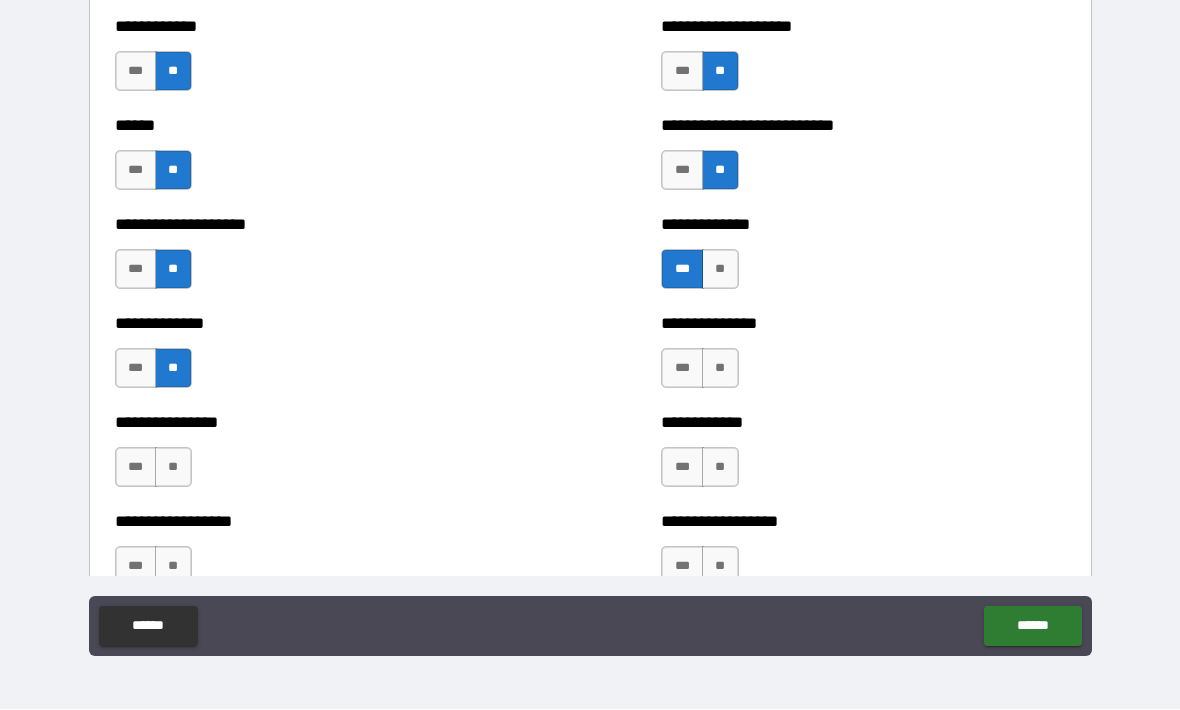 click on "**" at bounding box center (720, 369) 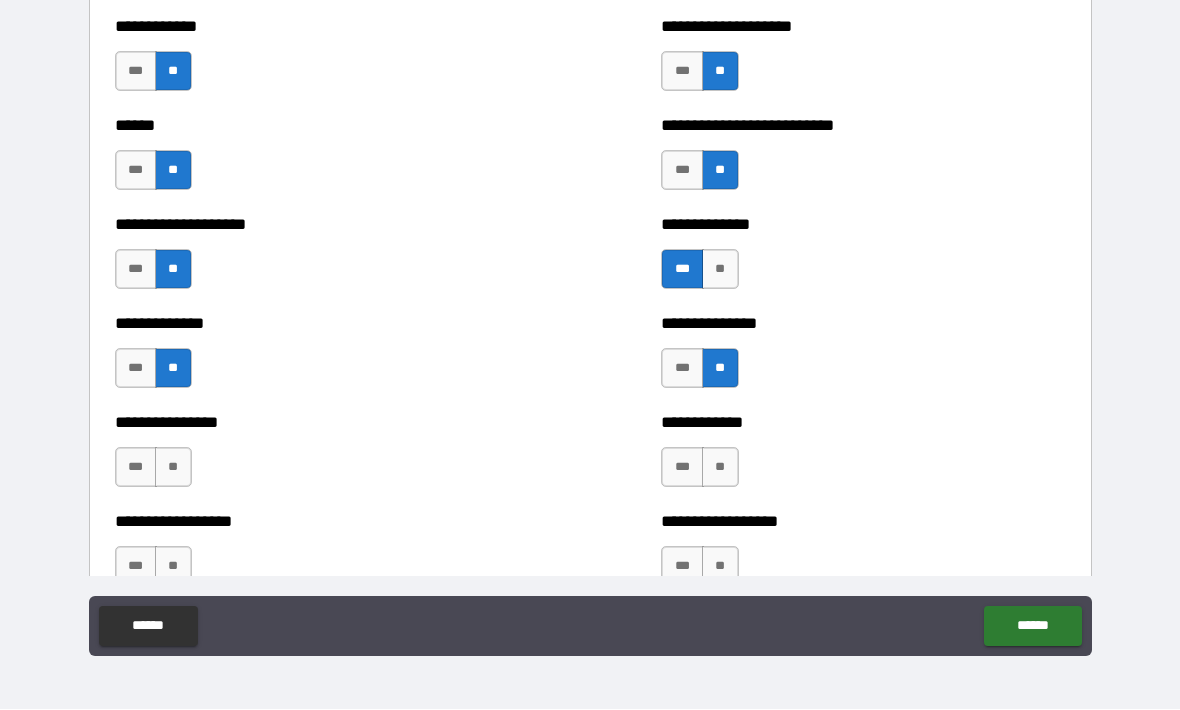 click on "**" at bounding box center [720, 468] 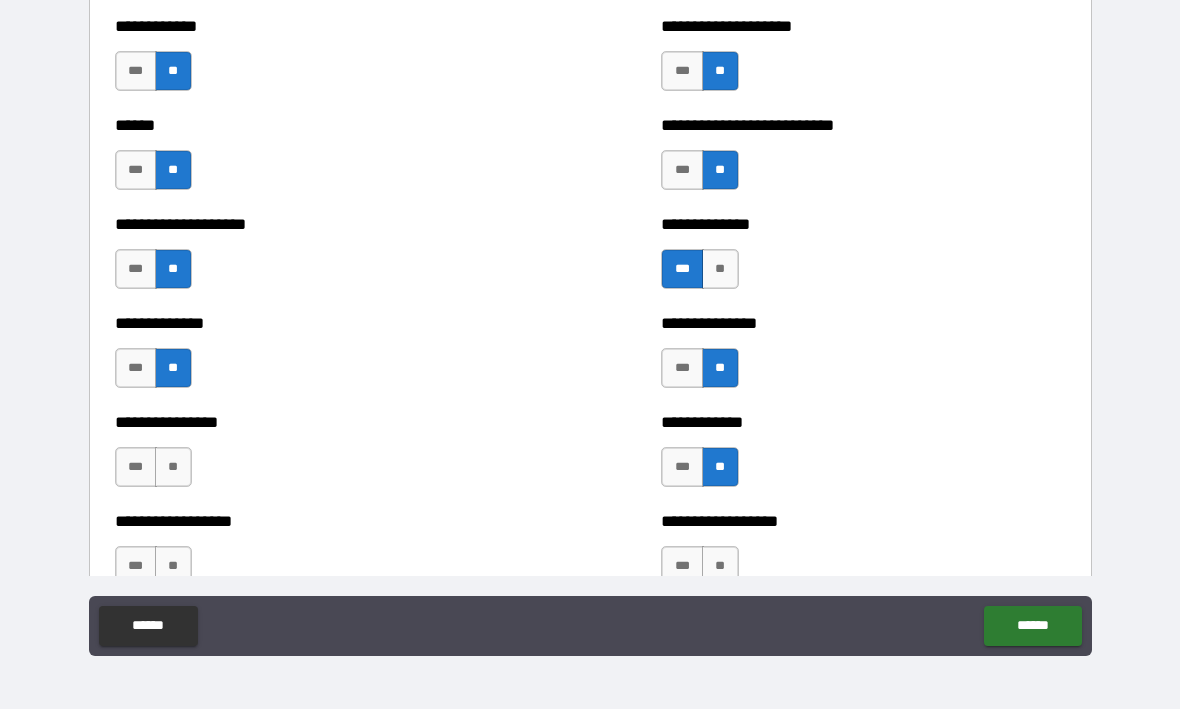 click on "**" at bounding box center [173, 468] 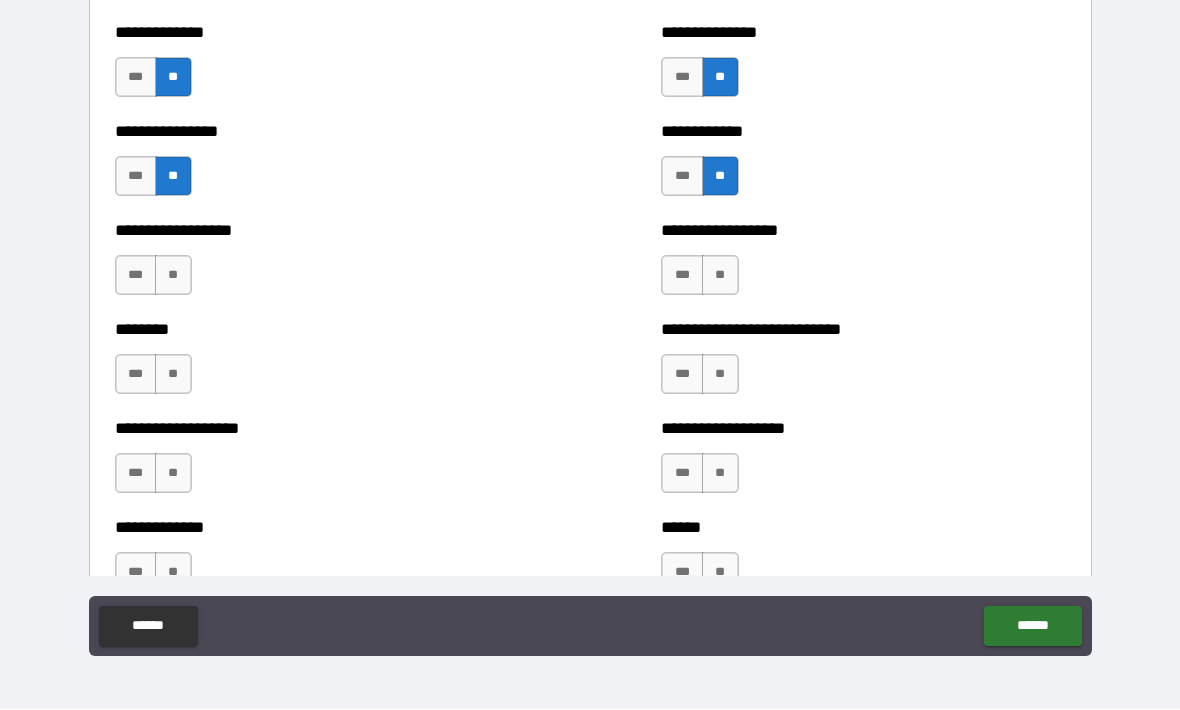 scroll, scrollTop: 4168, scrollLeft: 0, axis: vertical 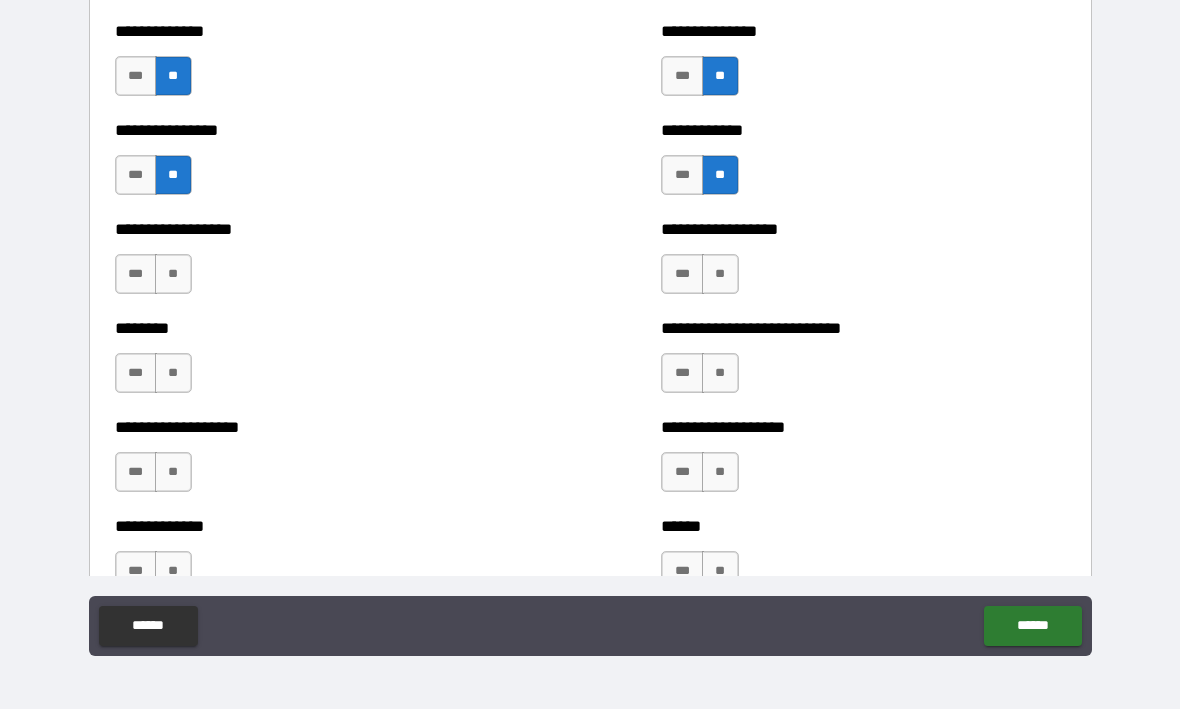 click on "**" at bounding box center [173, 275] 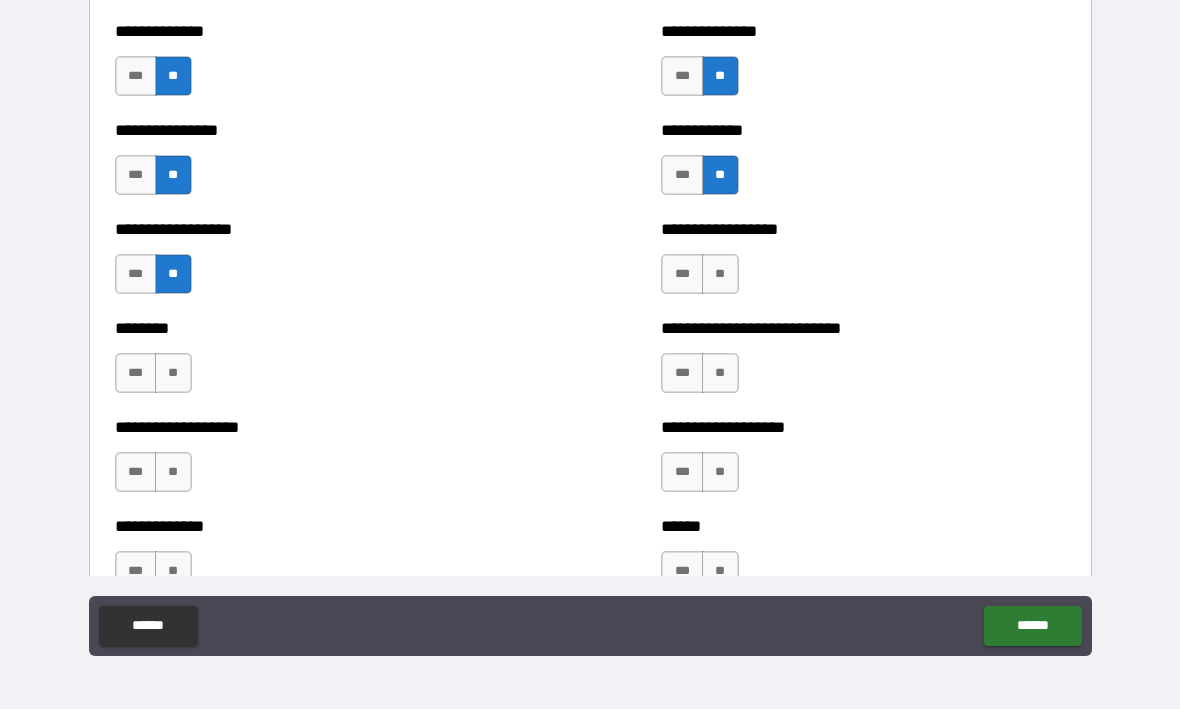 click on "**" at bounding box center (720, 275) 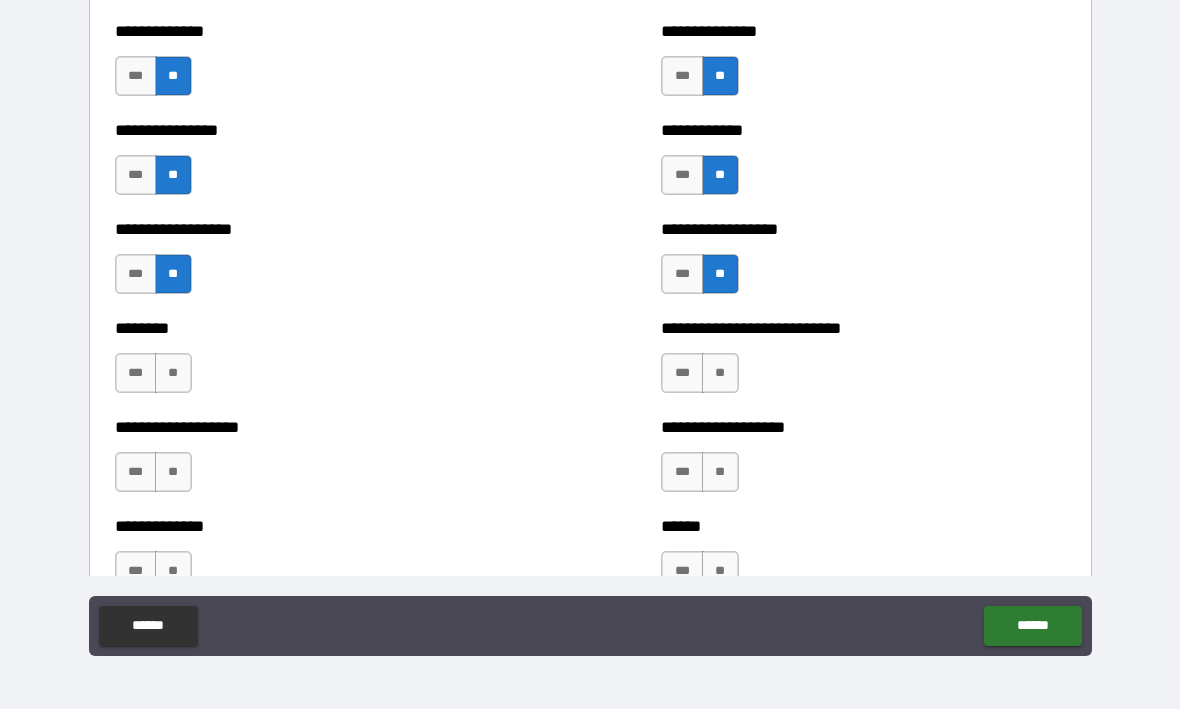 click on "**" at bounding box center [720, 374] 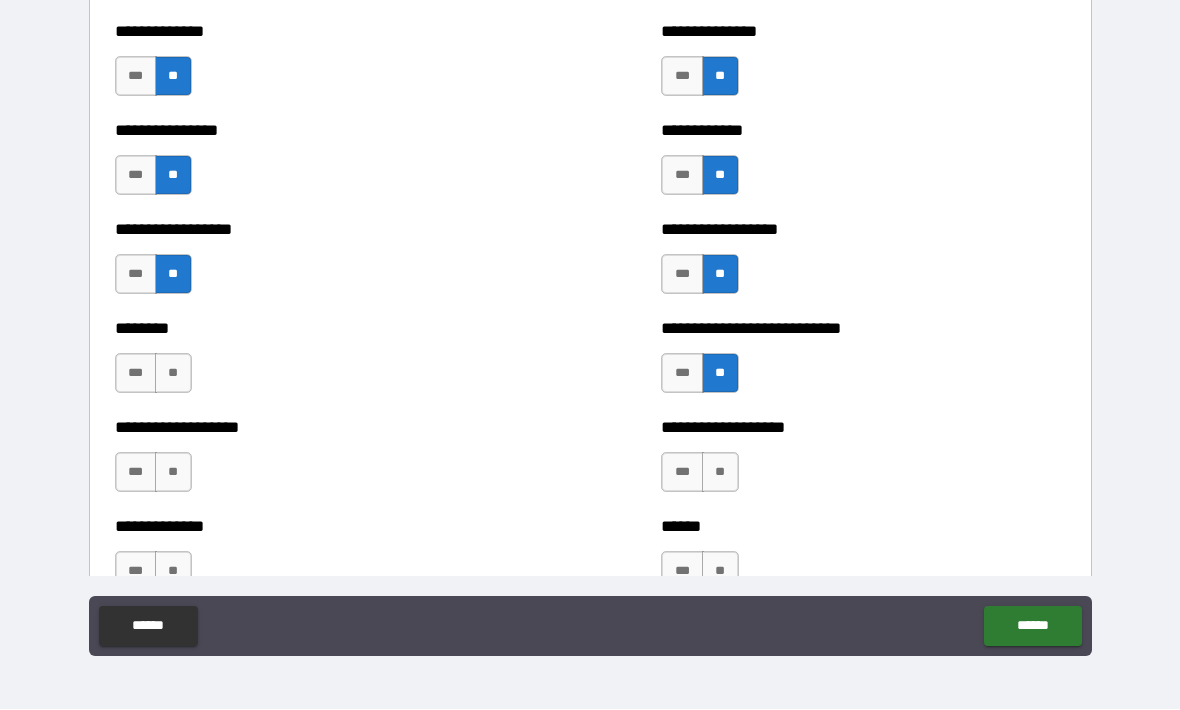 click on "**" at bounding box center (173, 374) 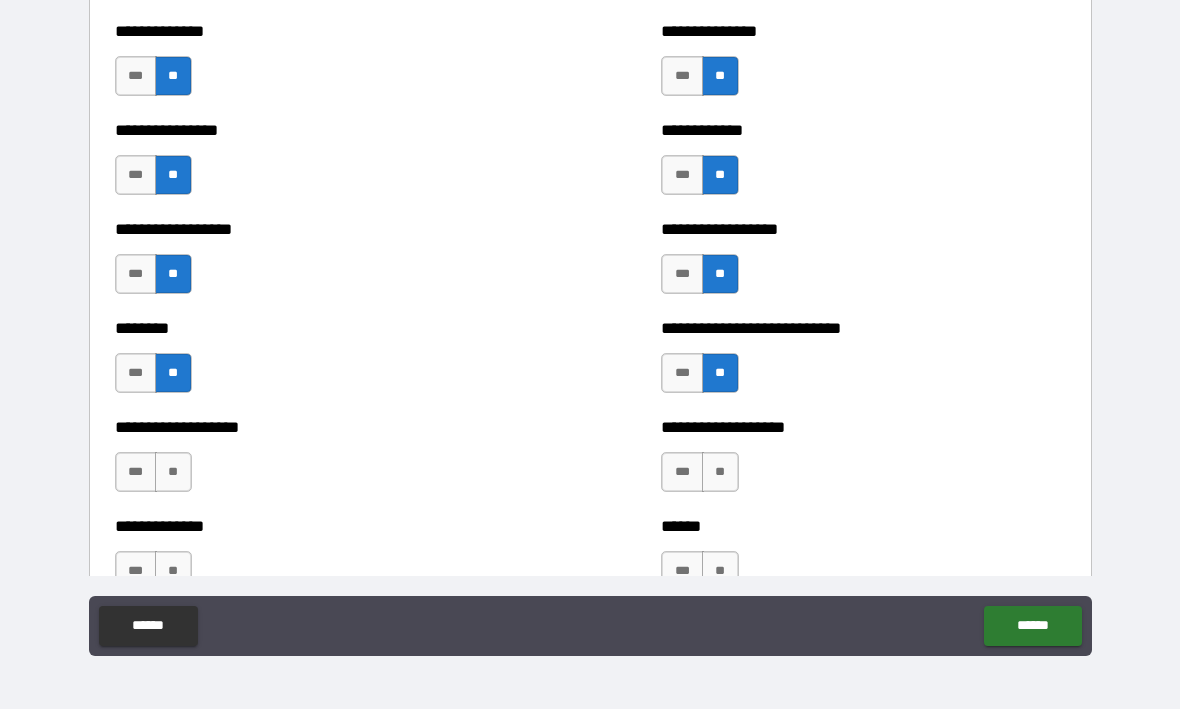 click on "**" at bounding box center (173, 473) 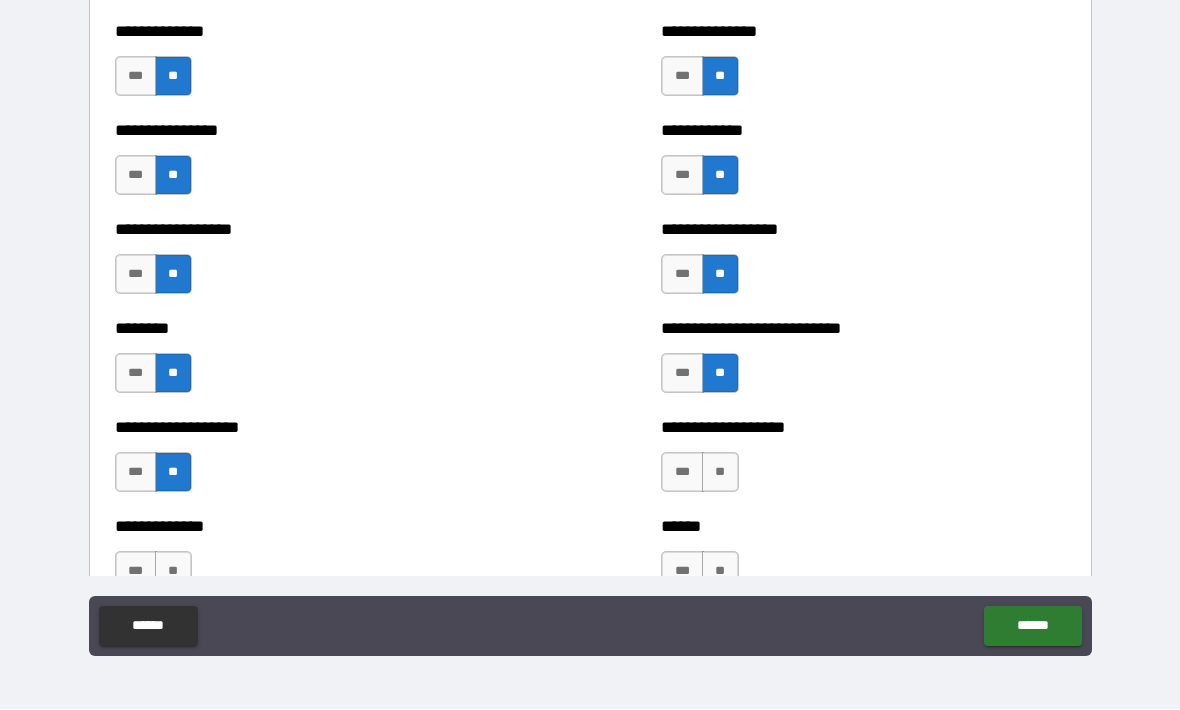 click on "**" at bounding box center (720, 473) 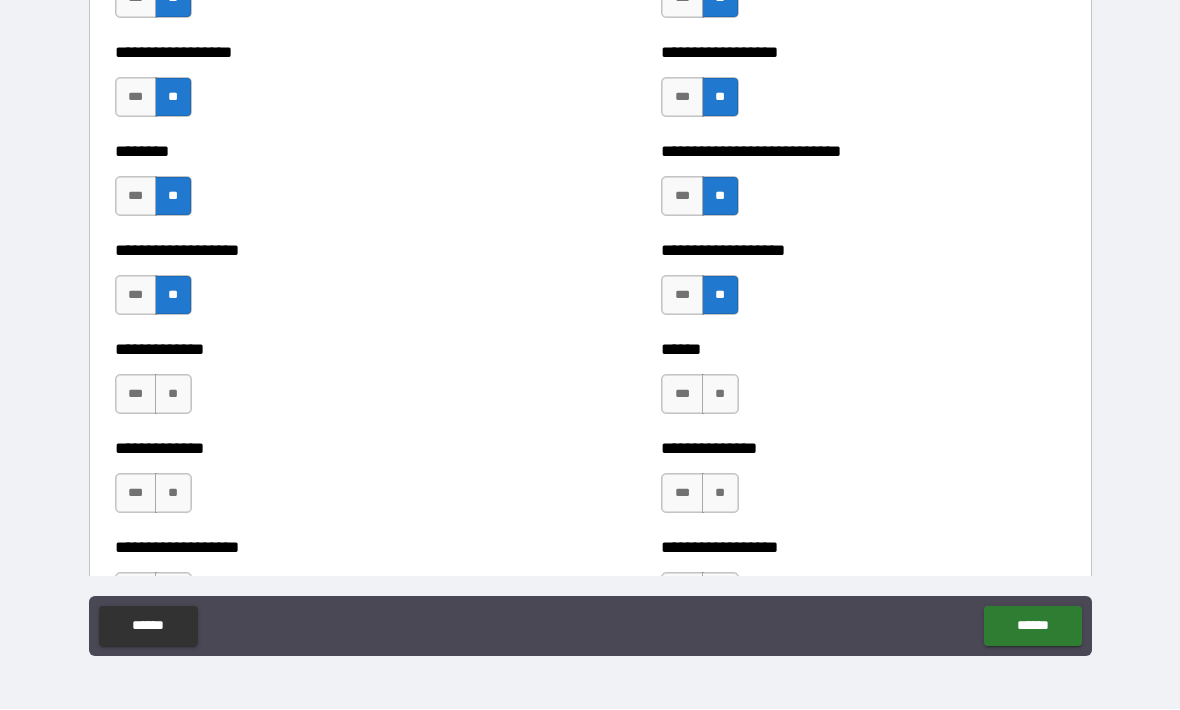 scroll, scrollTop: 4356, scrollLeft: 0, axis: vertical 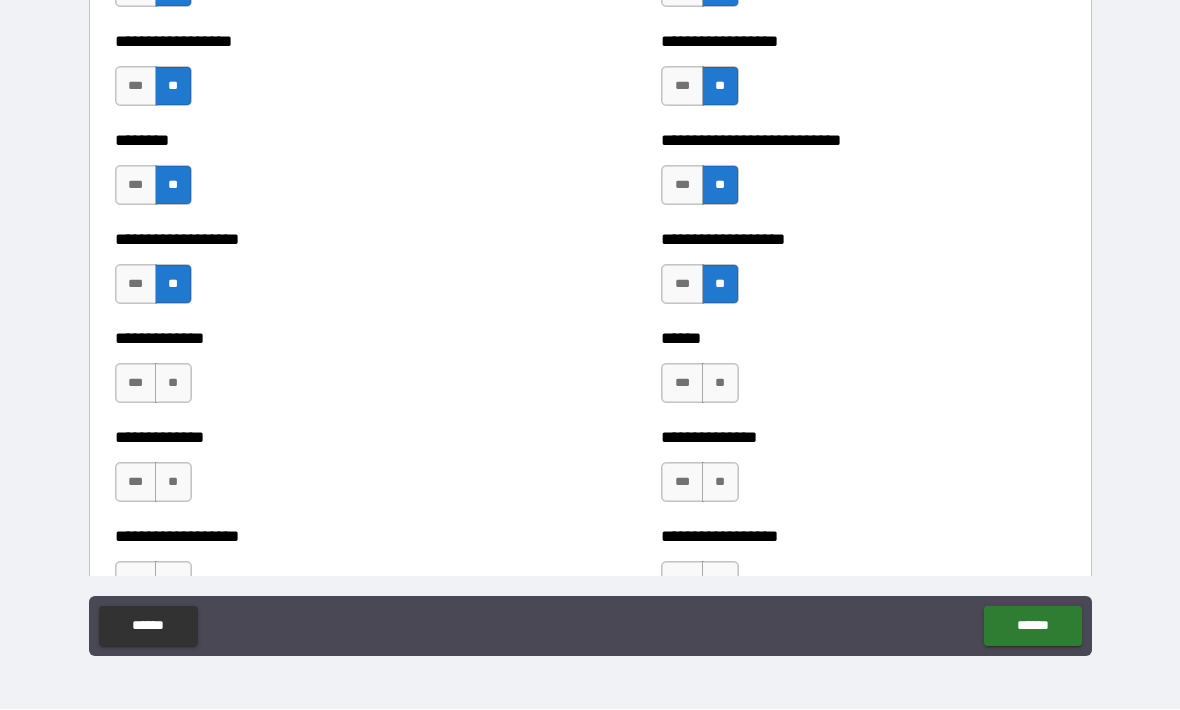 click on "***" at bounding box center (136, 384) 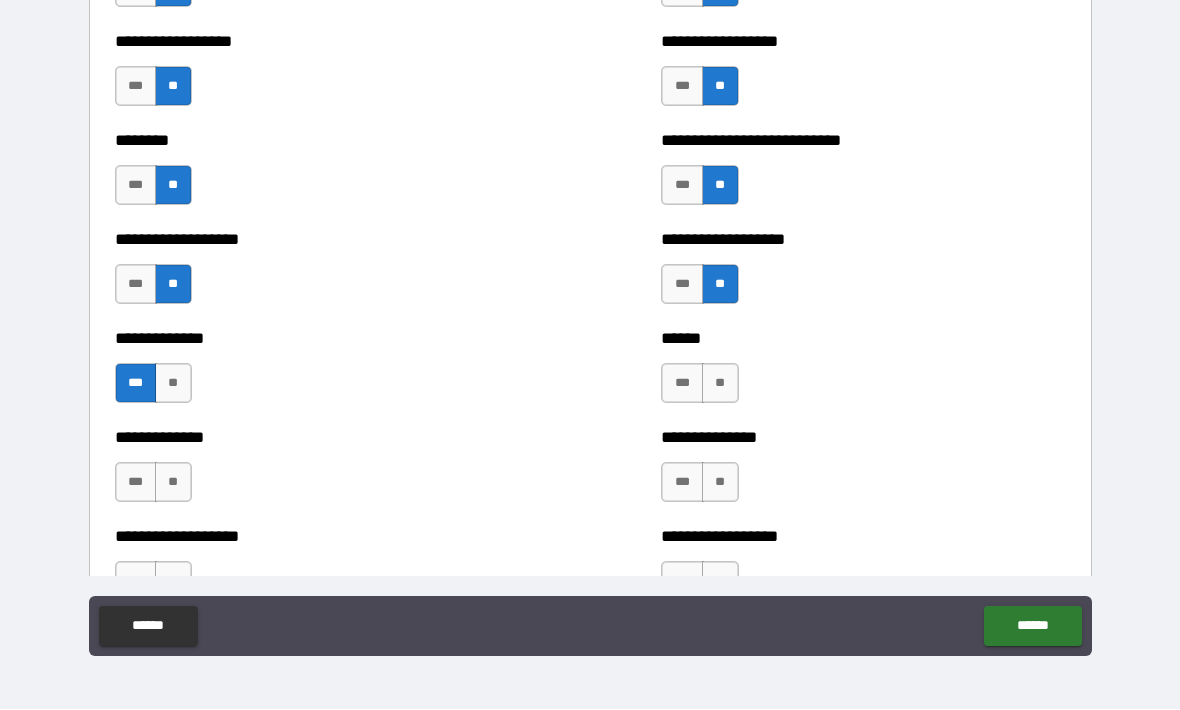 click on "**" at bounding box center [720, 384] 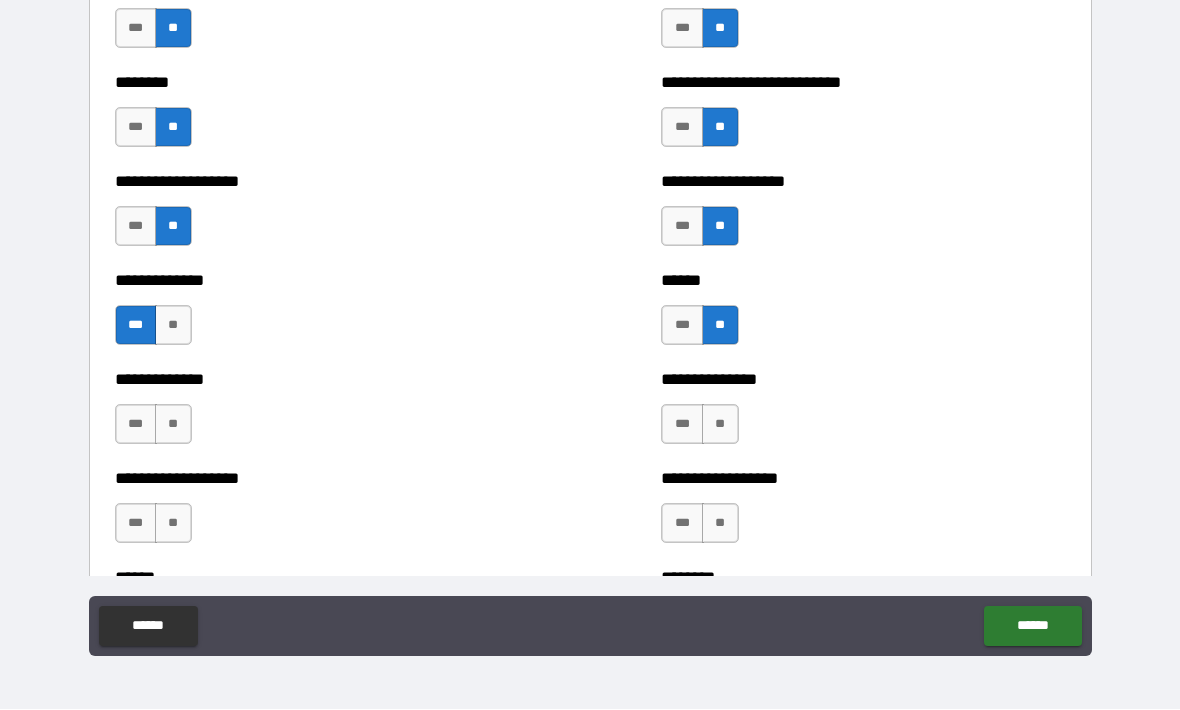 scroll, scrollTop: 4471, scrollLeft: 0, axis: vertical 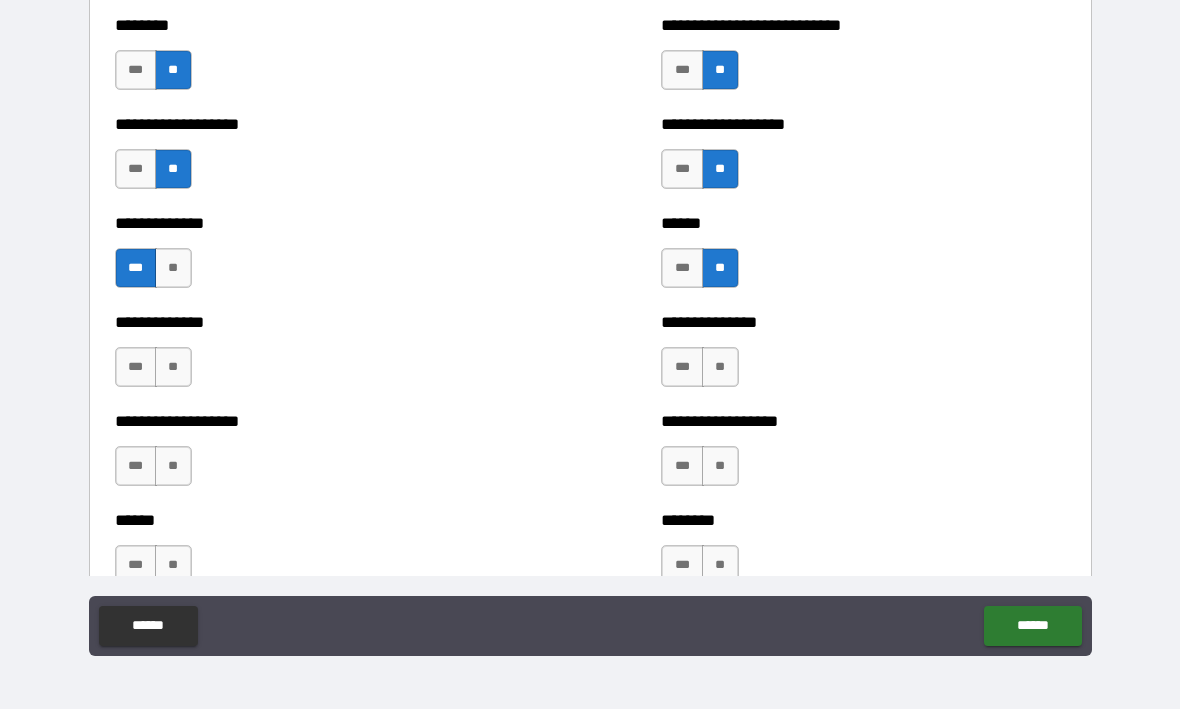 click on "**" at bounding box center [720, 368] 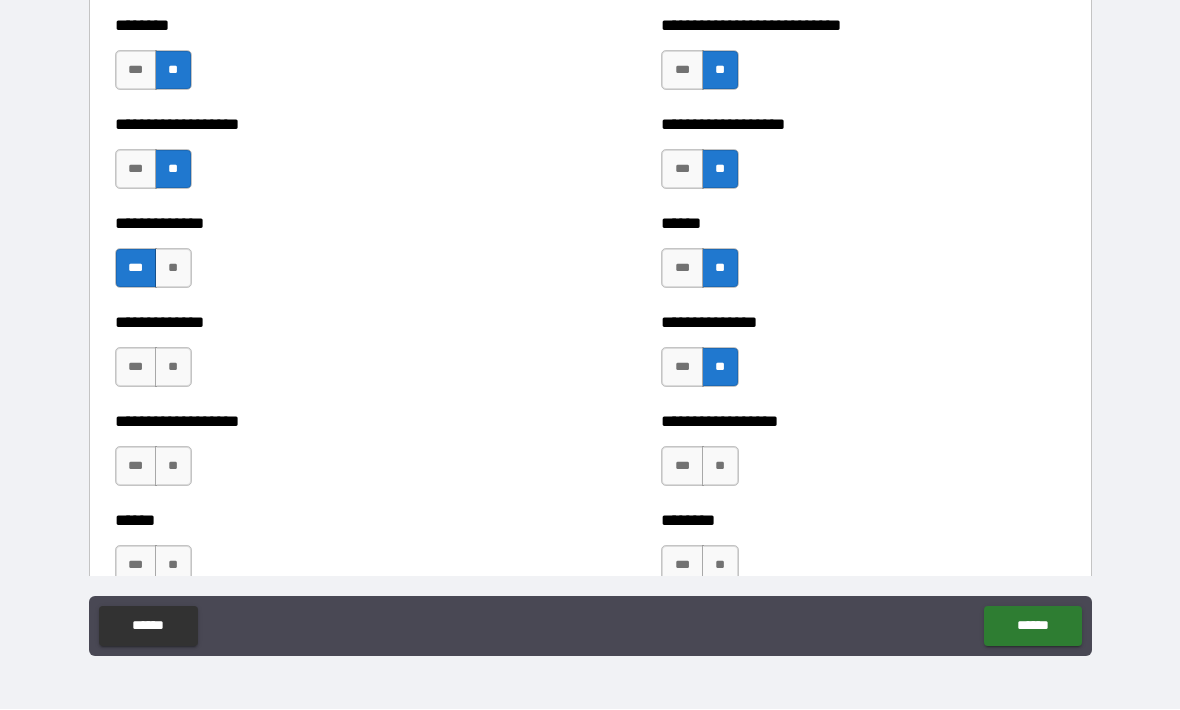 click on "**" at bounding box center [720, 467] 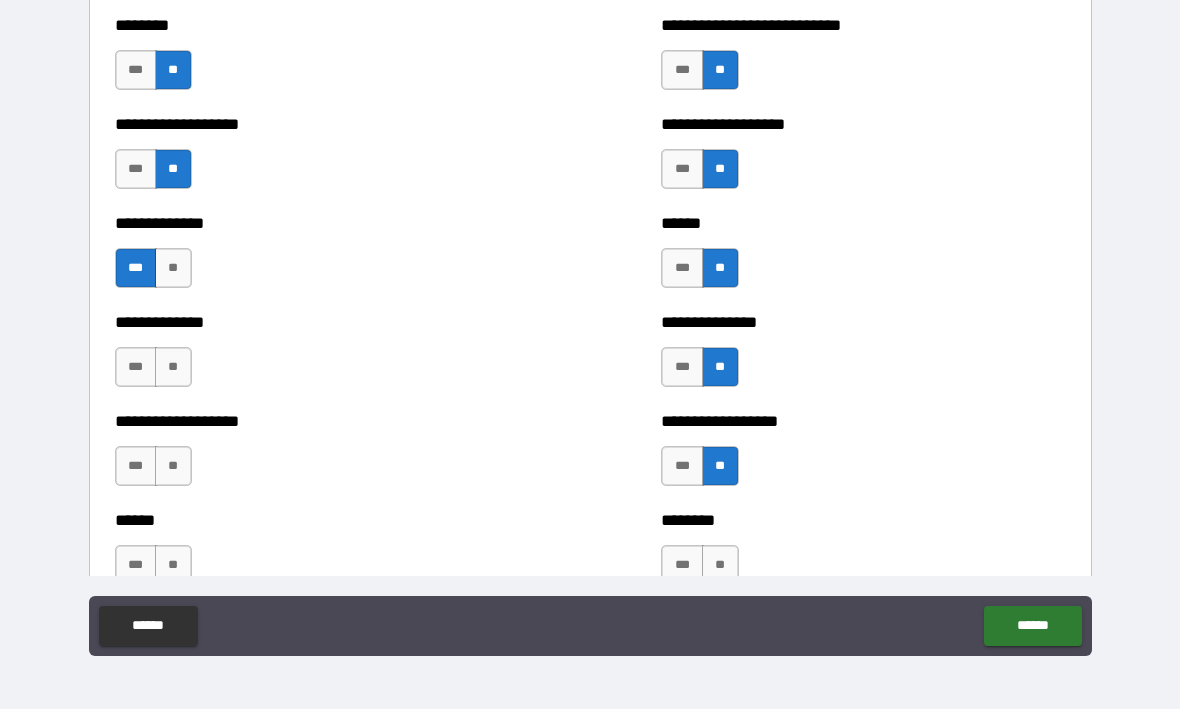 click on "**" at bounding box center (173, 368) 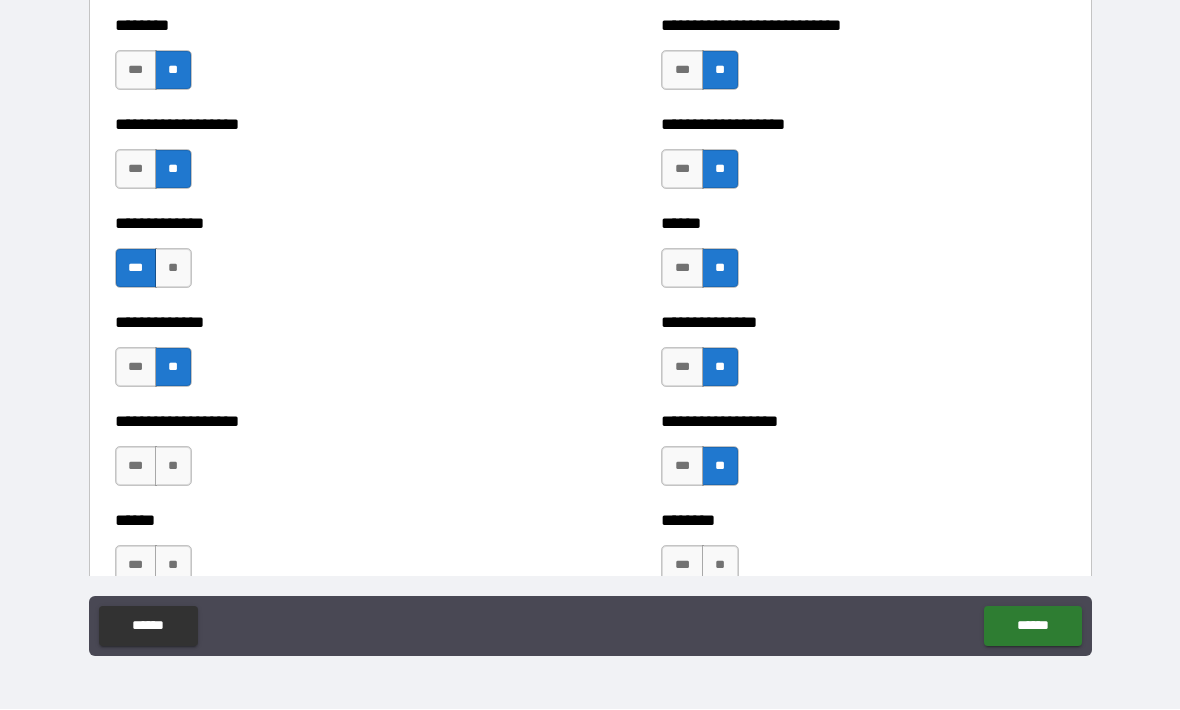 click on "**" at bounding box center [173, 467] 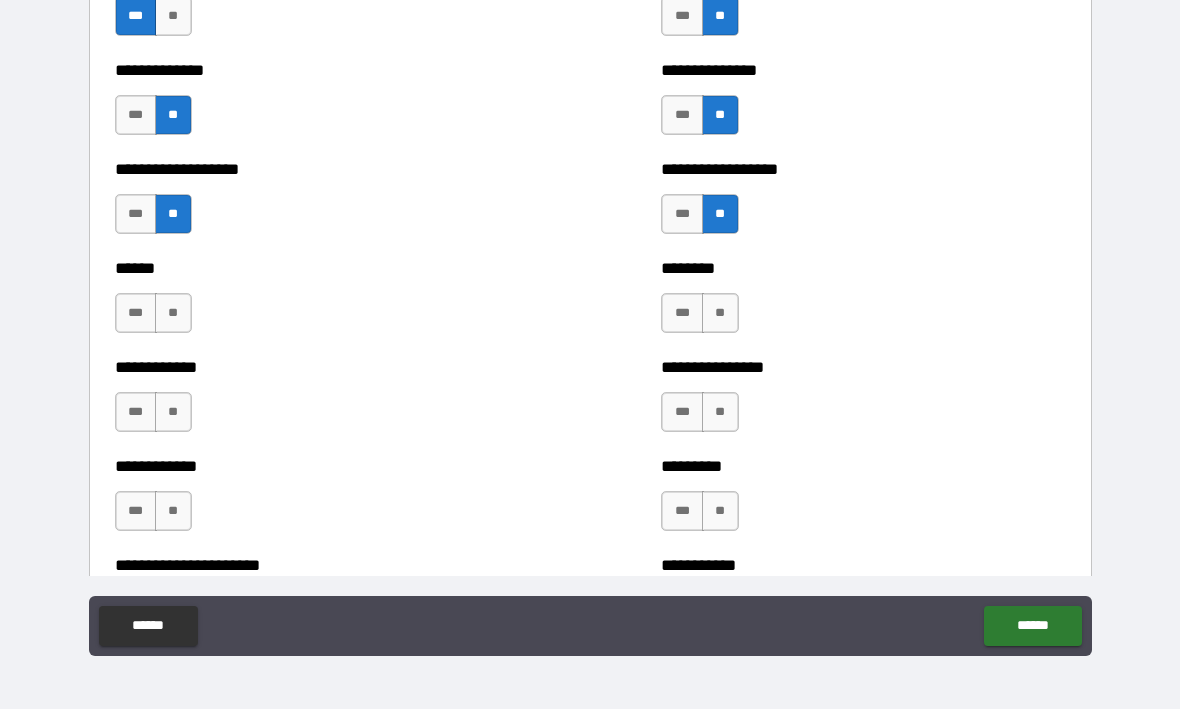 scroll, scrollTop: 4722, scrollLeft: 0, axis: vertical 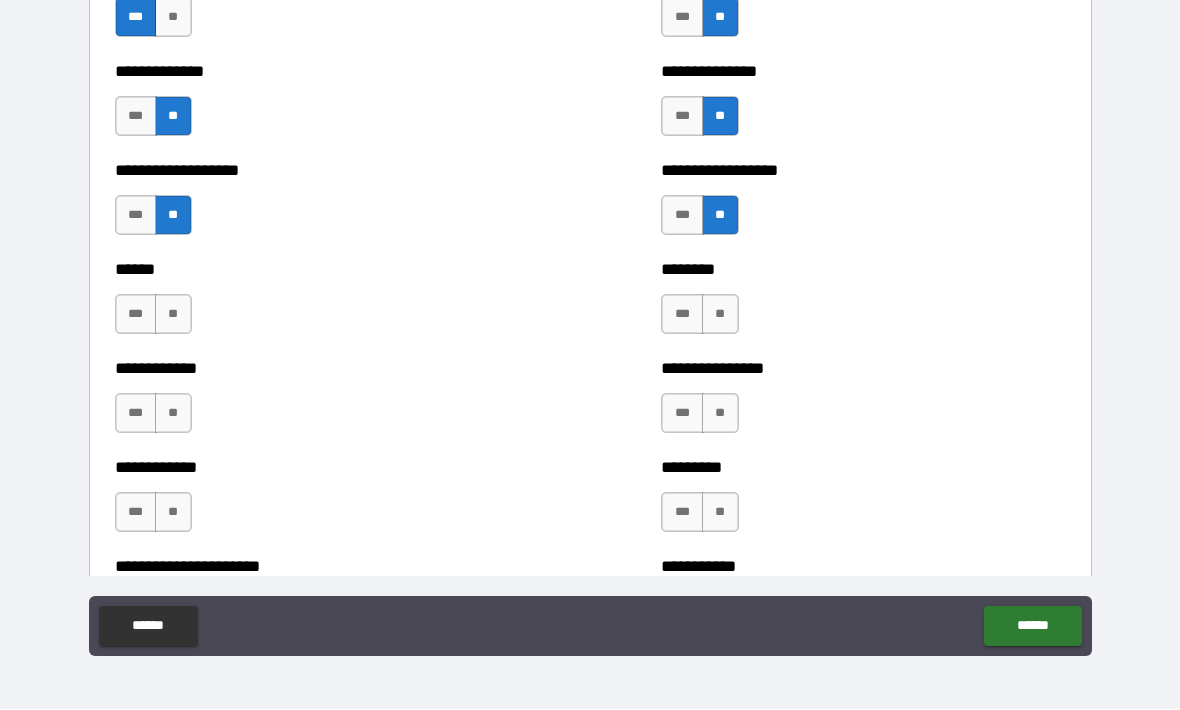 click on "**" at bounding box center [173, 315] 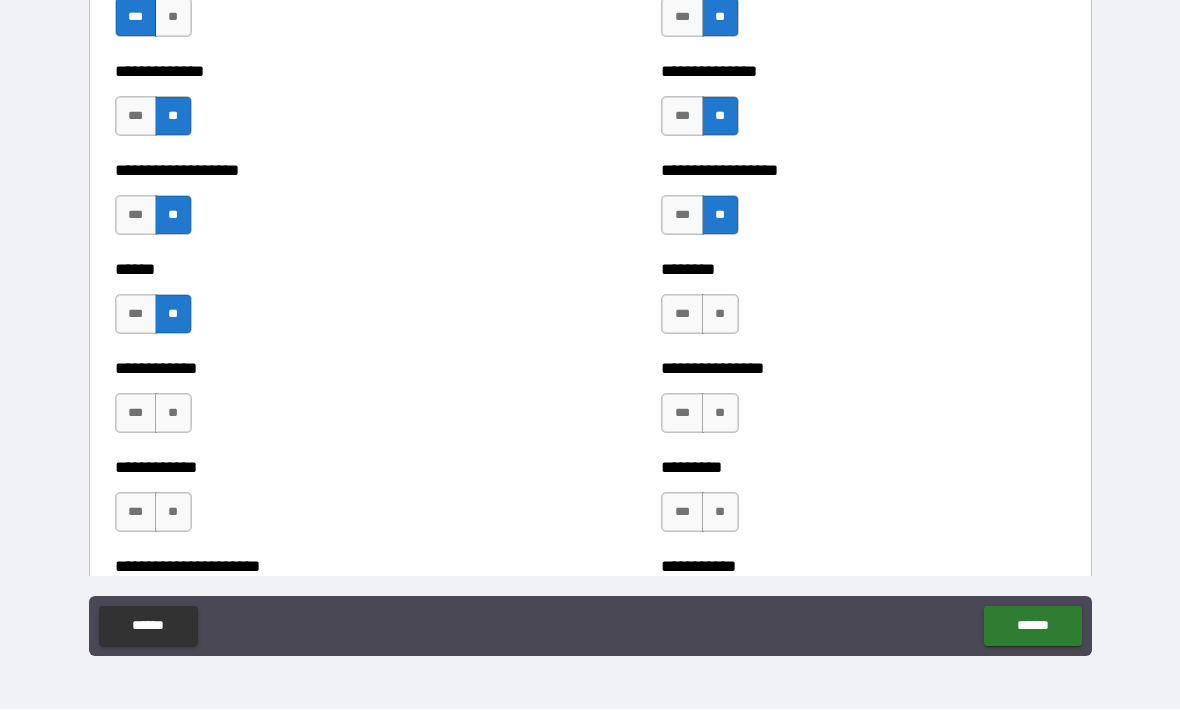 click on "**" at bounding box center [720, 315] 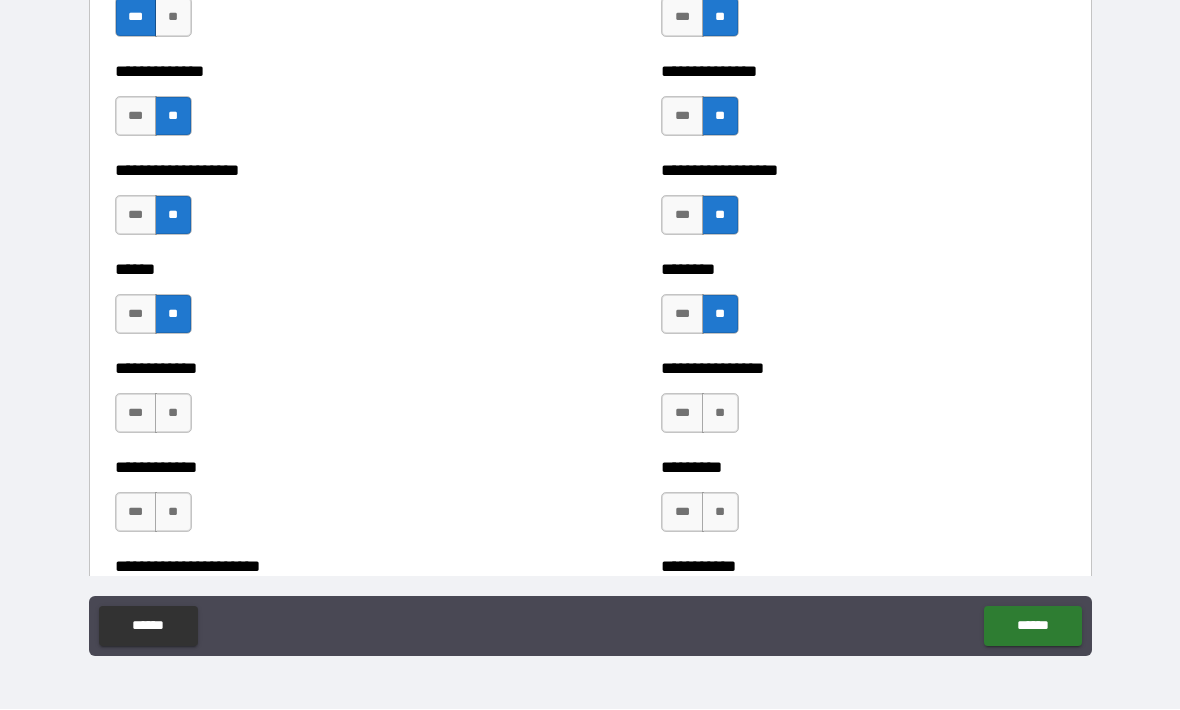 click on "**" at bounding box center [720, 414] 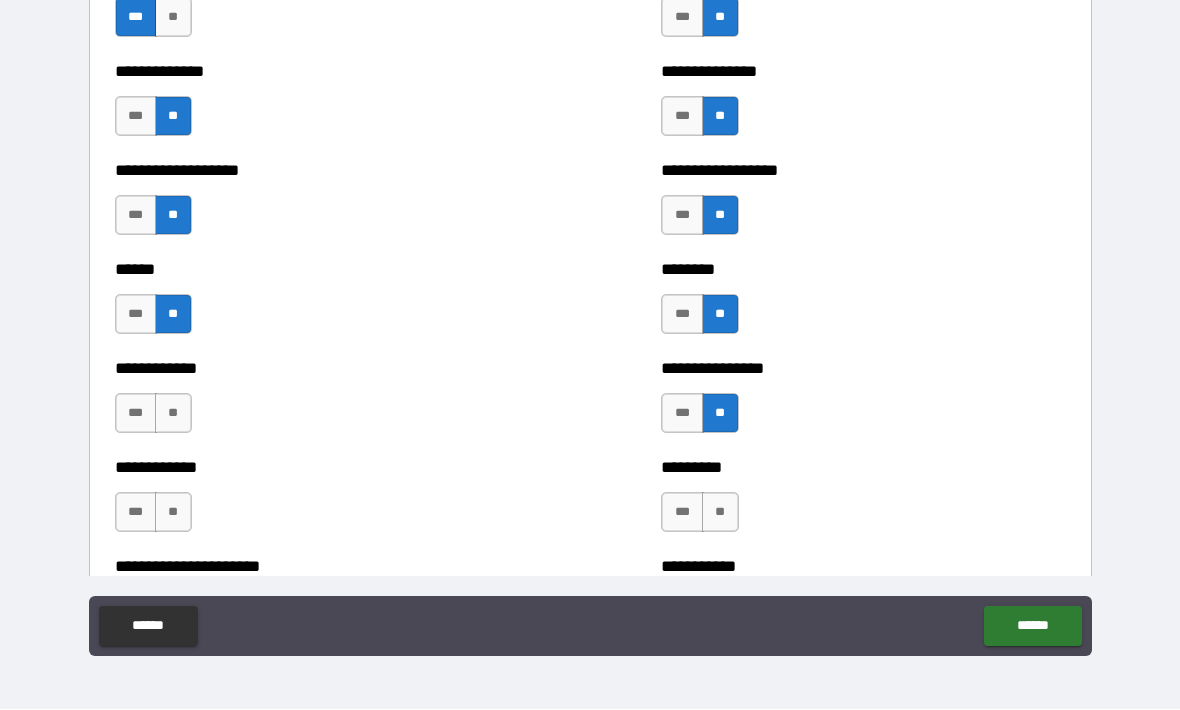 click on "**" at bounding box center [173, 414] 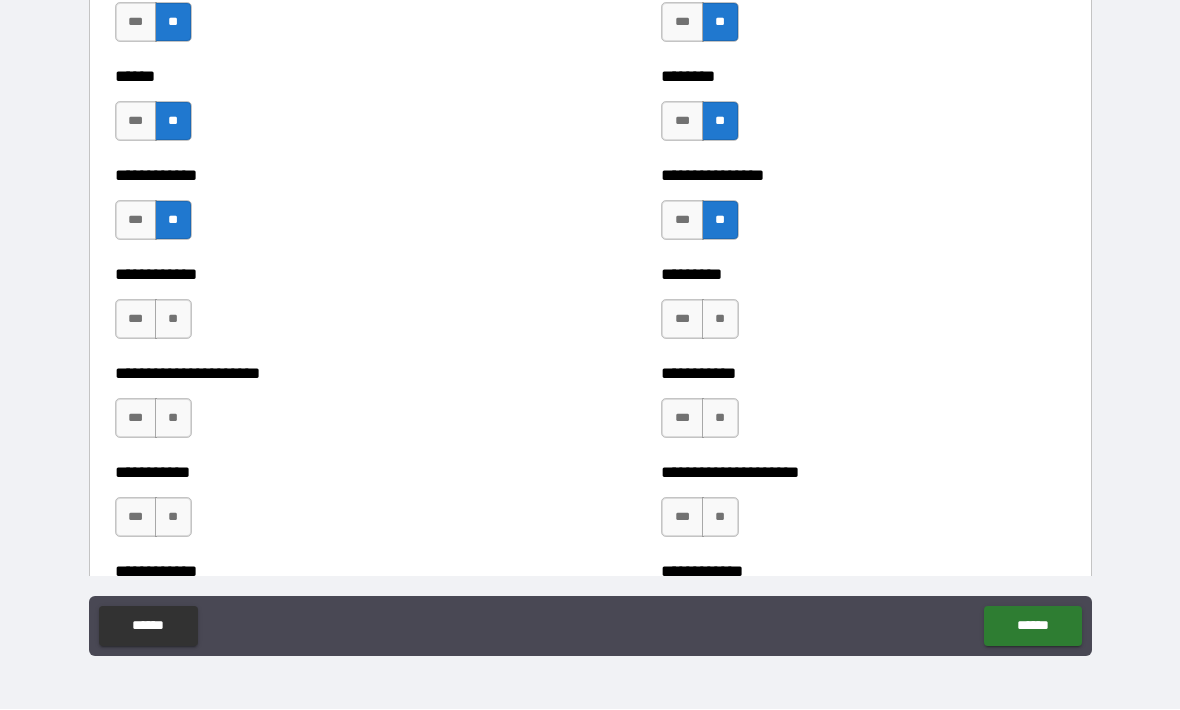 scroll, scrollTop: 4914, scrollLeft: 0, axis: vertical 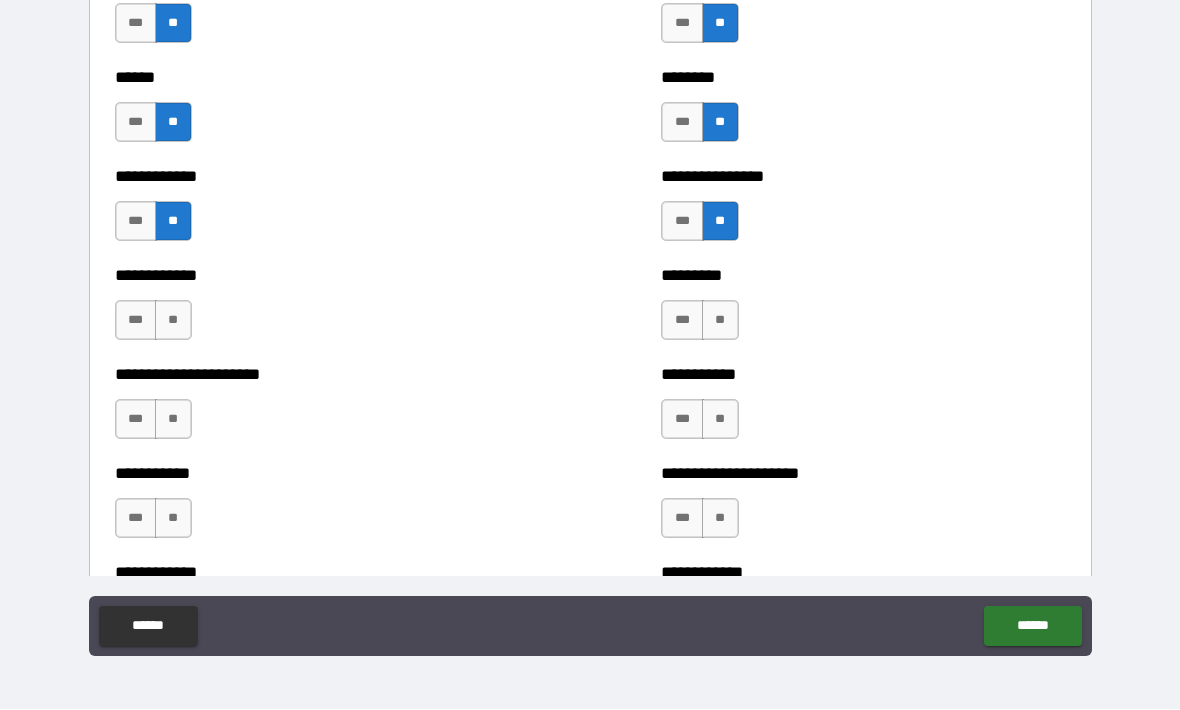 click on "**" at bounding box center (173, 321) 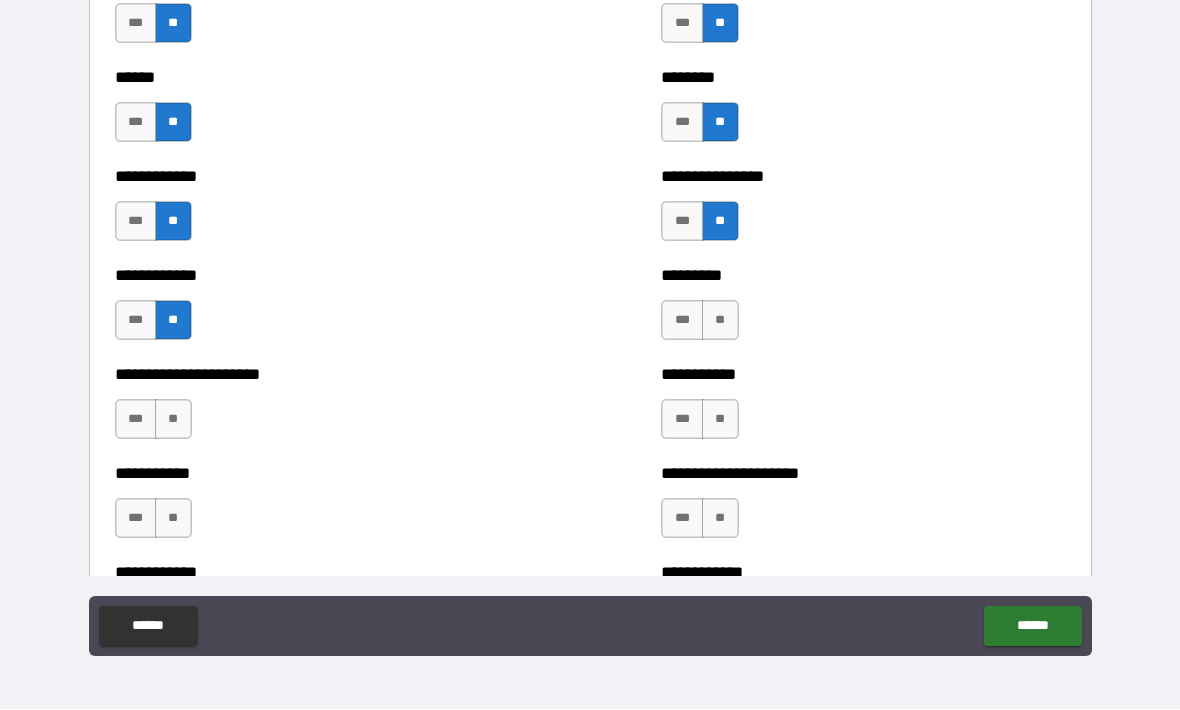 click on "**" at bounding box center (720, 321) 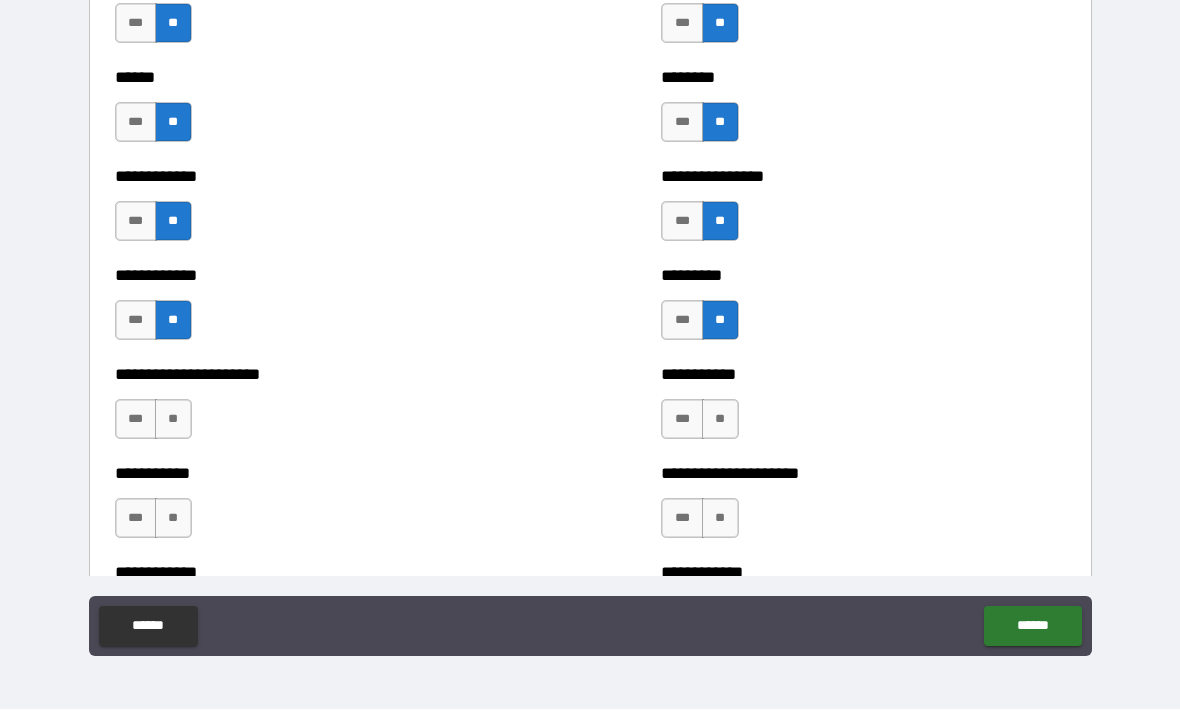 click on "**" at bounding box center (720, 420) 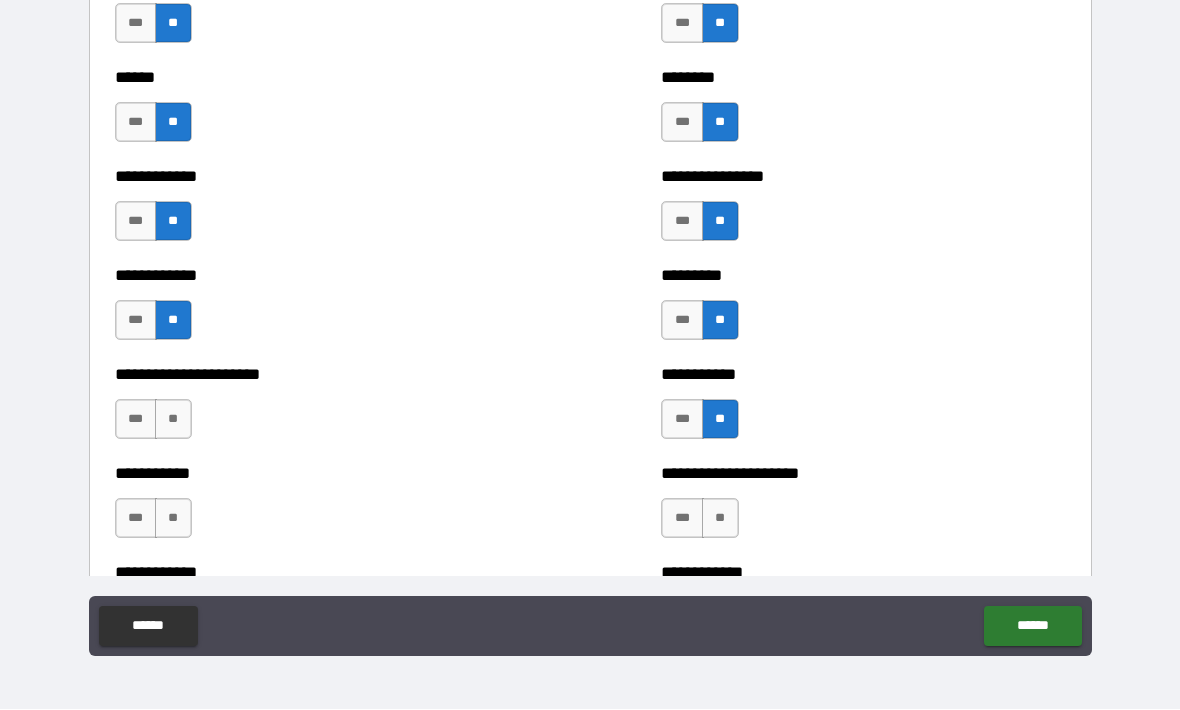 click on "**" at bounding box center [173, 420] 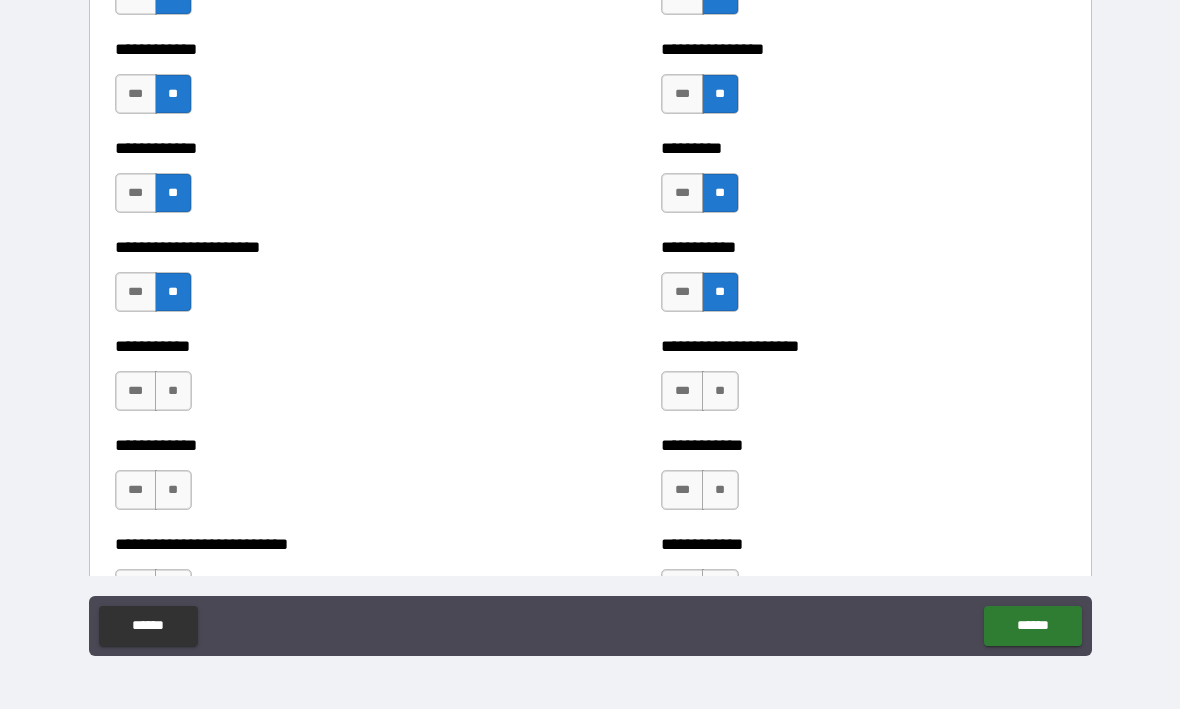 scroll, scrollTop: 5137, scrollLeft: 0, axis: vertical 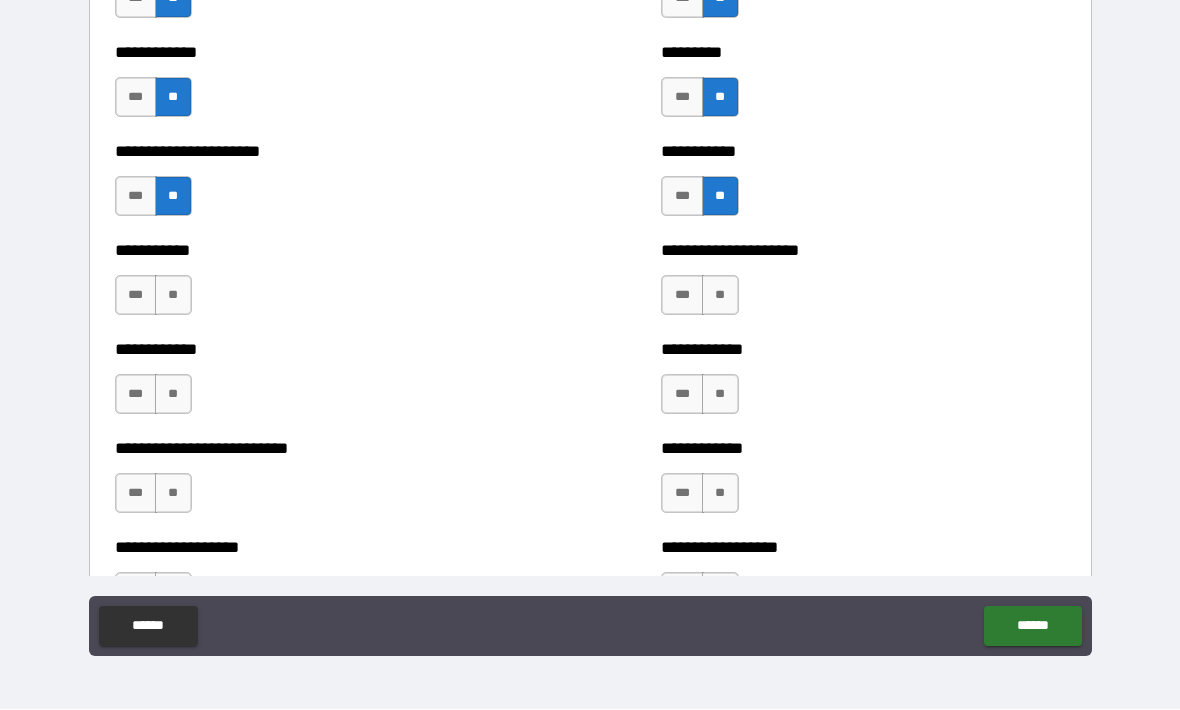 click on "**" at bounding box center [173, 296] 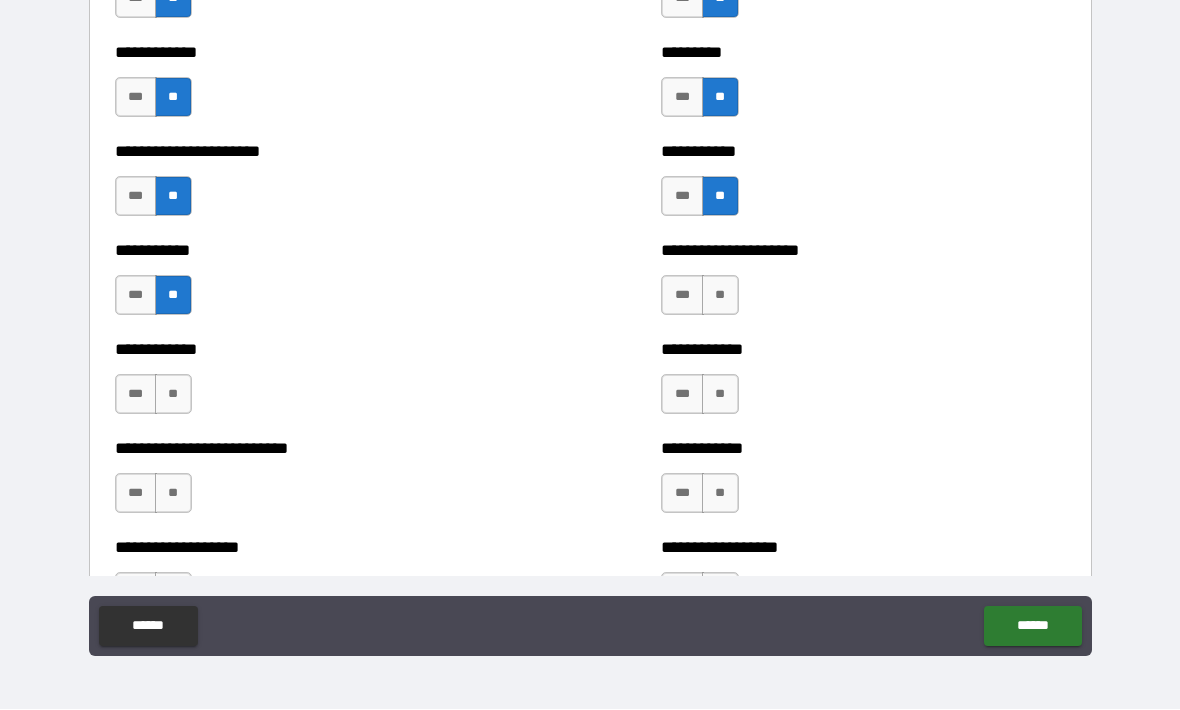 click on "**" at bounding box center (720, 296) 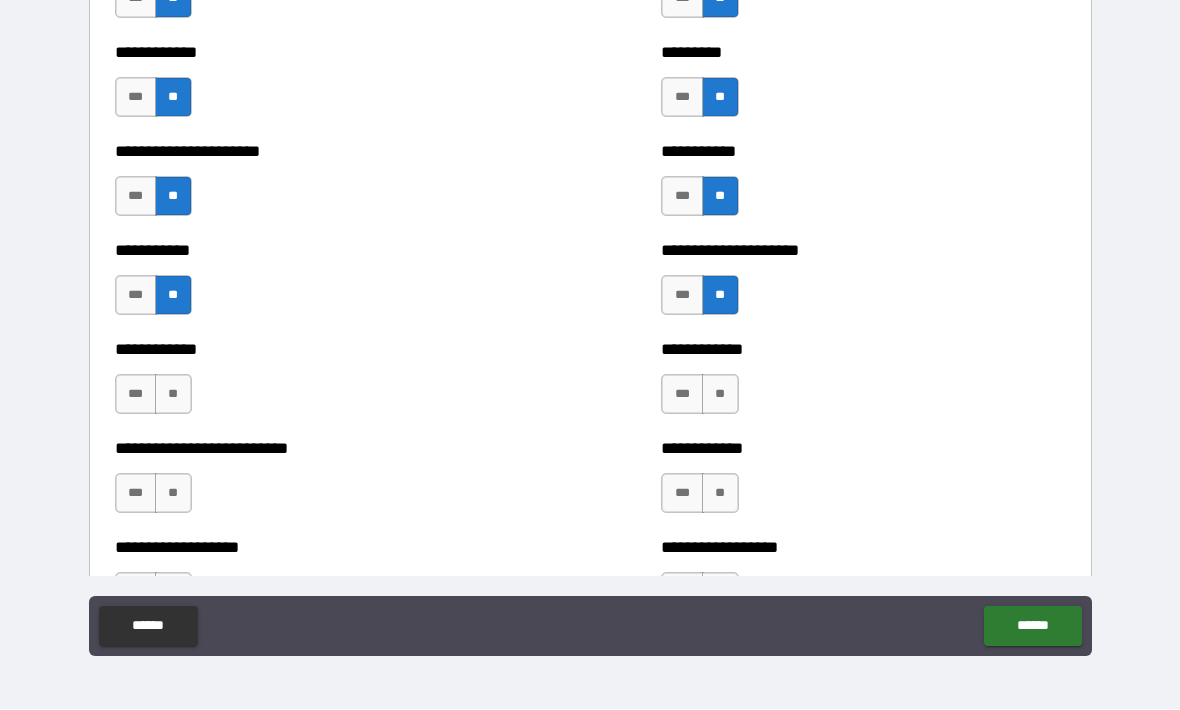 click on "***" at bounding box center [136, 395] 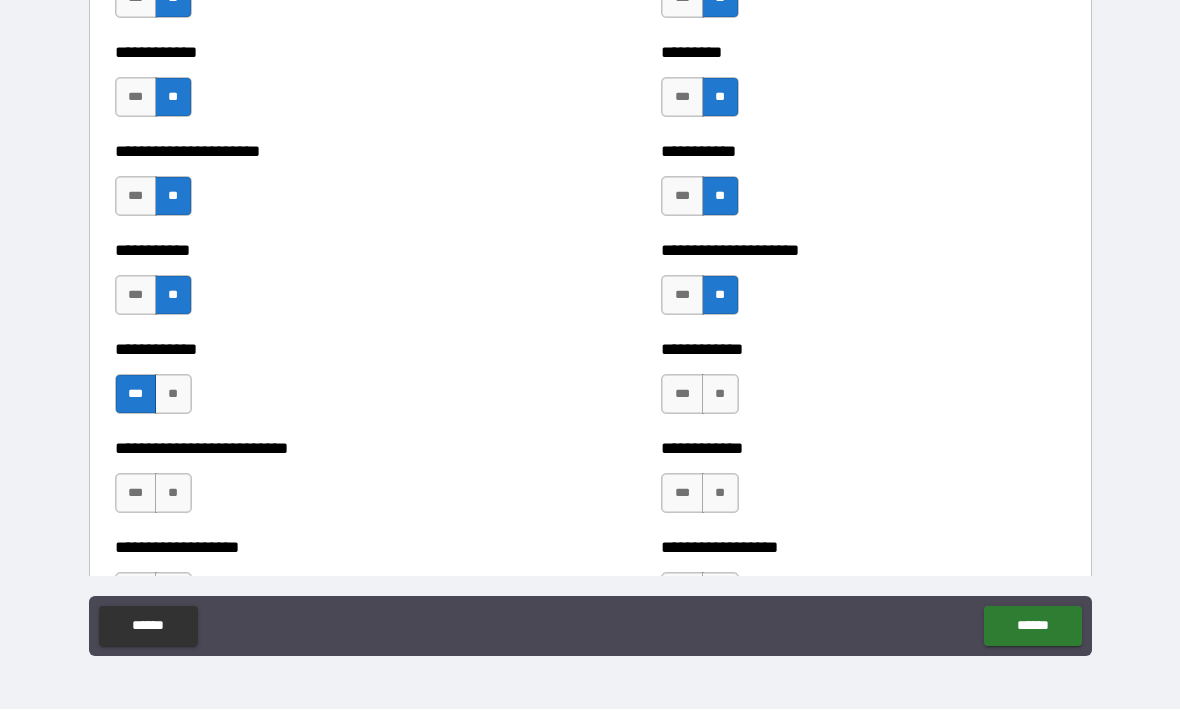 click on "**" at bounding box center (720, 395) 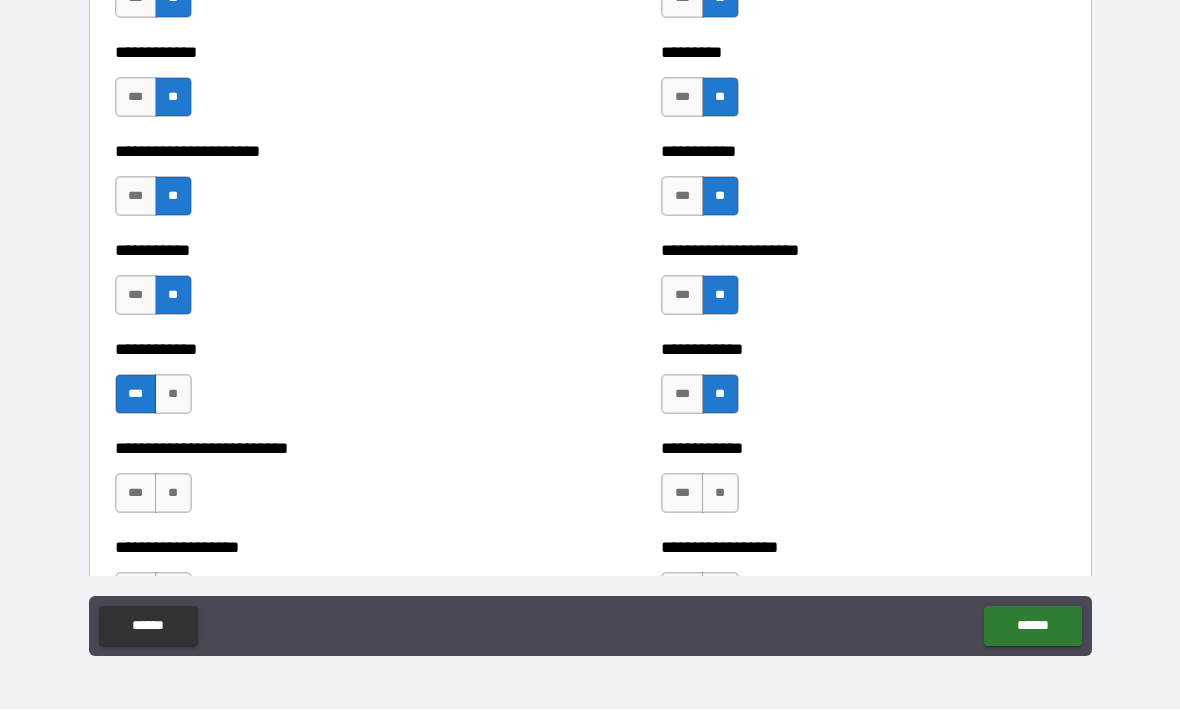click on "**" at bounding box center (720, 494) 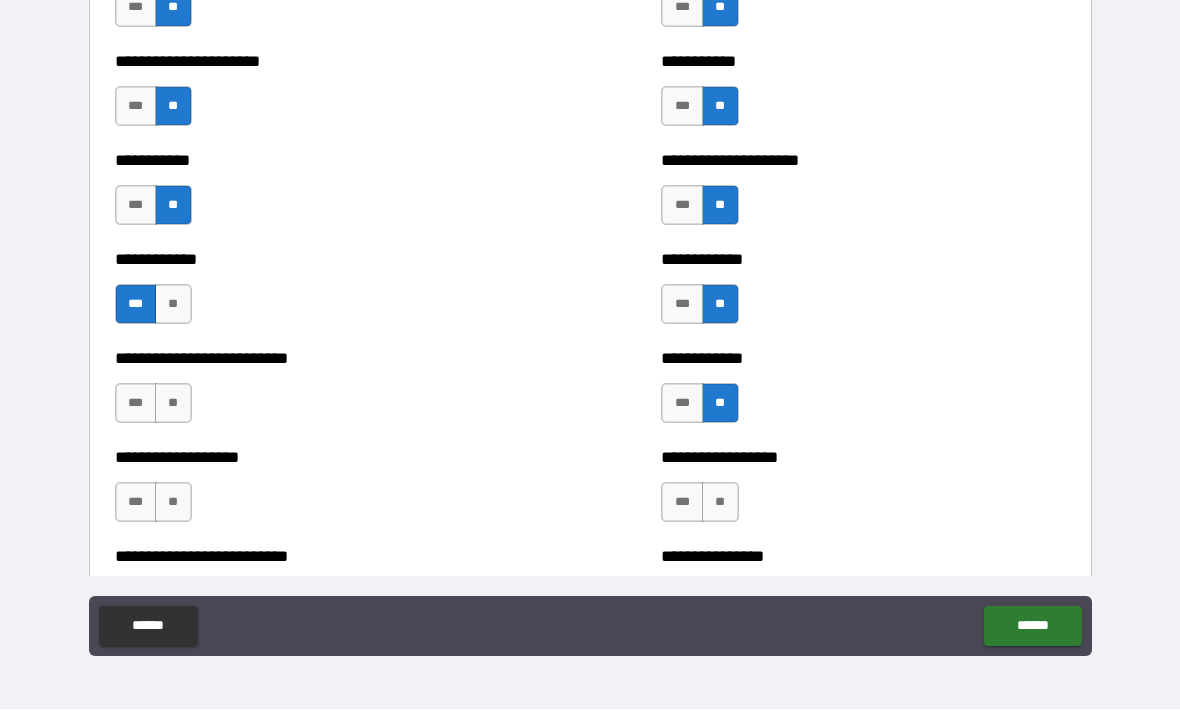 scroll, scrollTop: 5272, scrollLeft: 0, axis: vertical 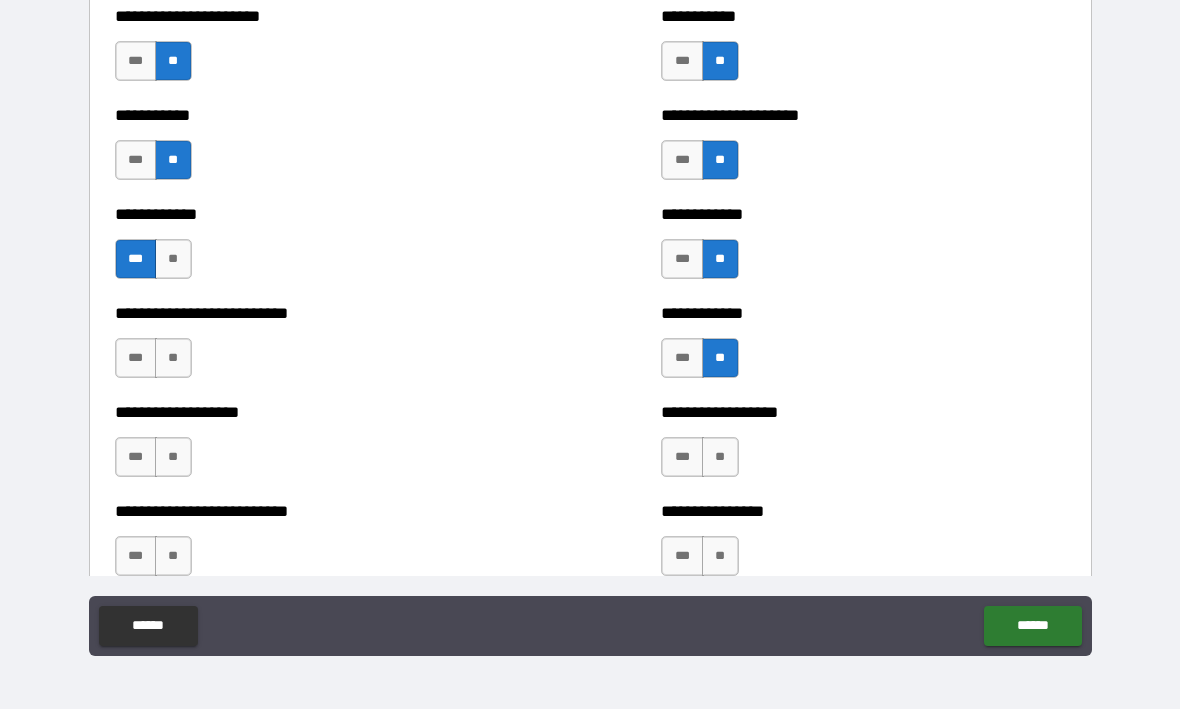 click on "**" at bounding box center [173, 359] 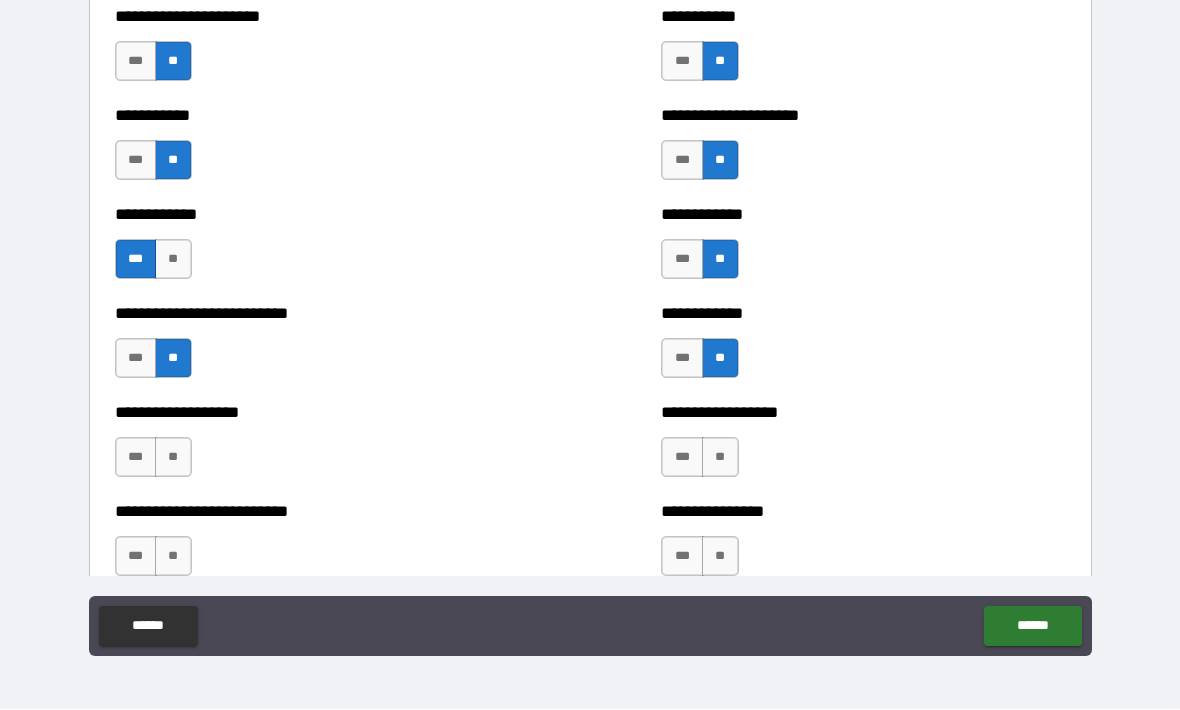 click on "**" at bounding box center [173, 458] 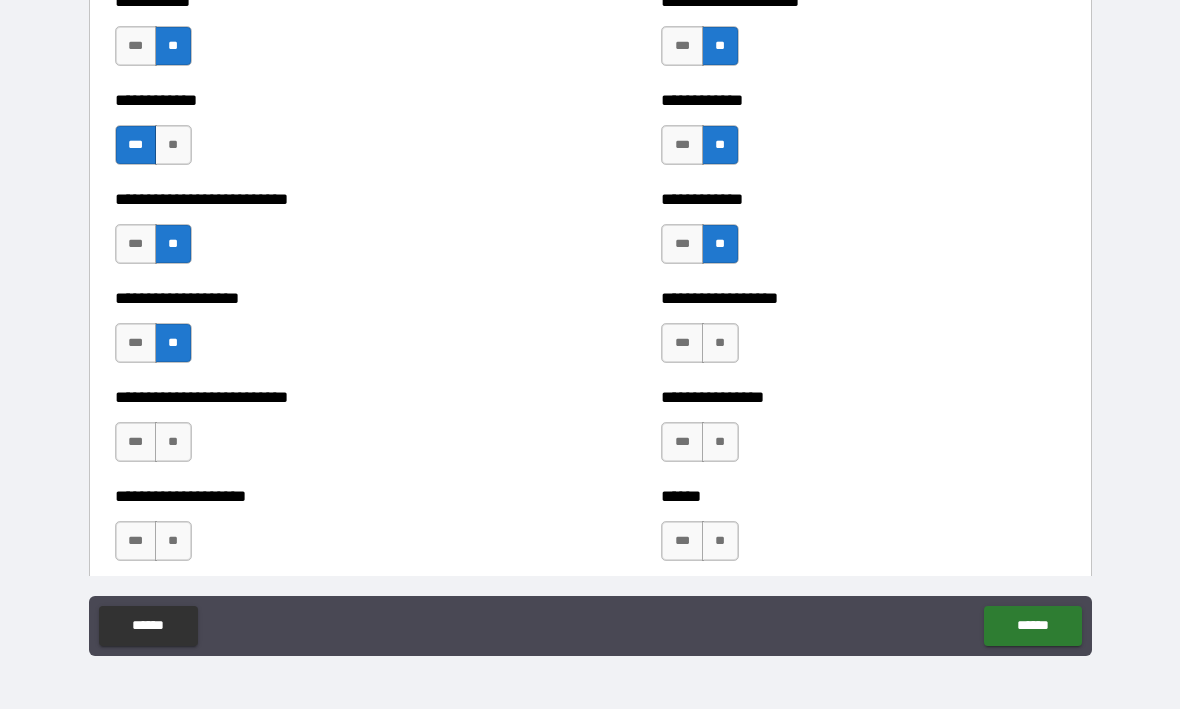 scroll, scrollTop: 5393, scrollLeft: 0, axis: vertical 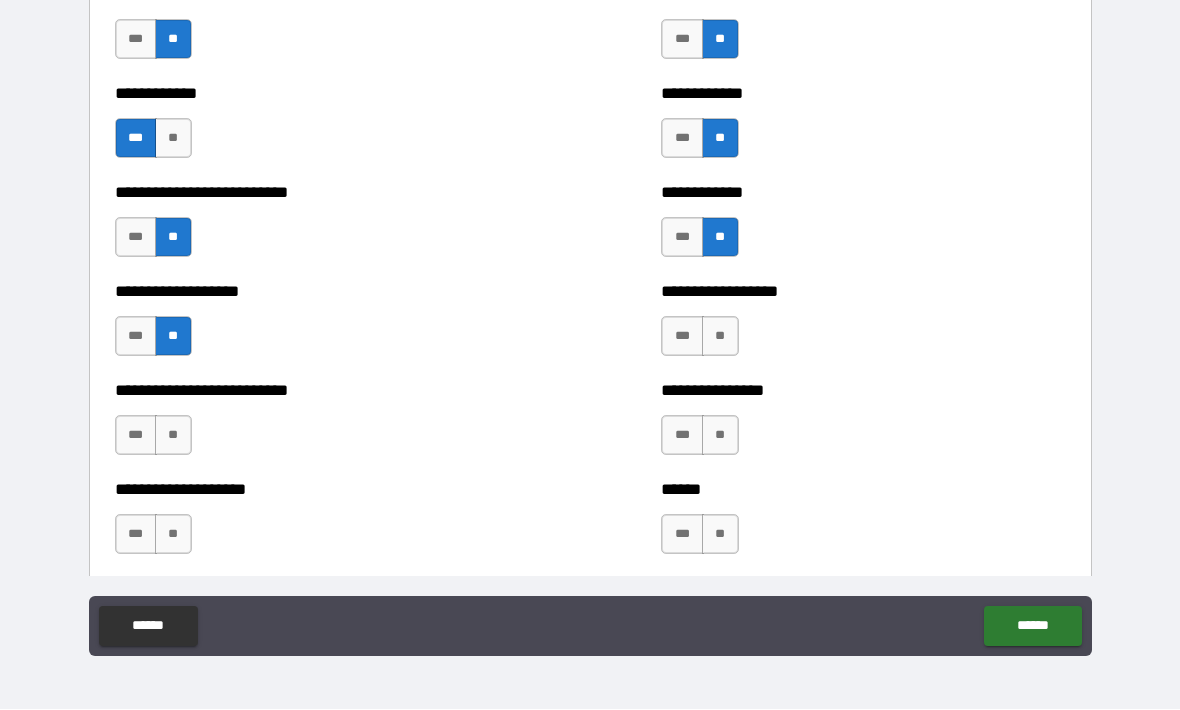 click on "**" at bounding box center (720, 337) 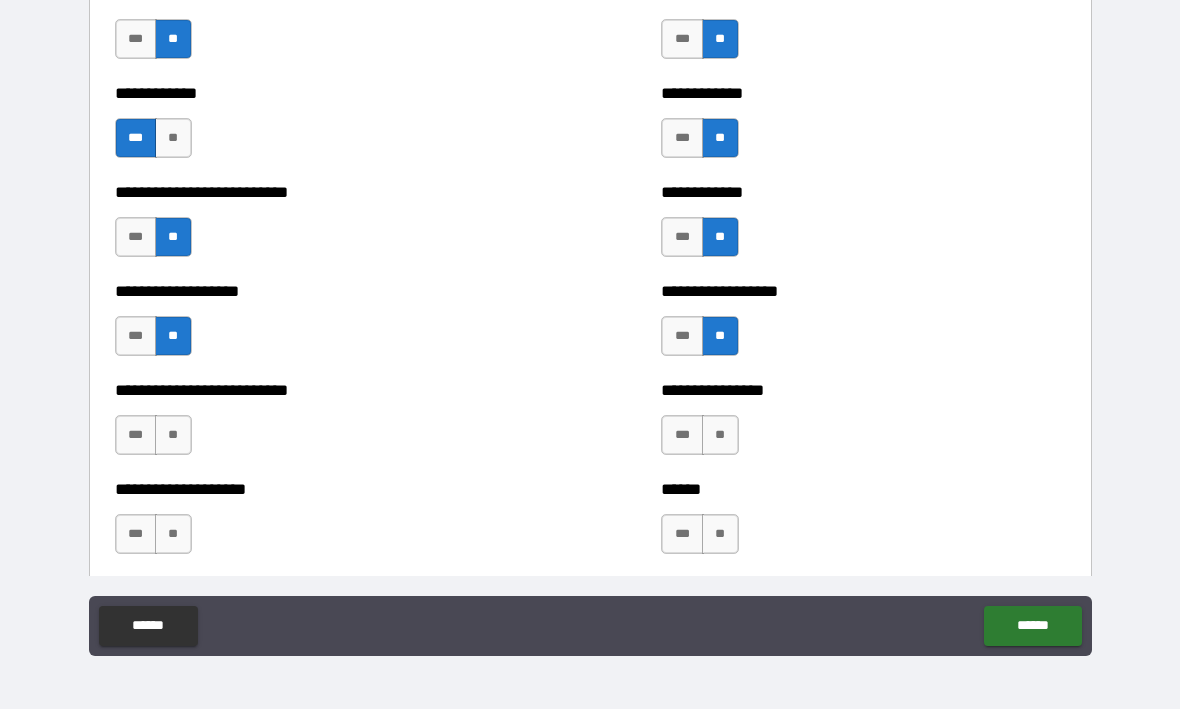 click on "**" at bounding box center (720, 436) 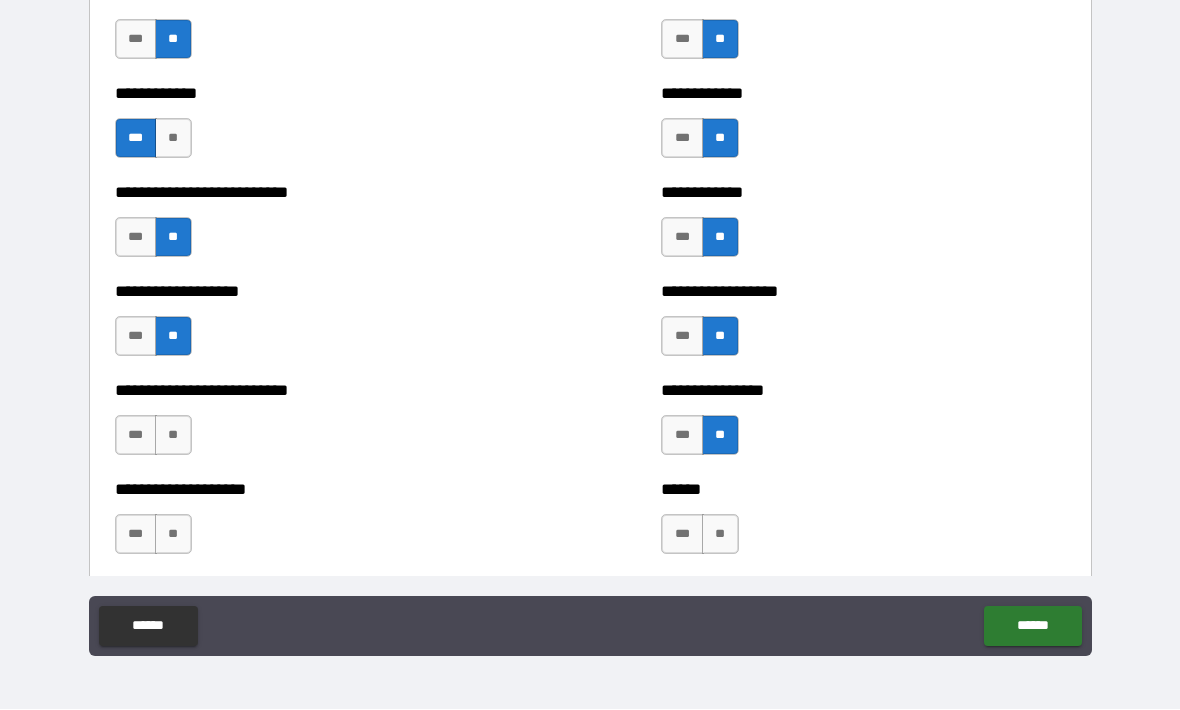 click on "**" at bounding box center [173, 436] 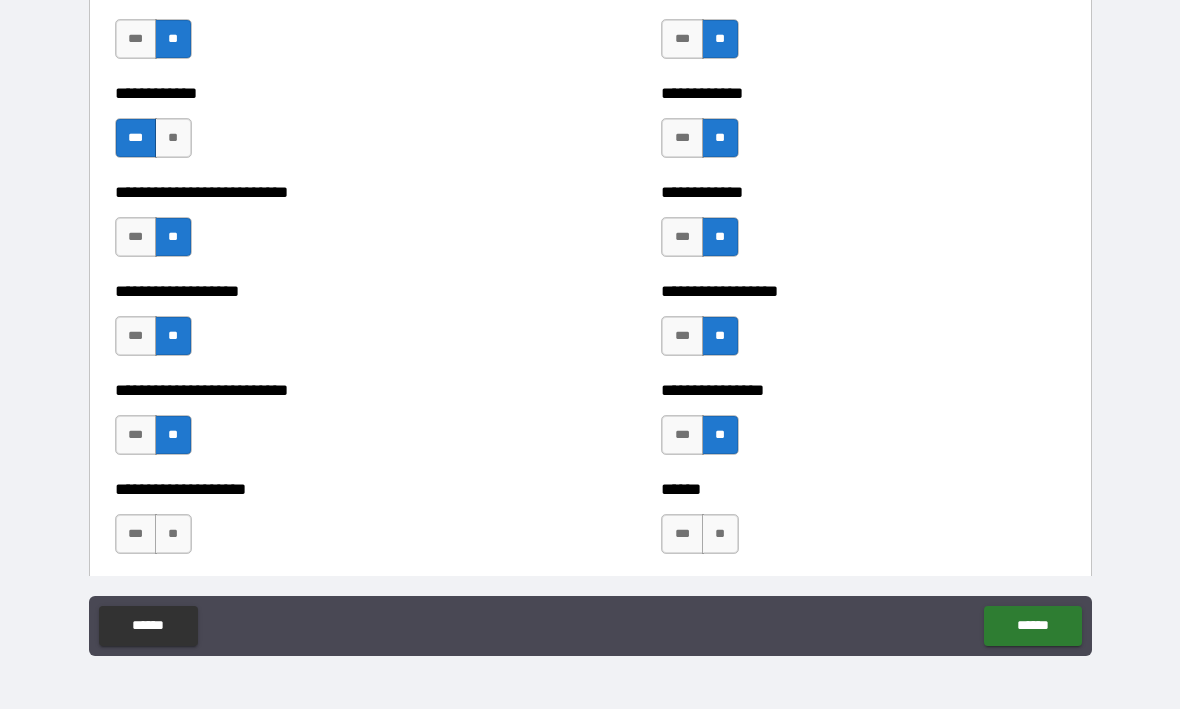 click on "**" at bounding box center [173, 535] 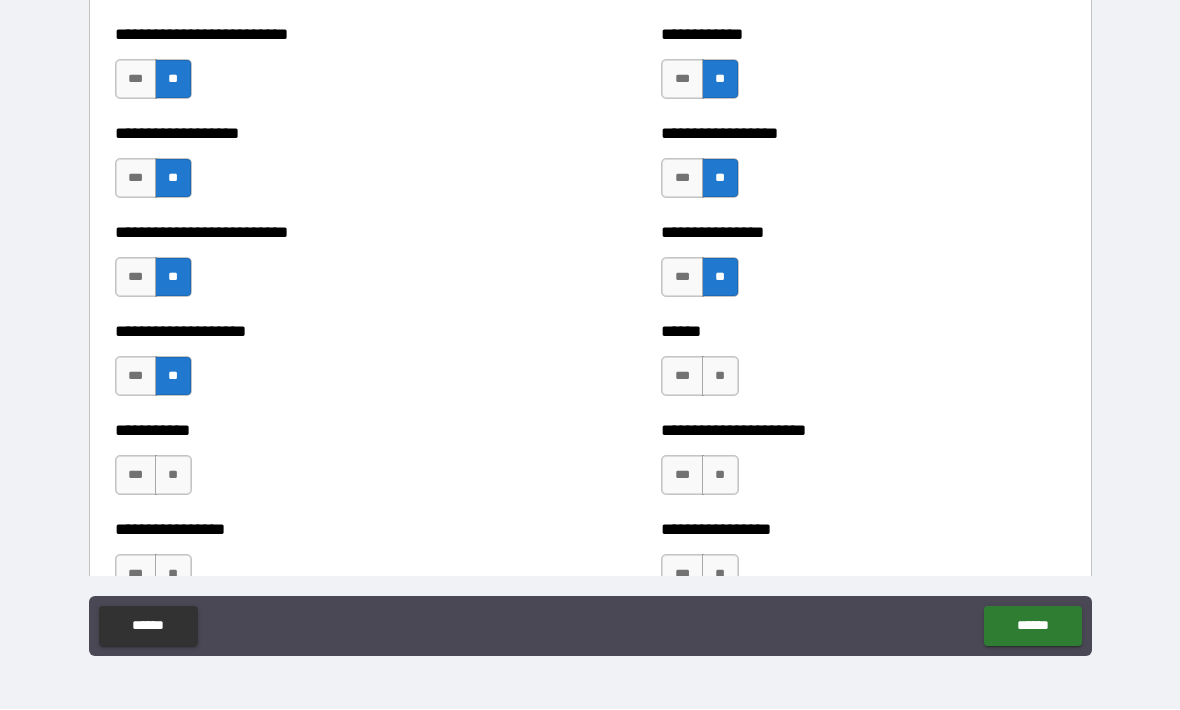 scroll, scrollTop: 5549, scrollLeft: 0, axis: vertical 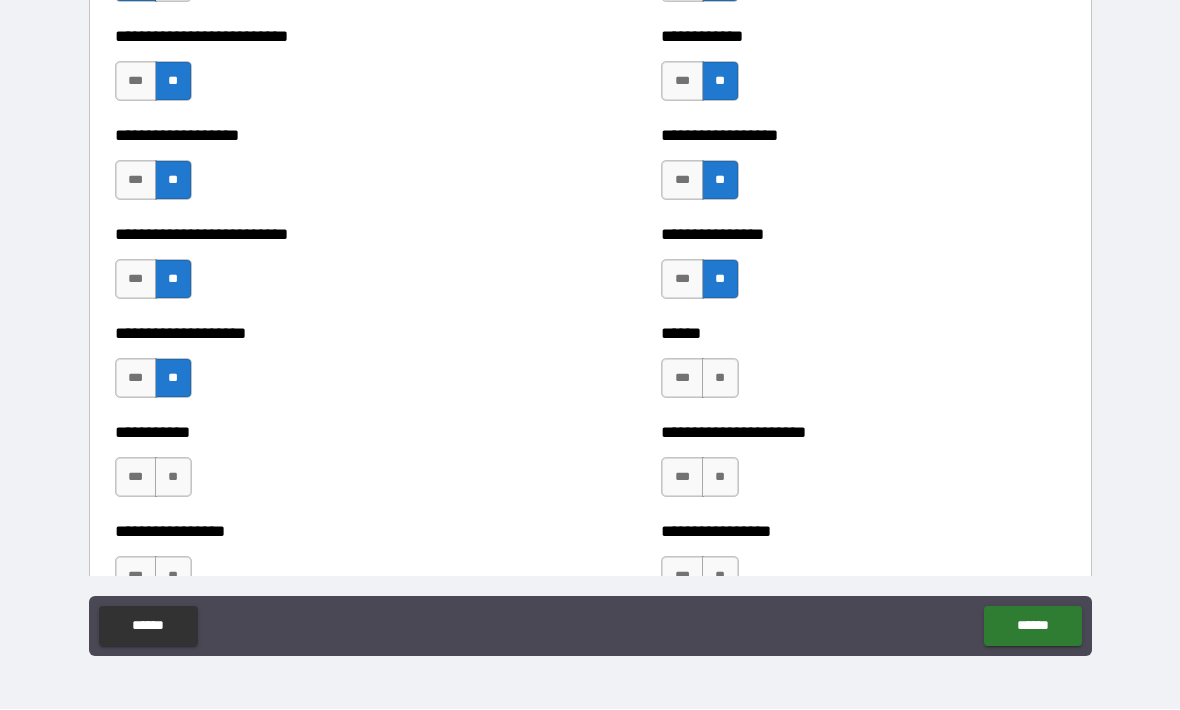click on "**" at bounding box center [720, 379] 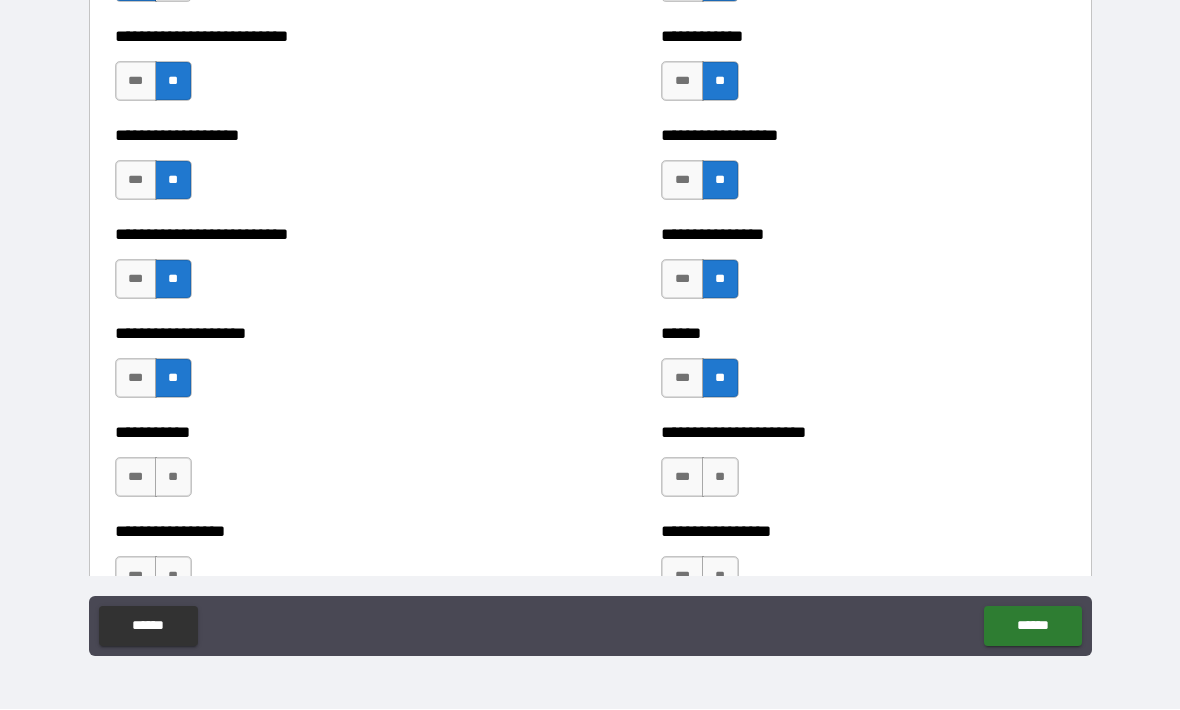 click on "**" at bounding box center [720, 478] 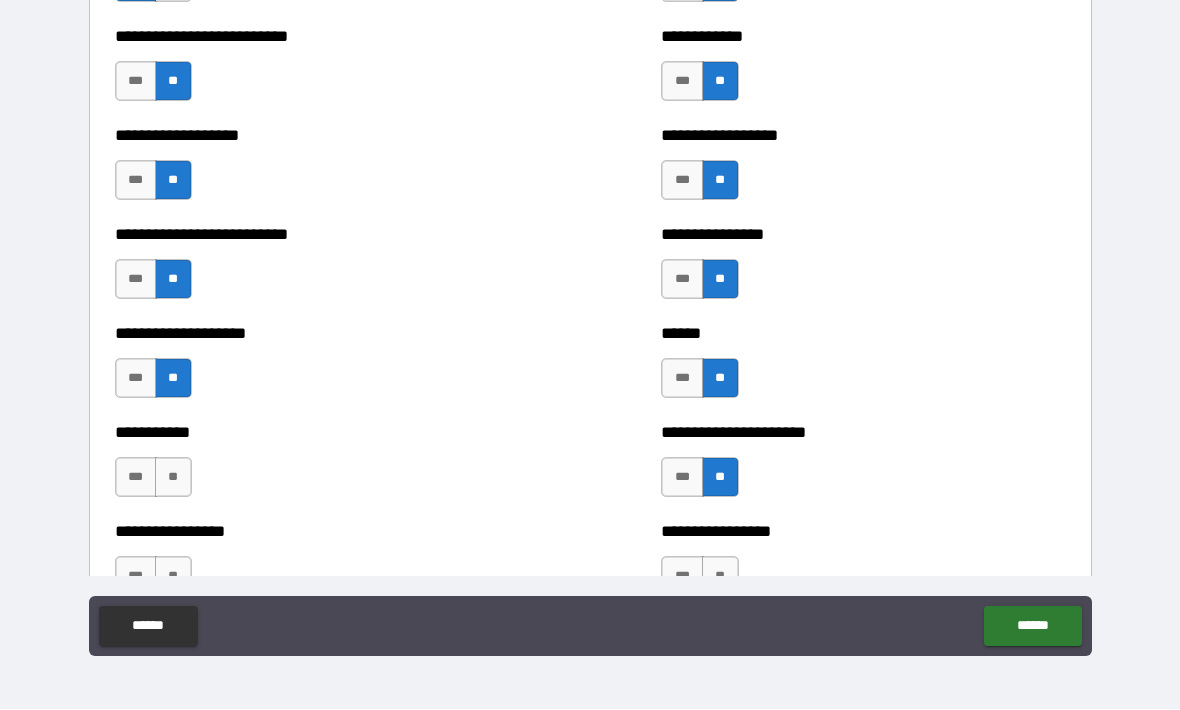click on "**" at bounding box center [173, 478] 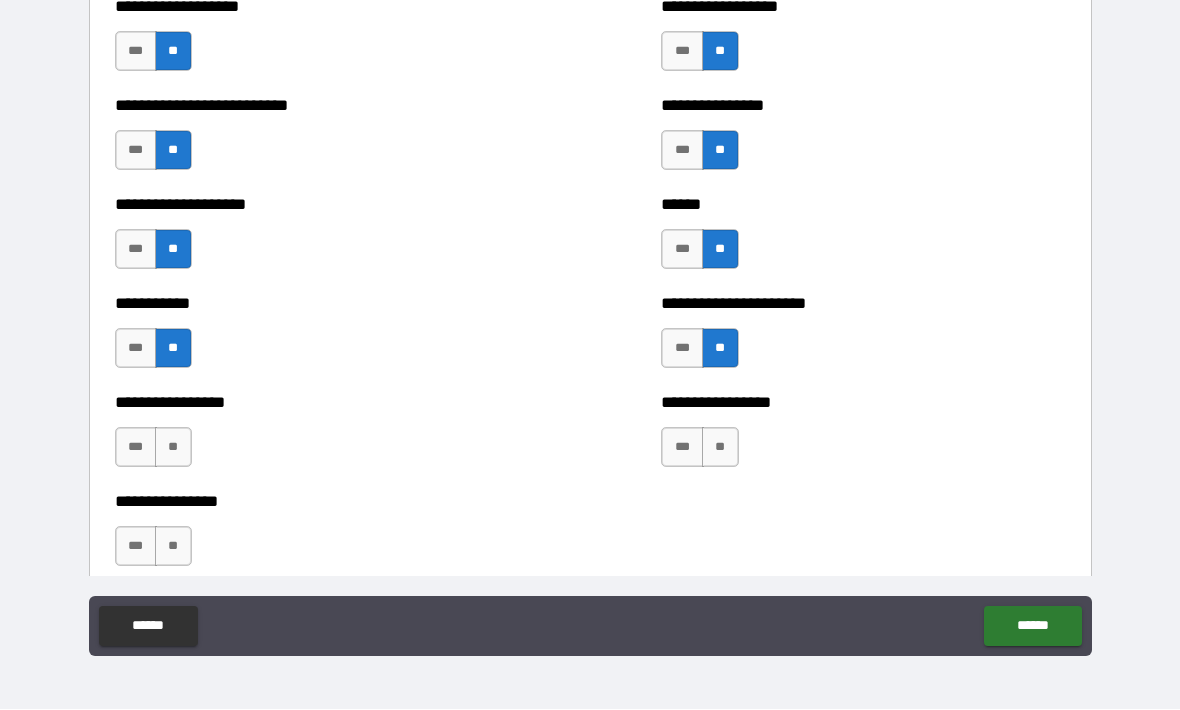 scroll, scrollTop: 5828, scrollLeft: 0, axis: vertical 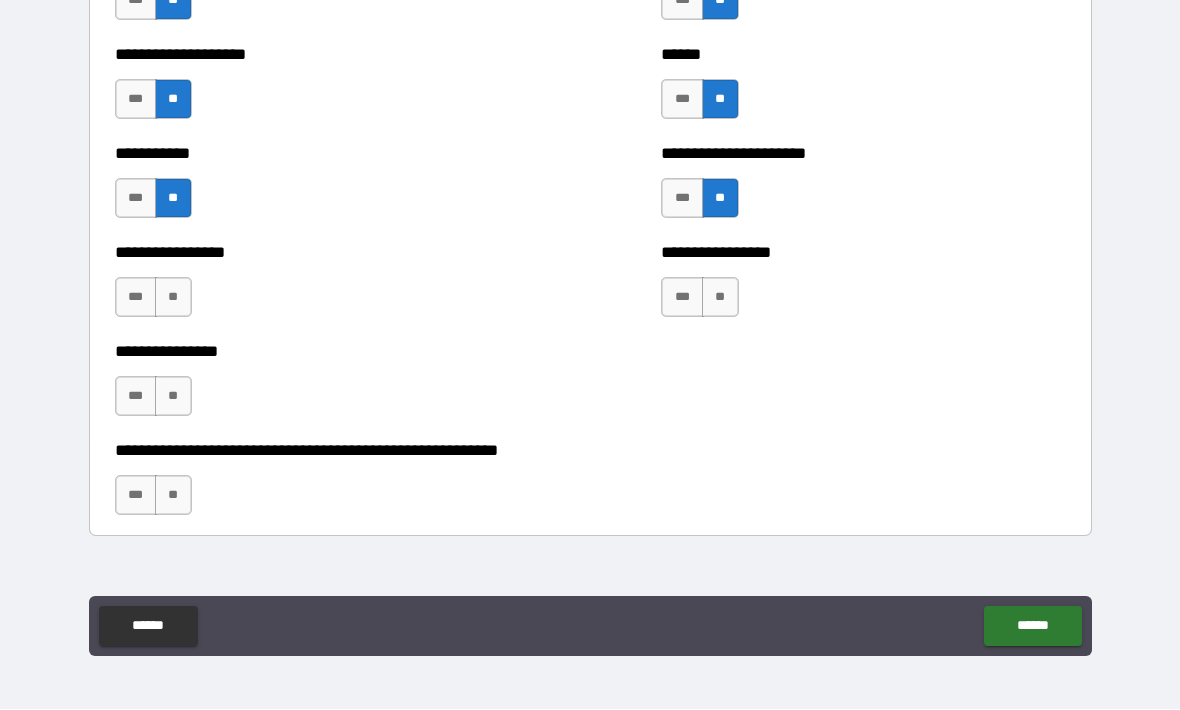 click on "**" at bounding box center [173, 298] 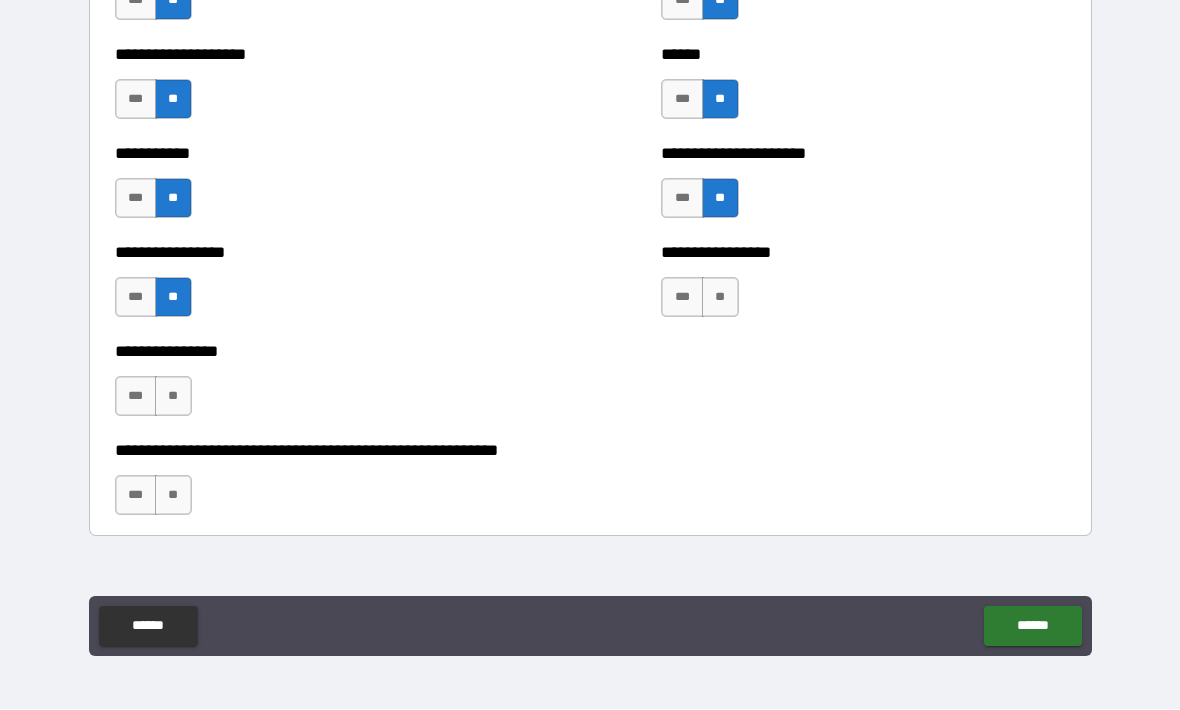 click on "**" at bounding box center [720, 298] 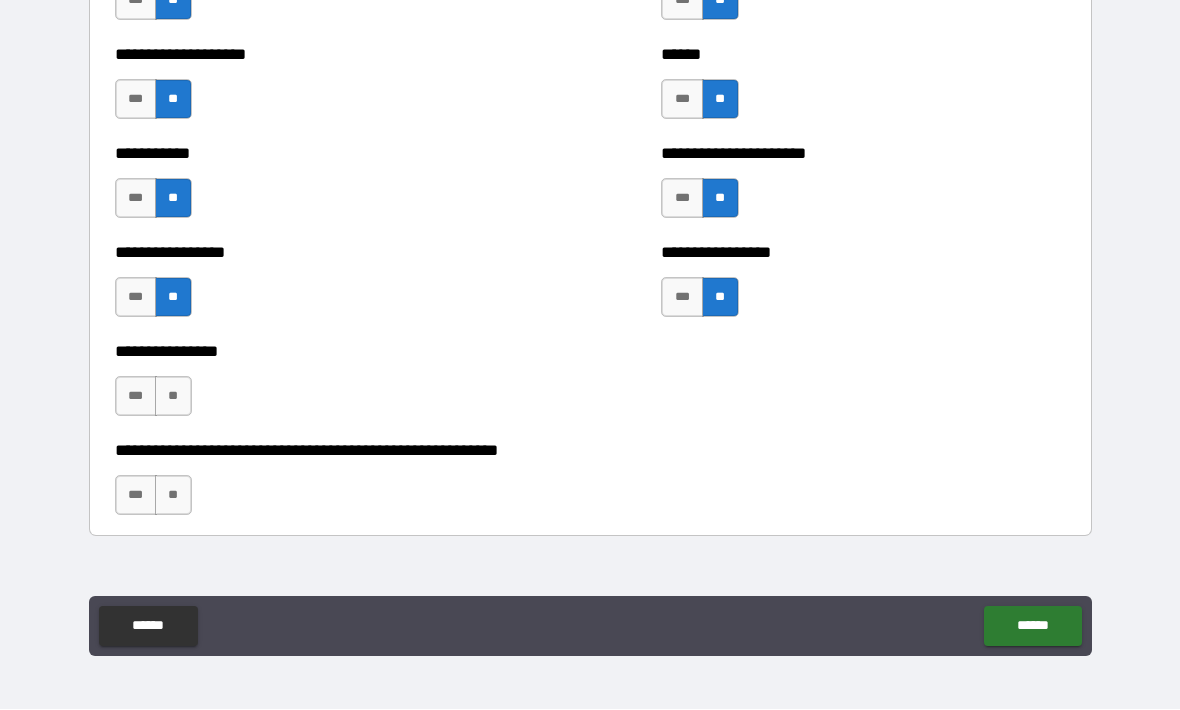 click on "**" at bounding box center (173, 397) 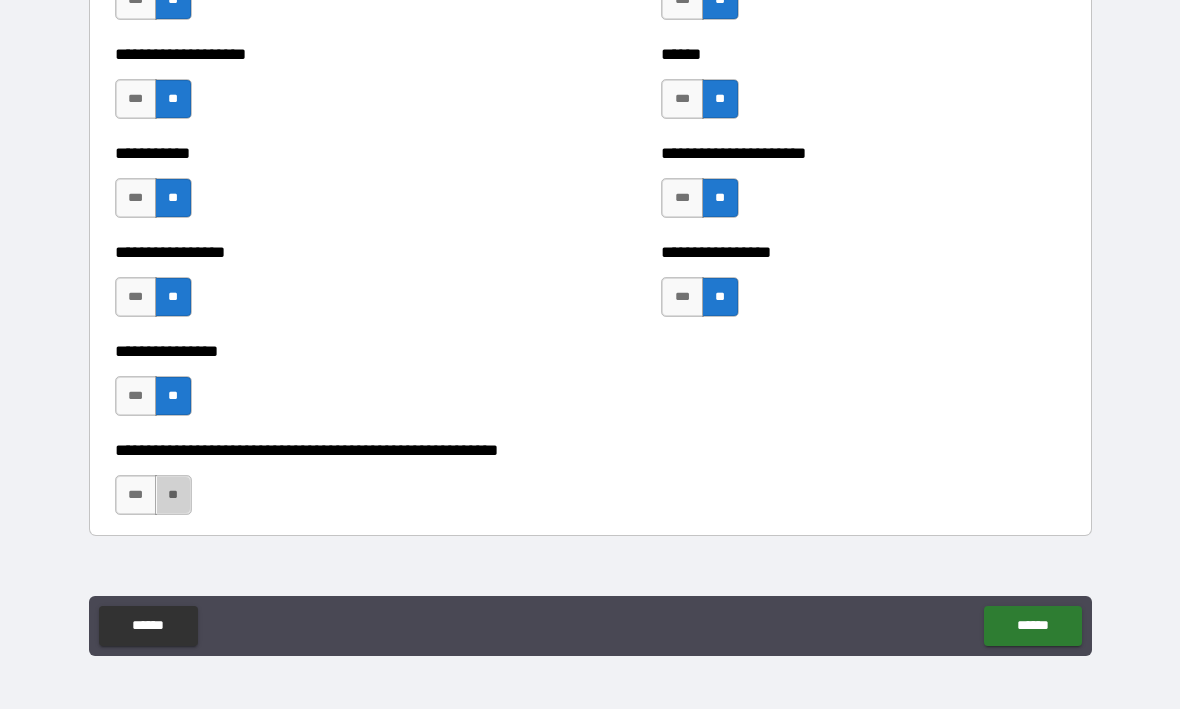 click on "**" at bounding box center (173, 496) 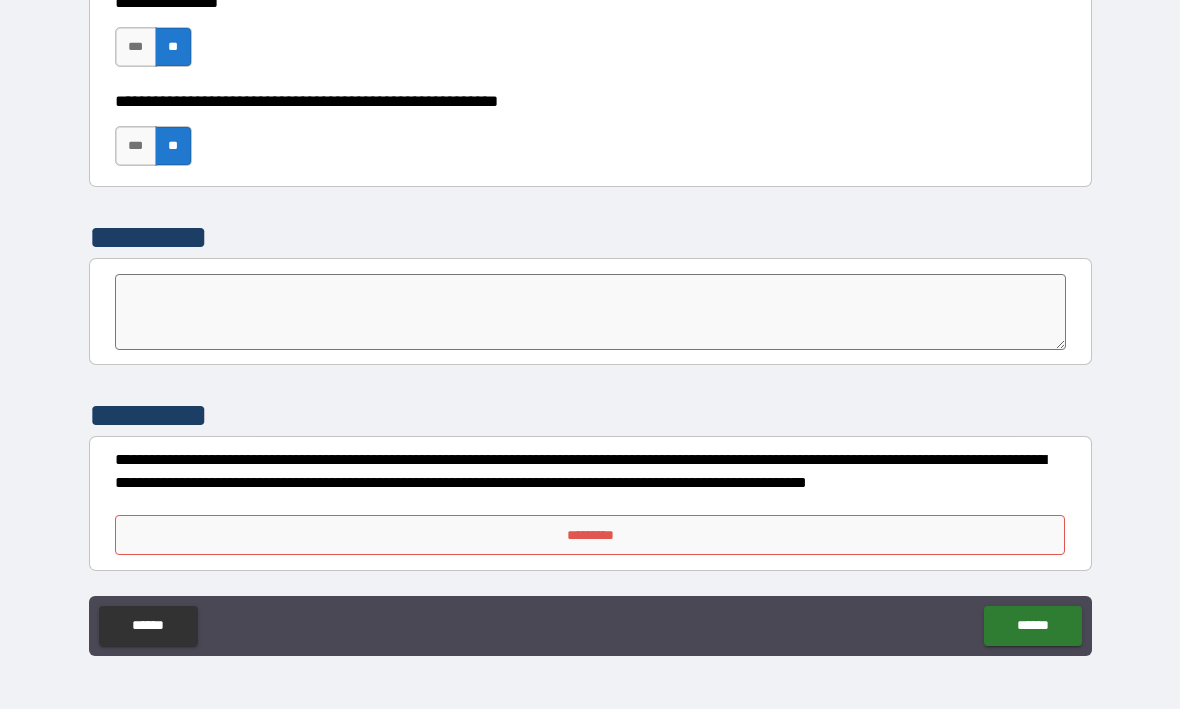 scroll, scrollTop: 6177, scrollLeft: 0, axis: vertical 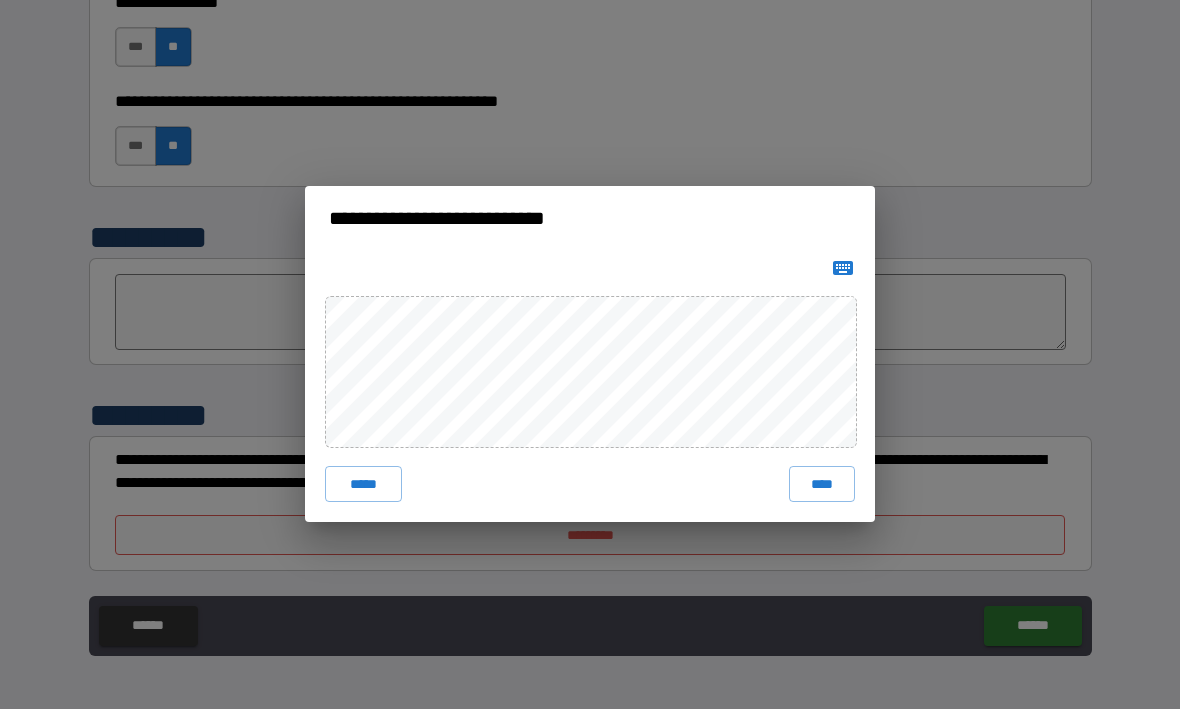 click on "****" at bounding box center [822, 485] 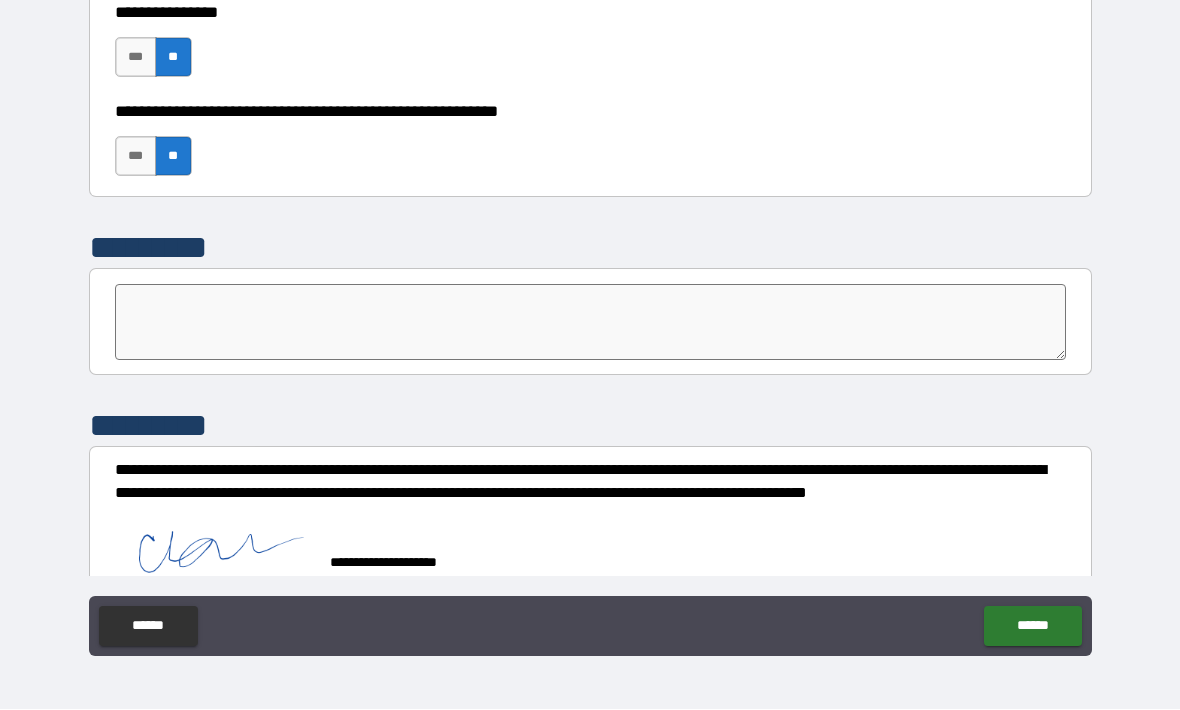 click at bounding box center [591, 323] 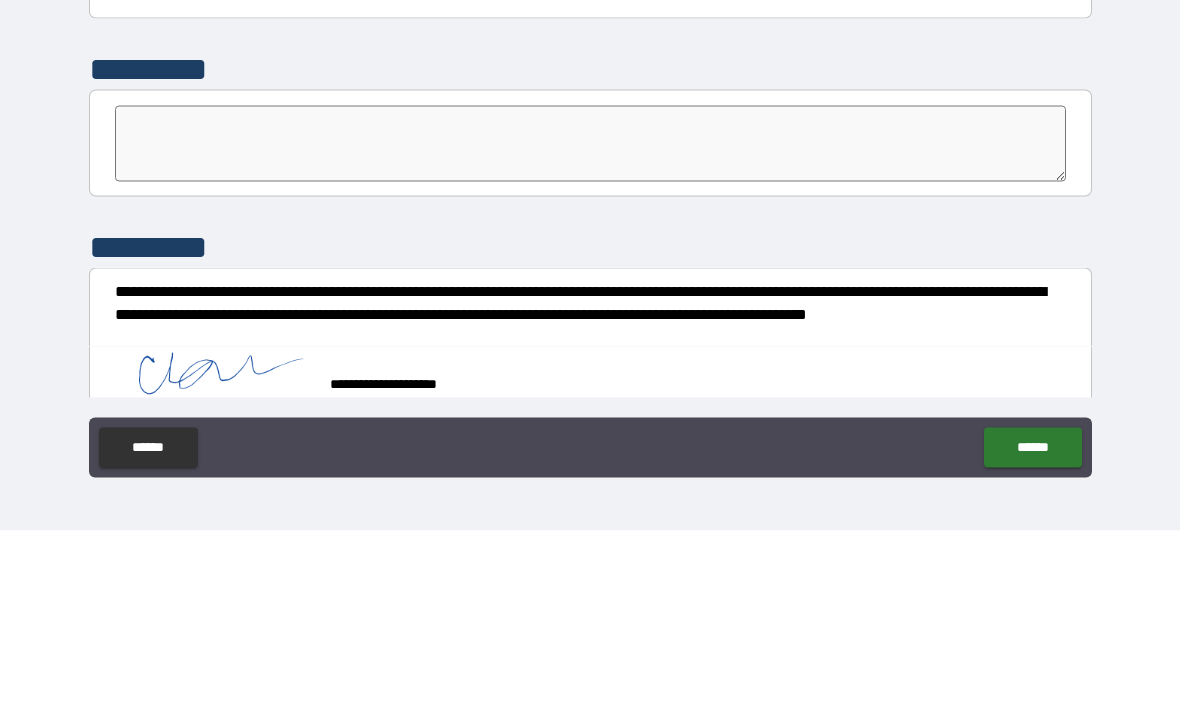type on "*" 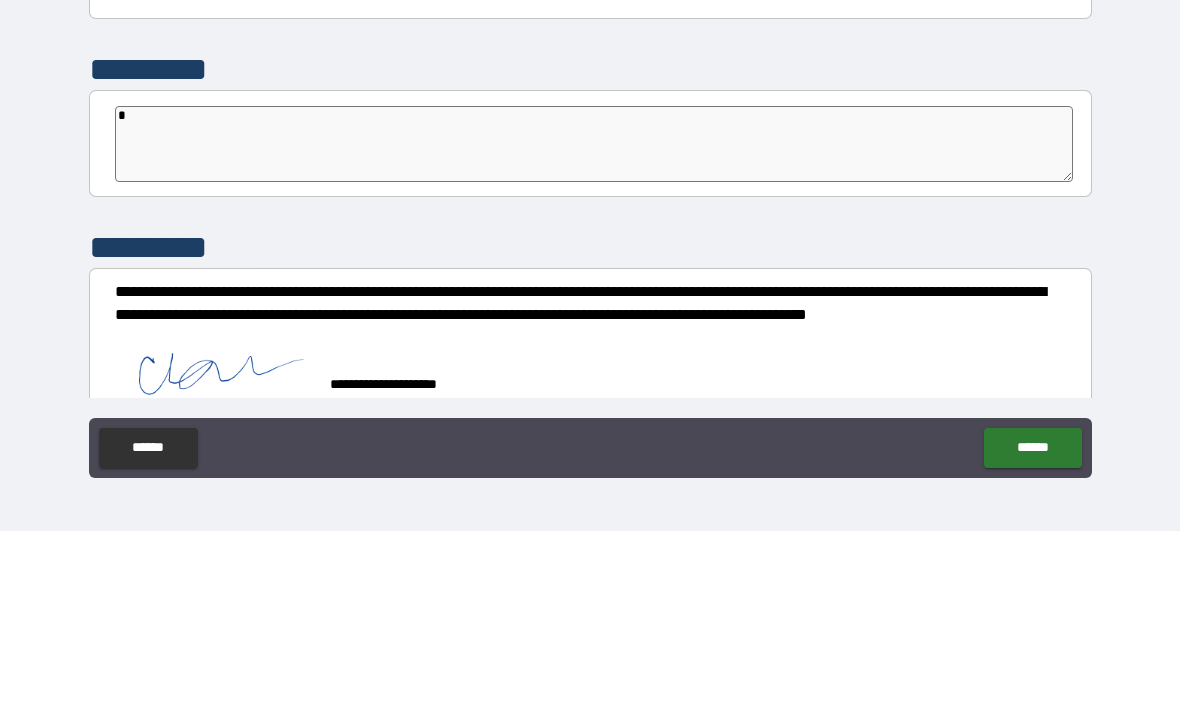 type on "*" 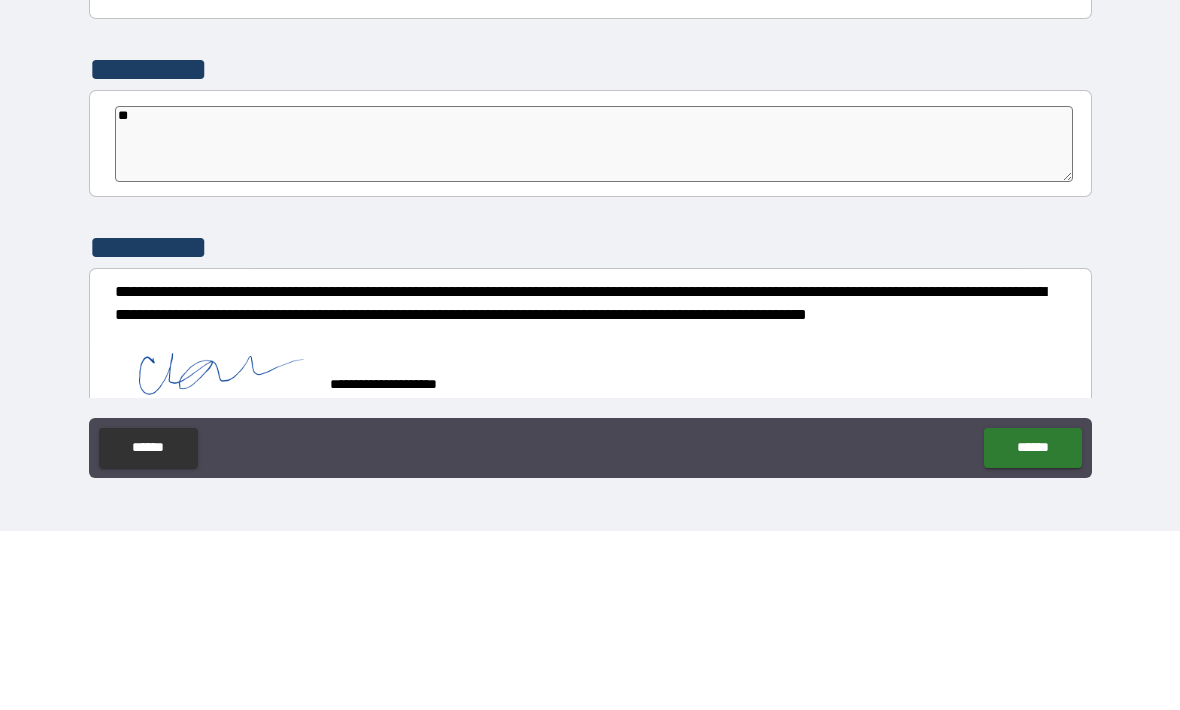 type on "*" 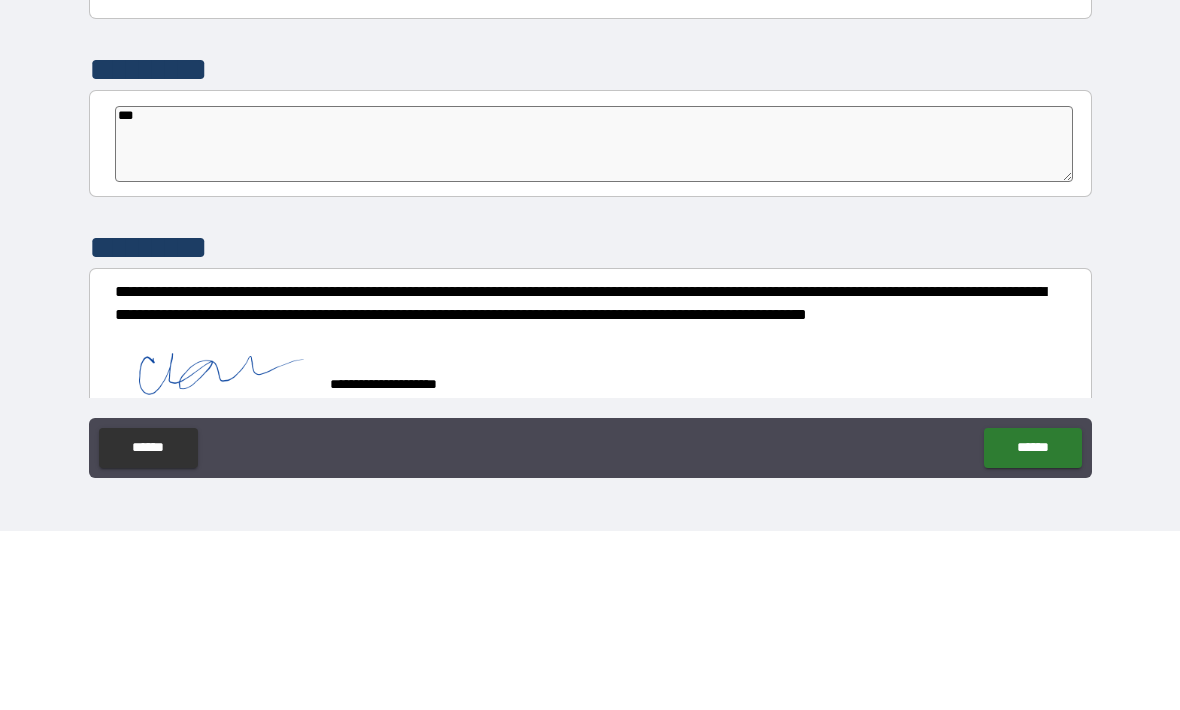 type on "*" 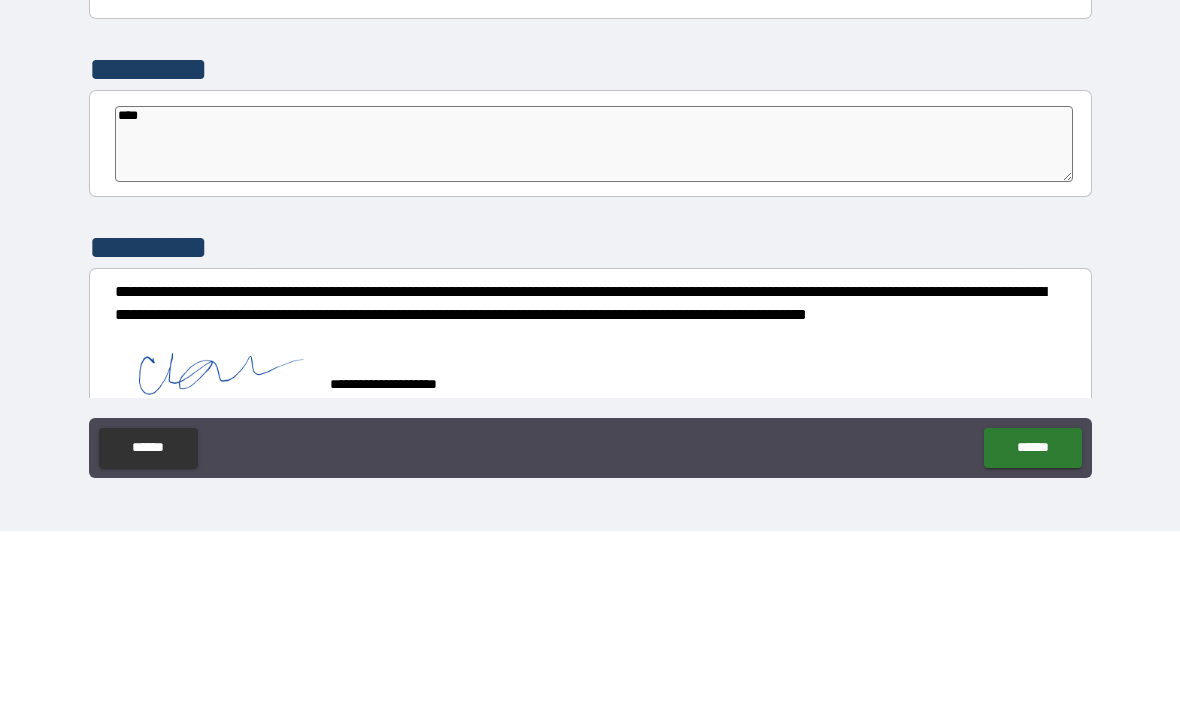type on "*" 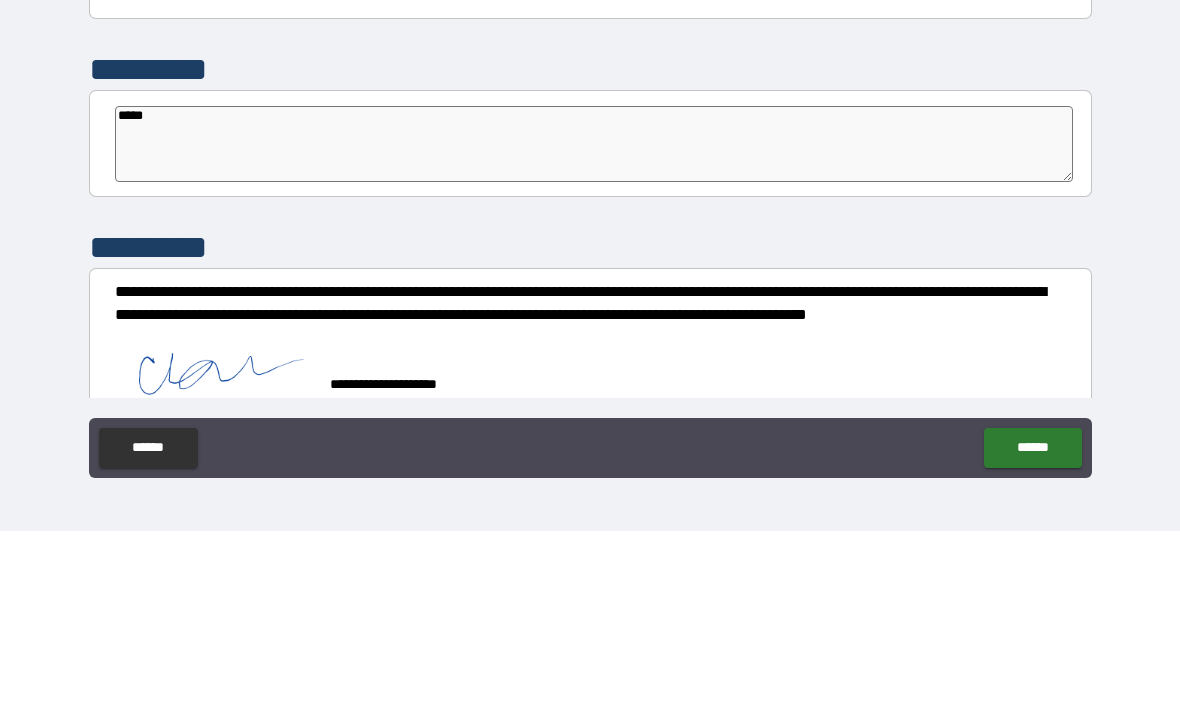 type on "*" 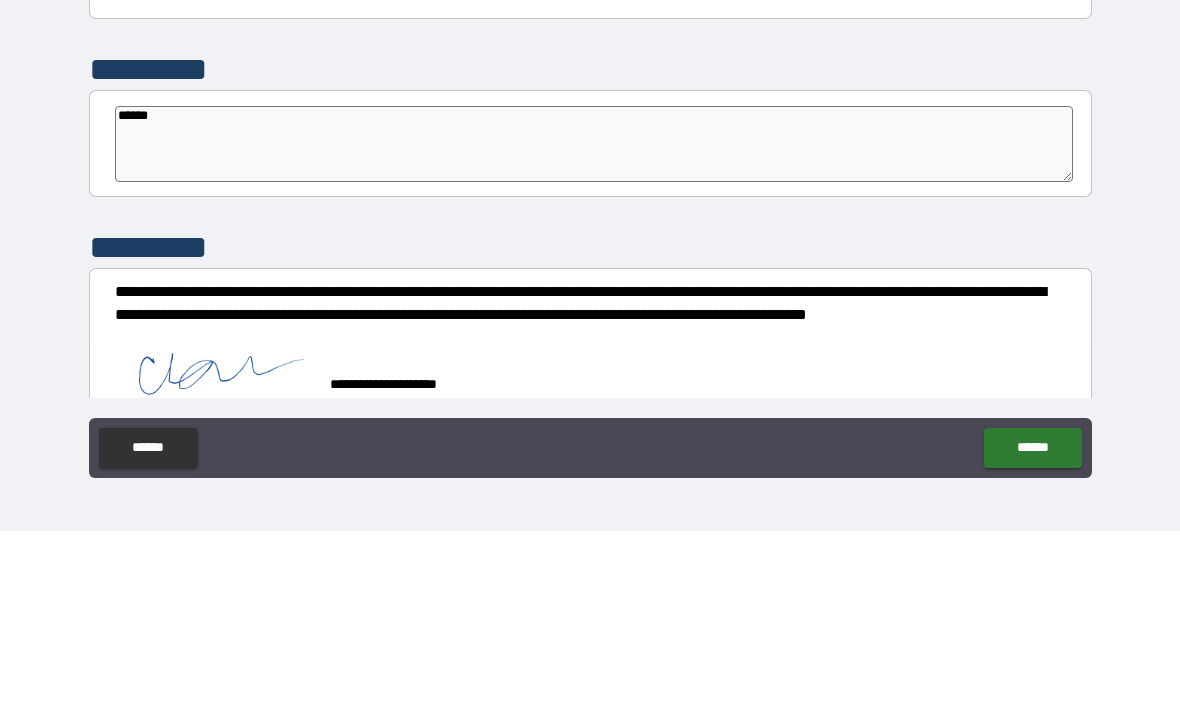 type on "*" 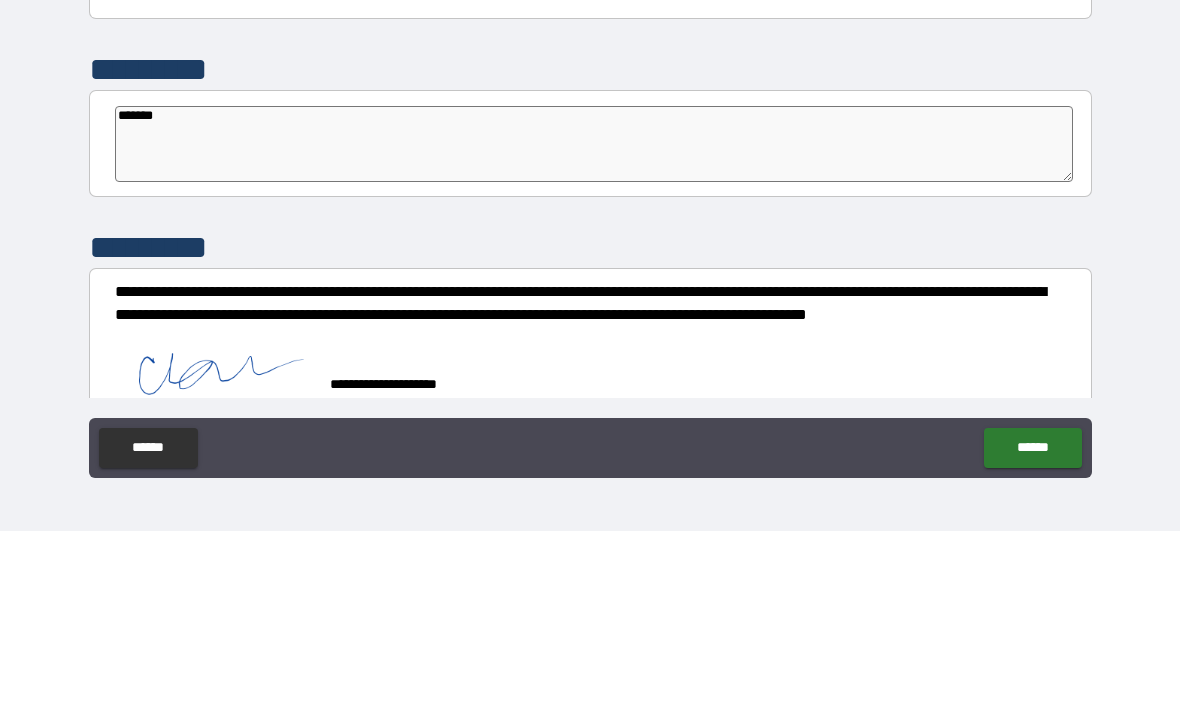 type on "*" 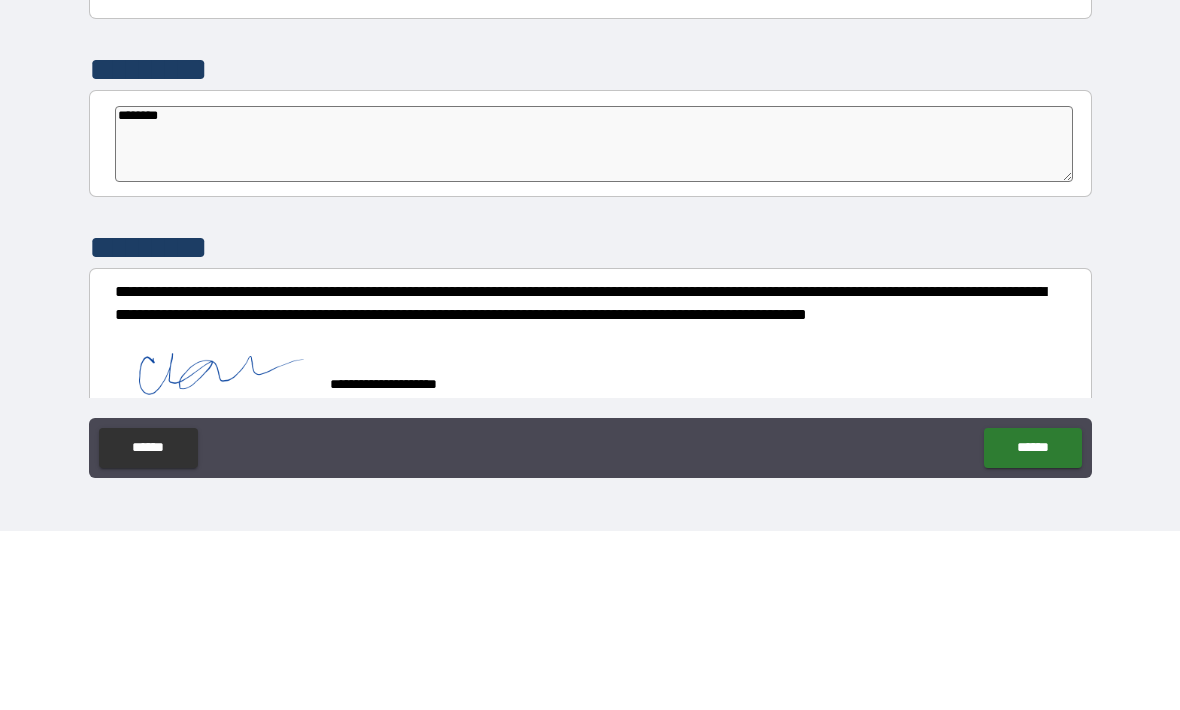 type on "*" 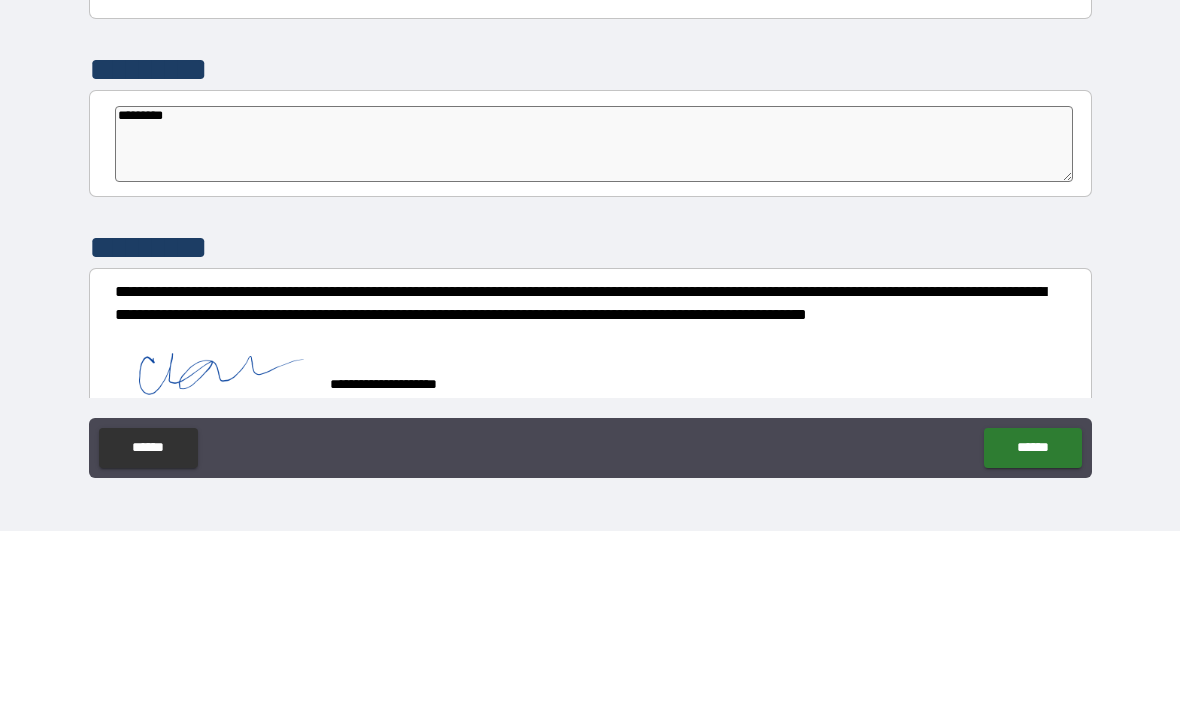 type on "*" 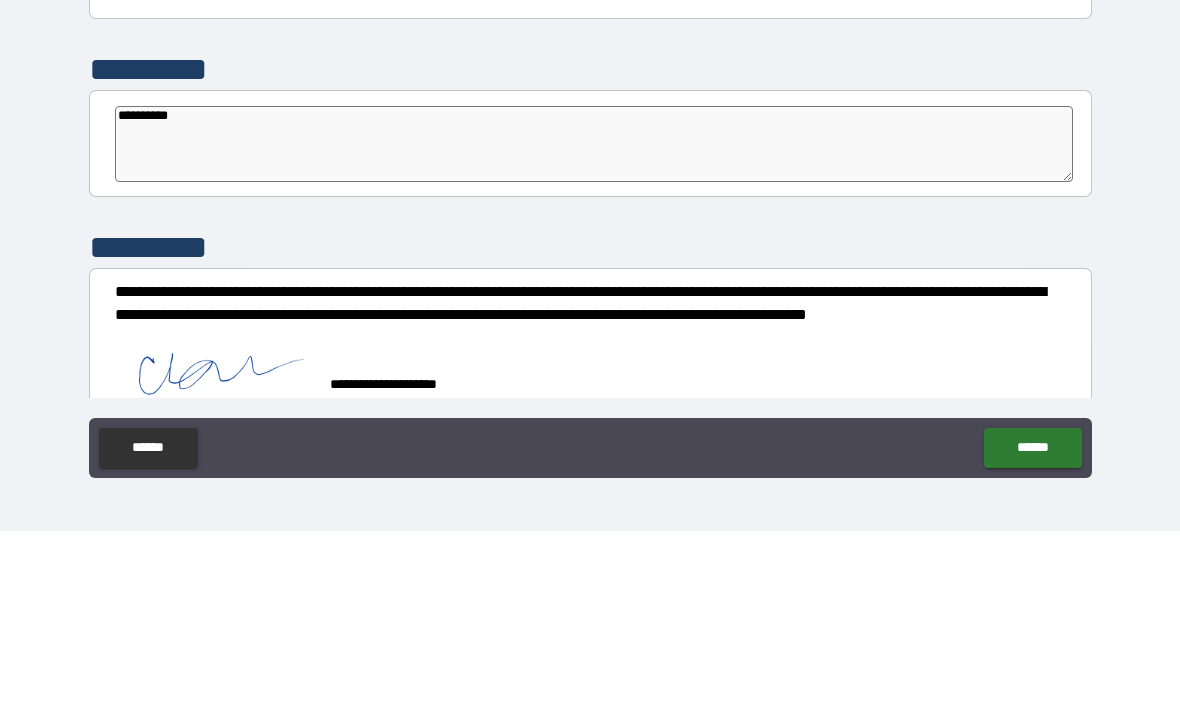 type on "*" 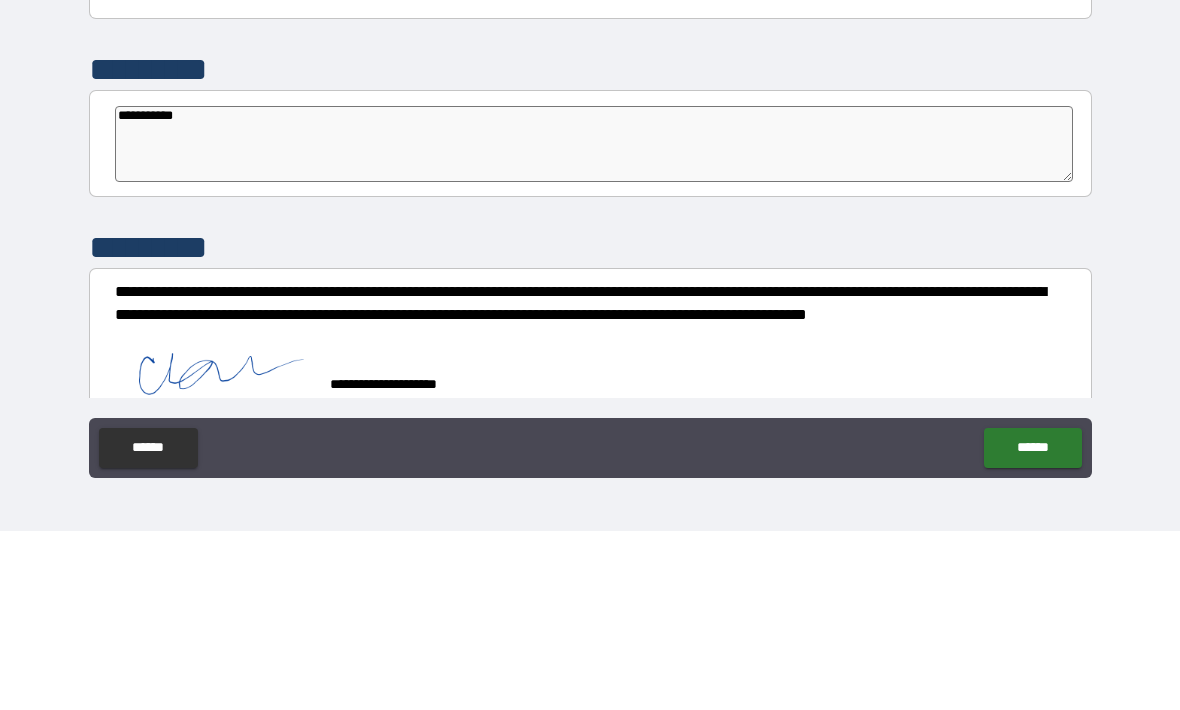 type on "*" 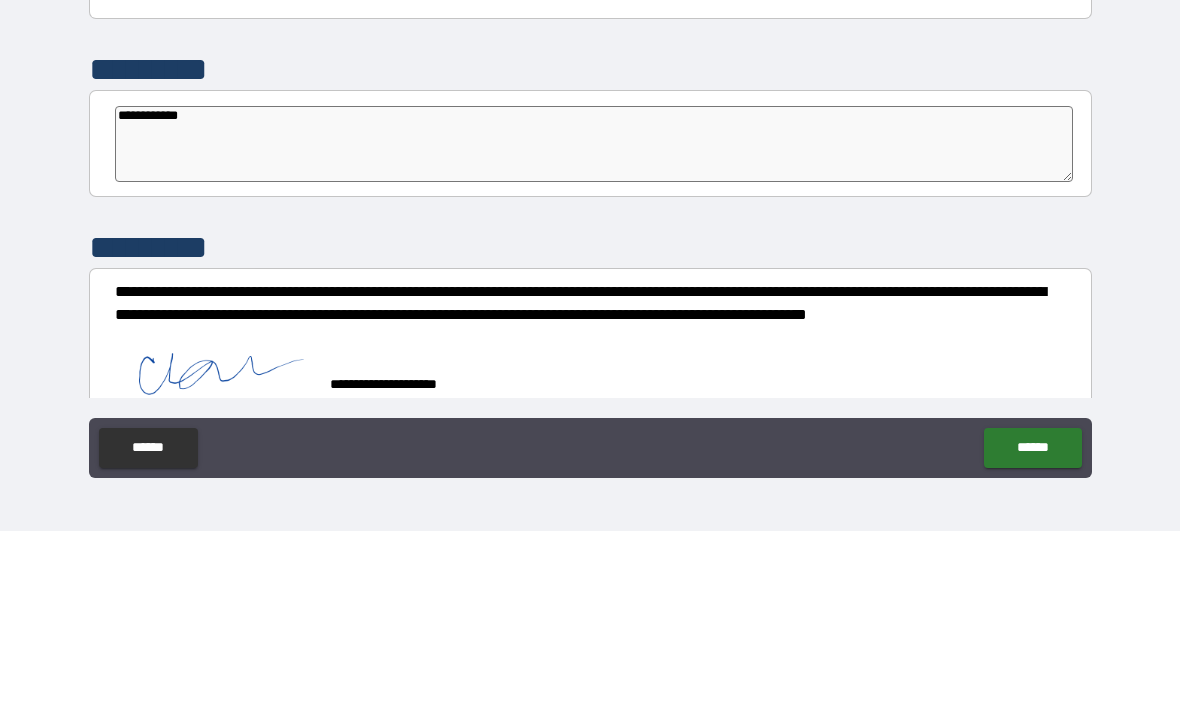 type on "*" 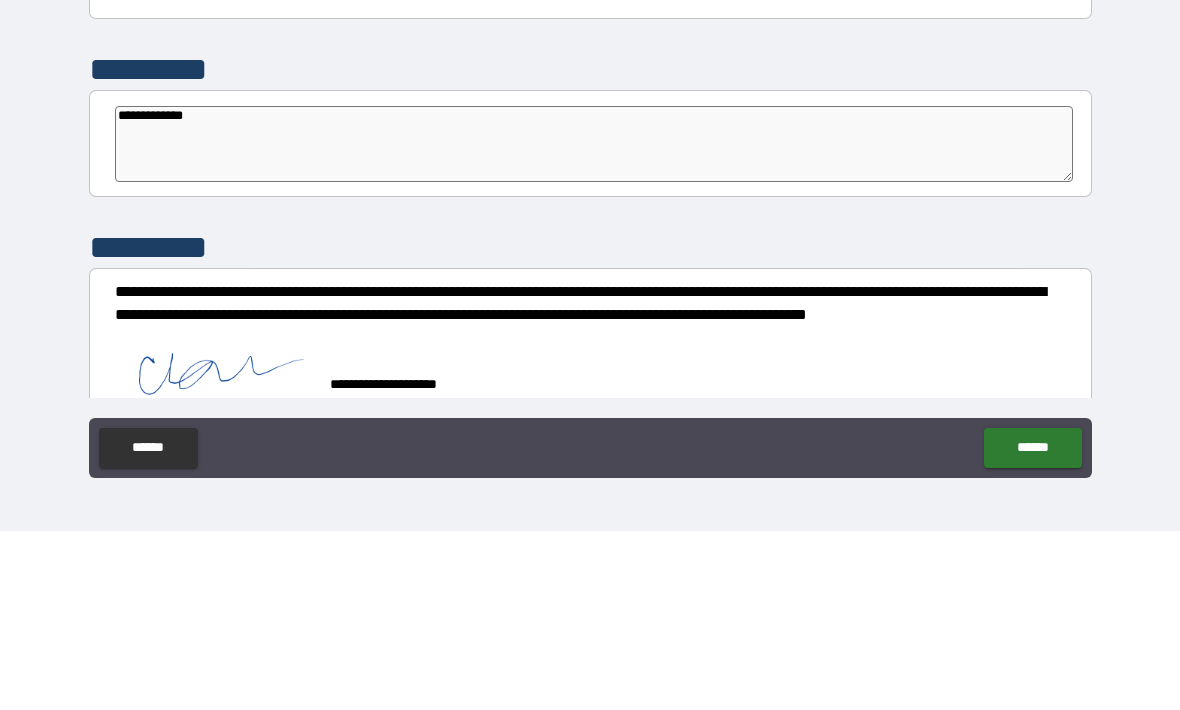 type on "*" 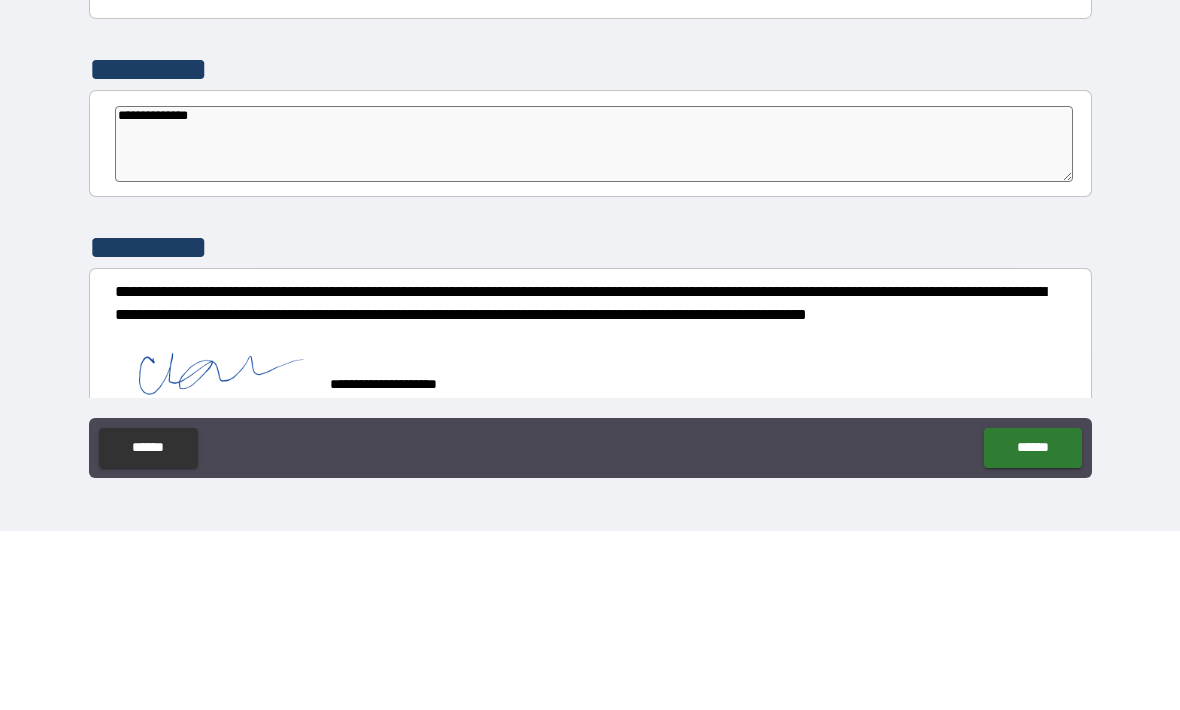 type on "*" 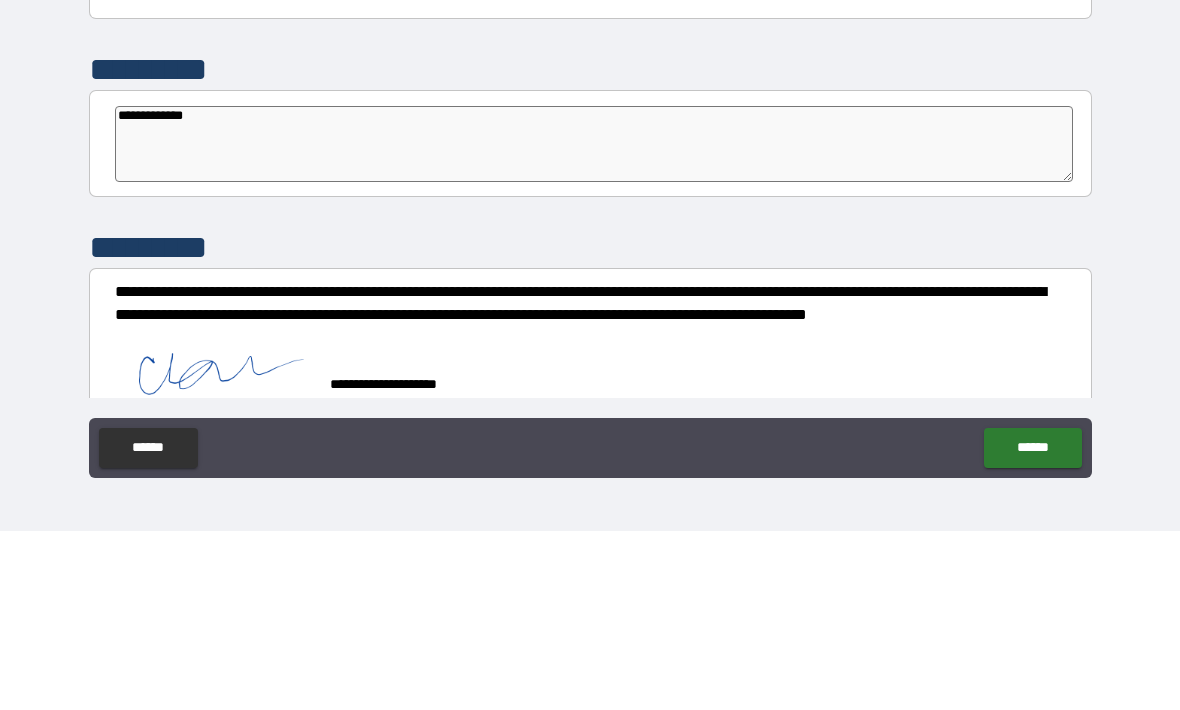 type on "*" 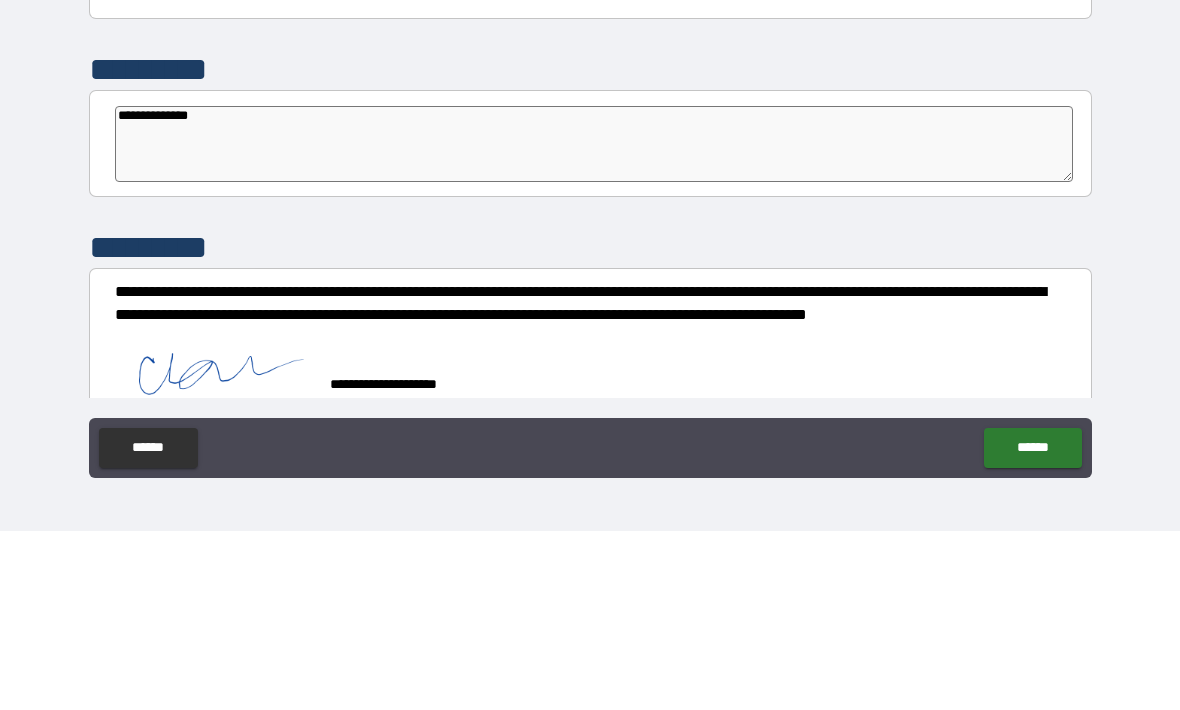 type on "*" 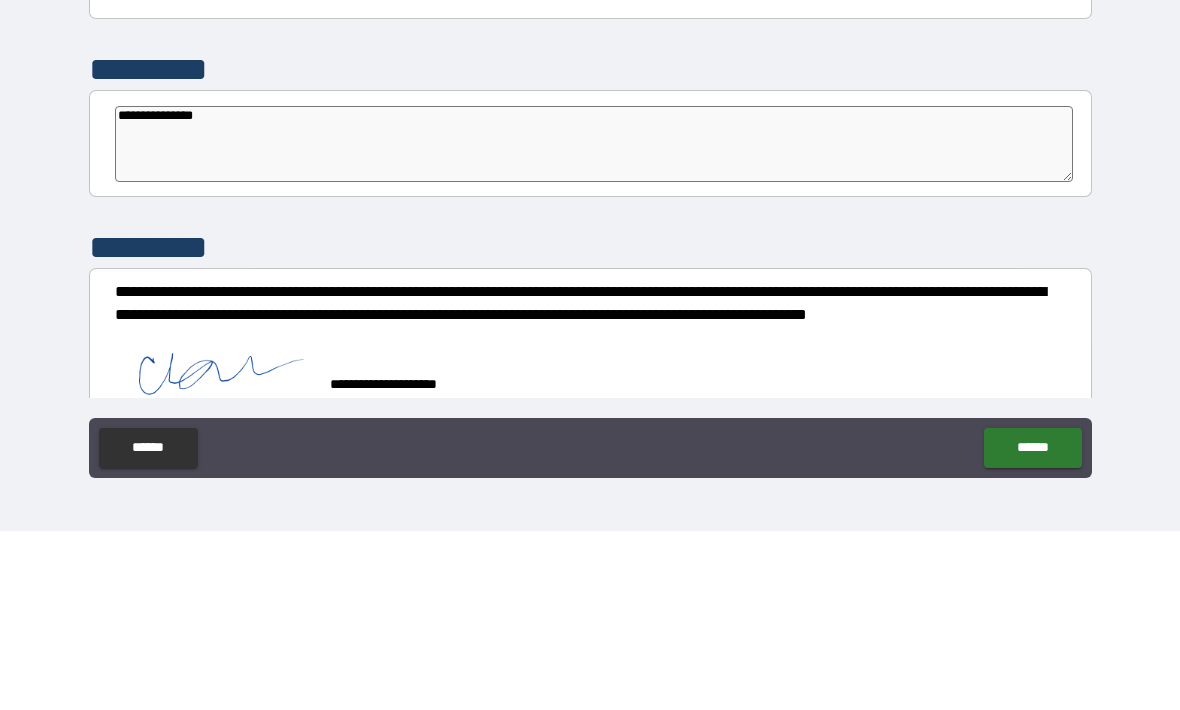 type on "*" 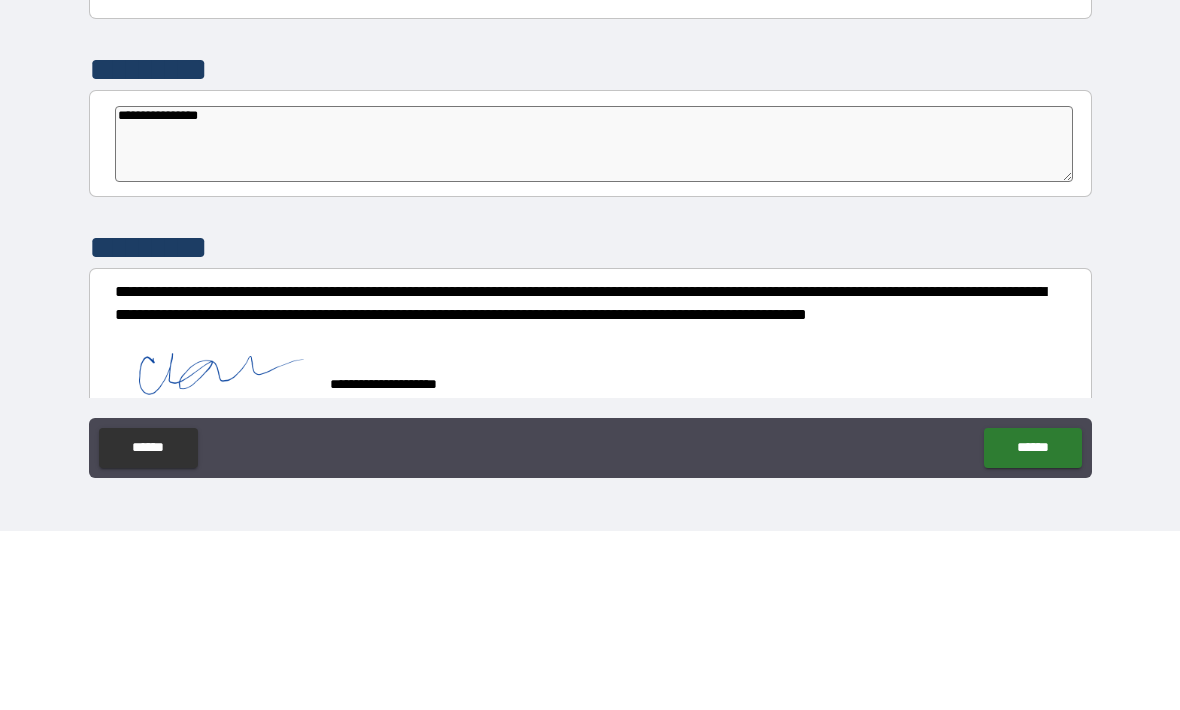type on "*" 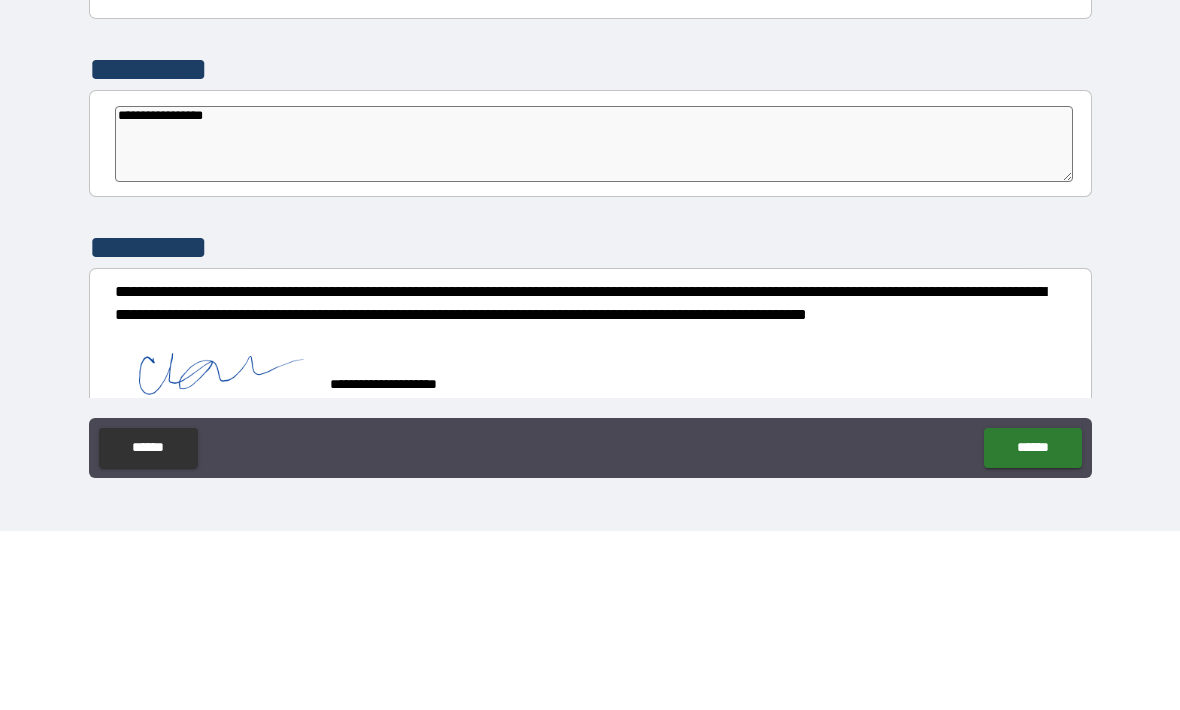 type on "*" 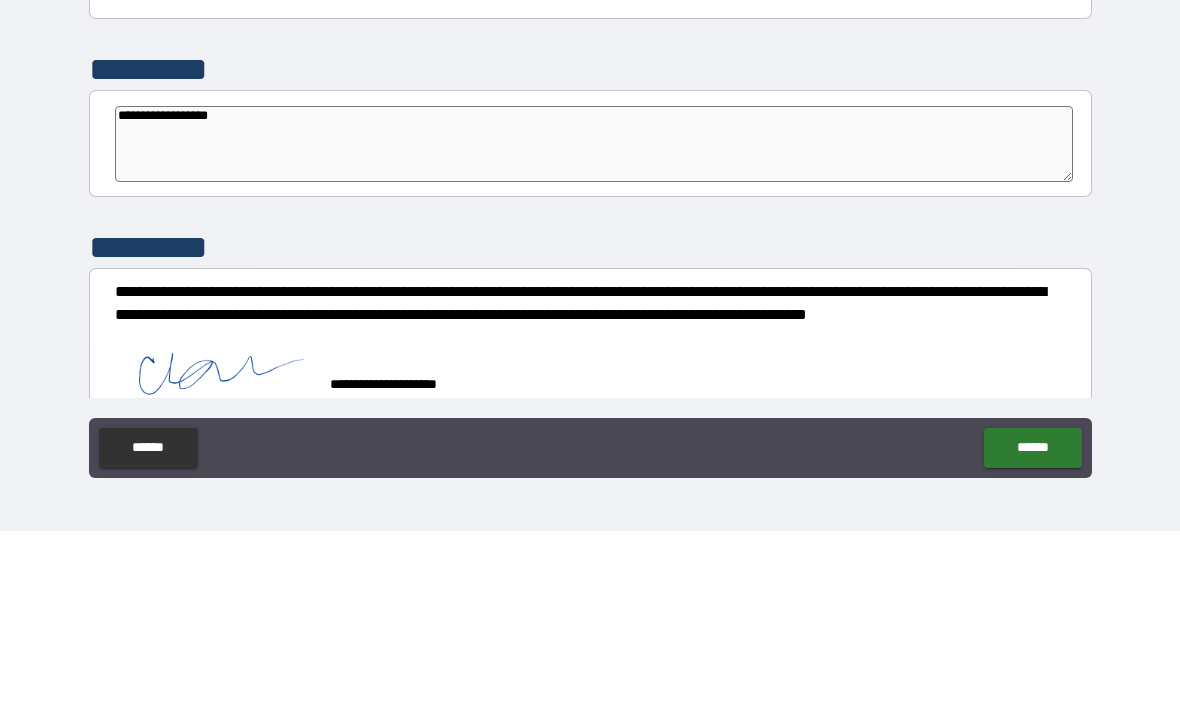 type on "*" 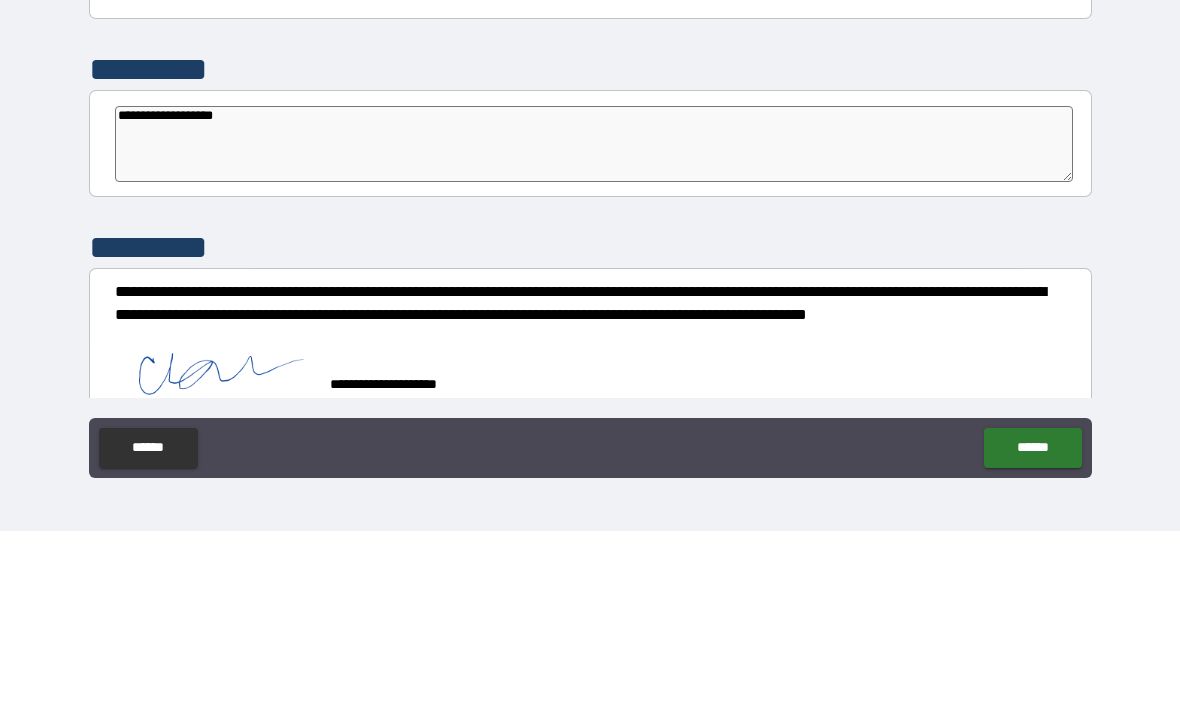 type on "*" 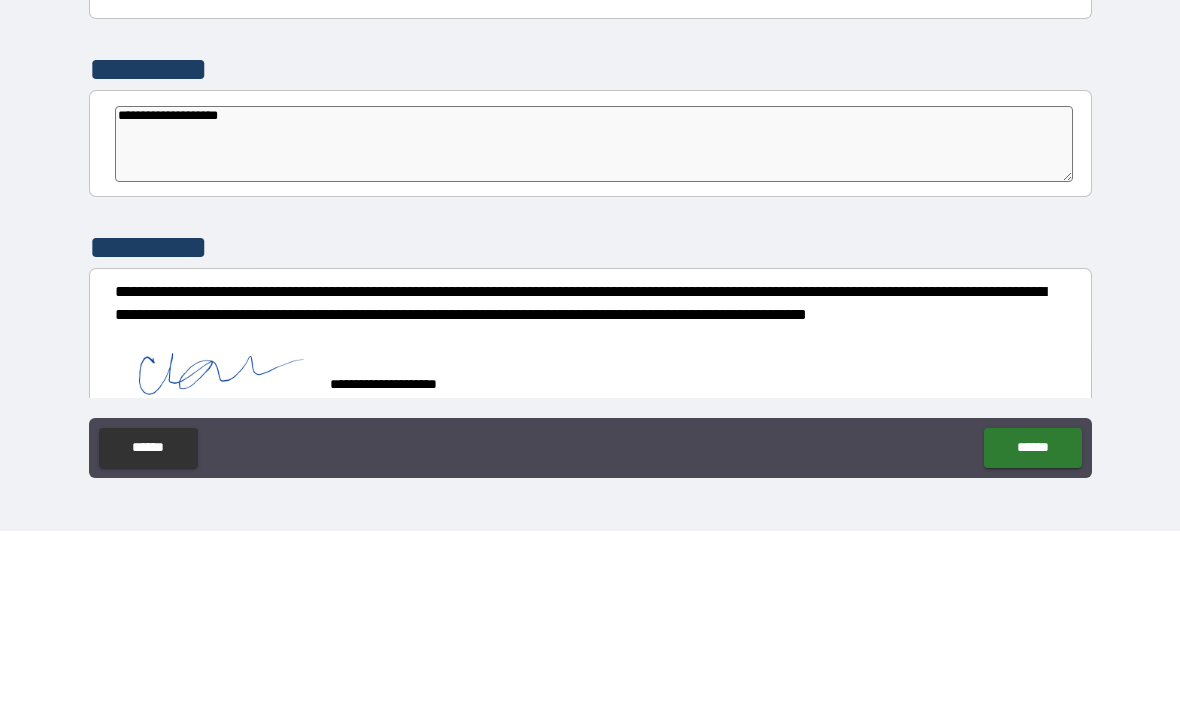 type on "*" 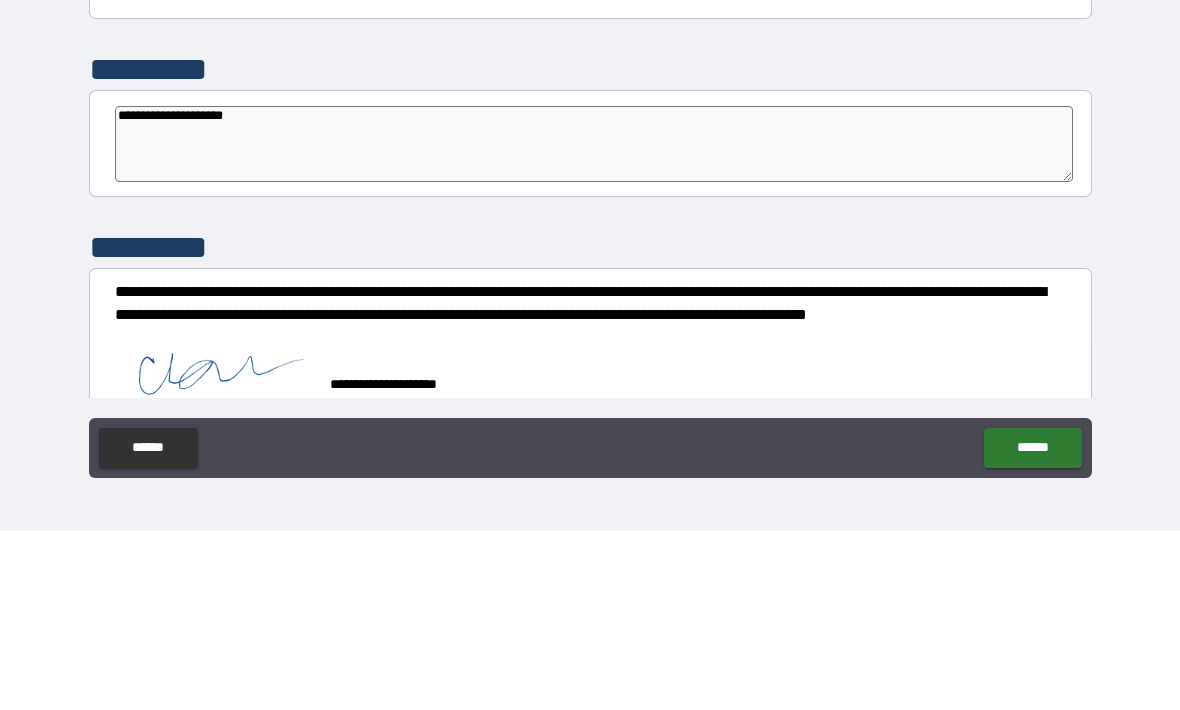 type on "*" 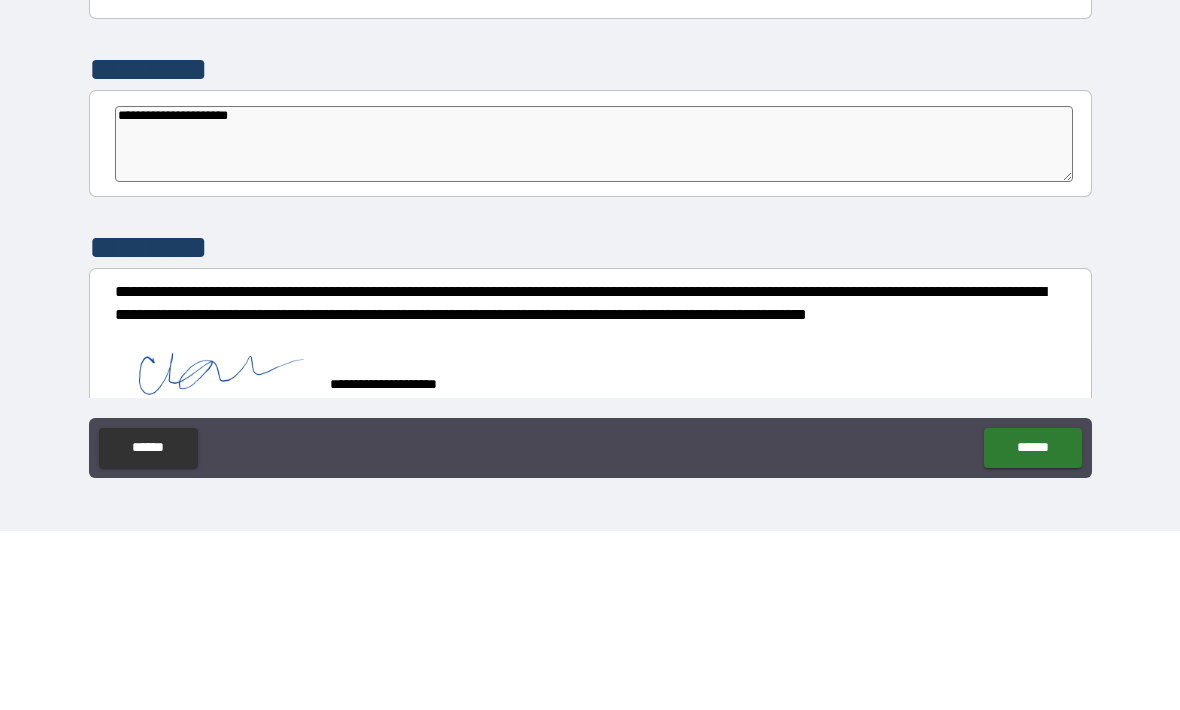 type on "*" 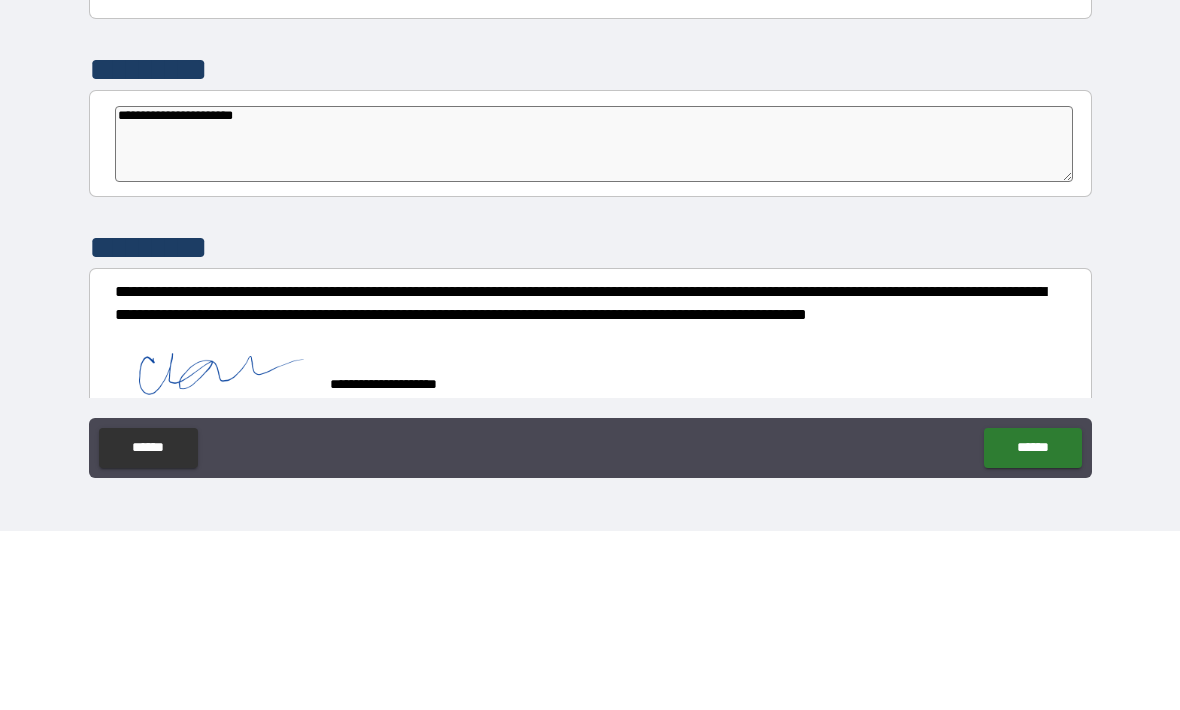 type on "*" 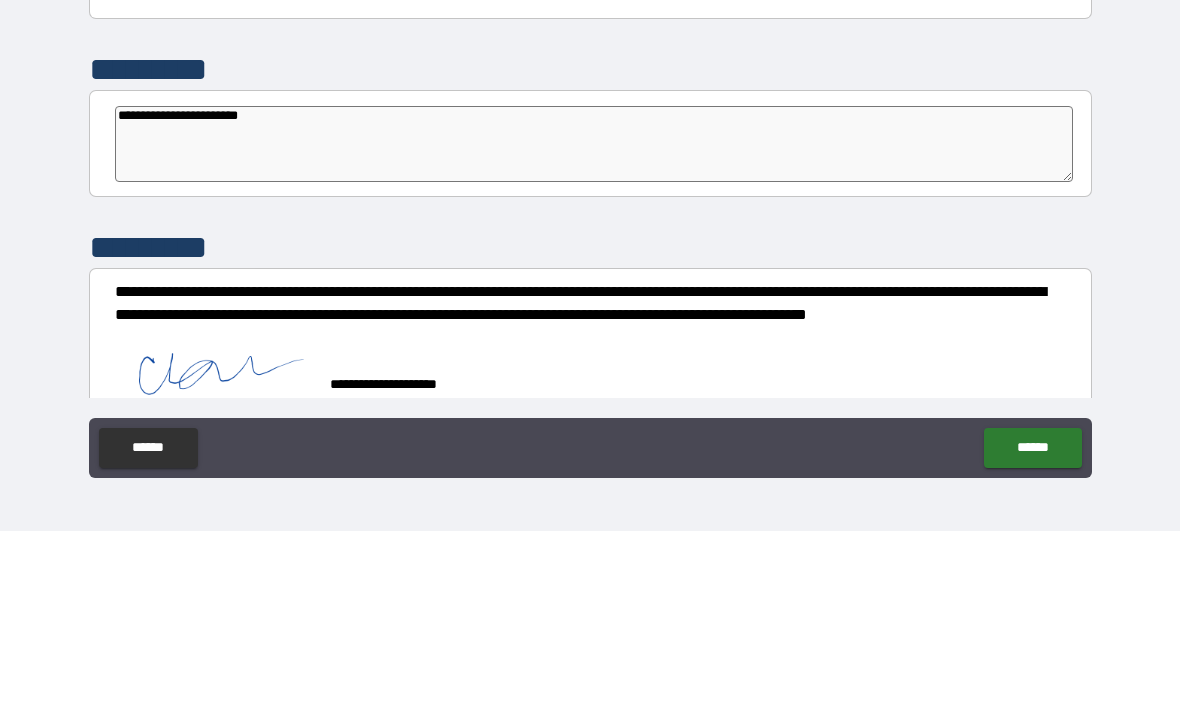 type on "*" 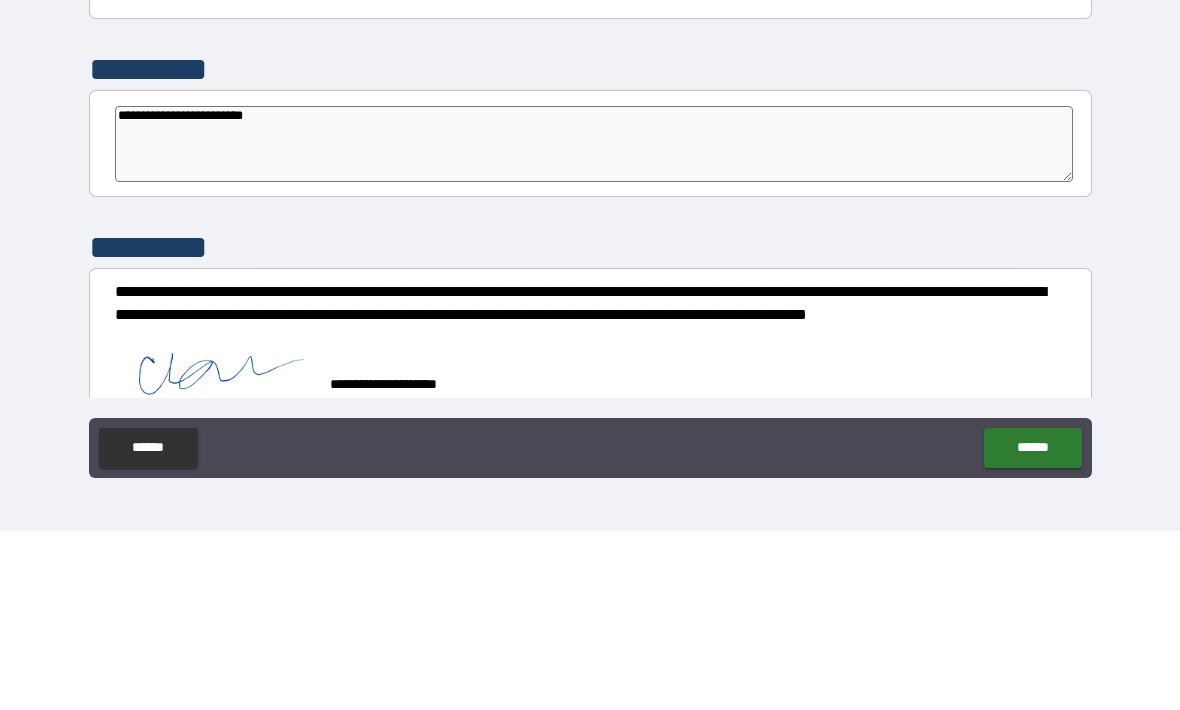 type on "*" 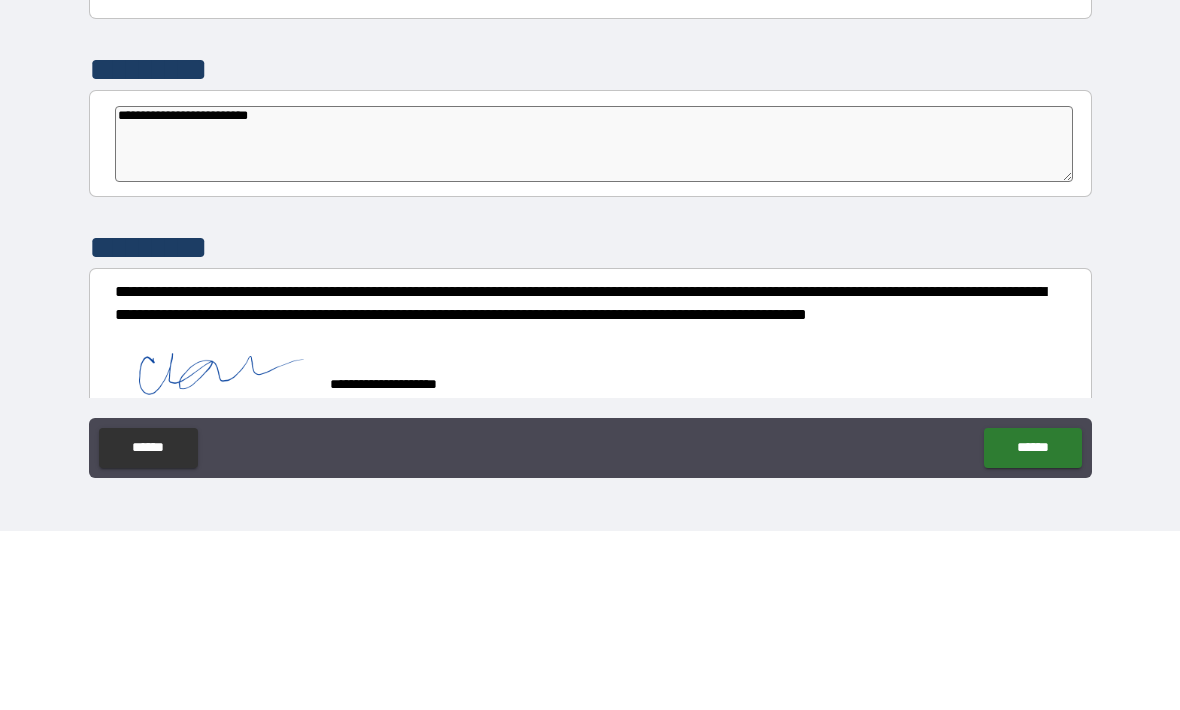 type on "*" 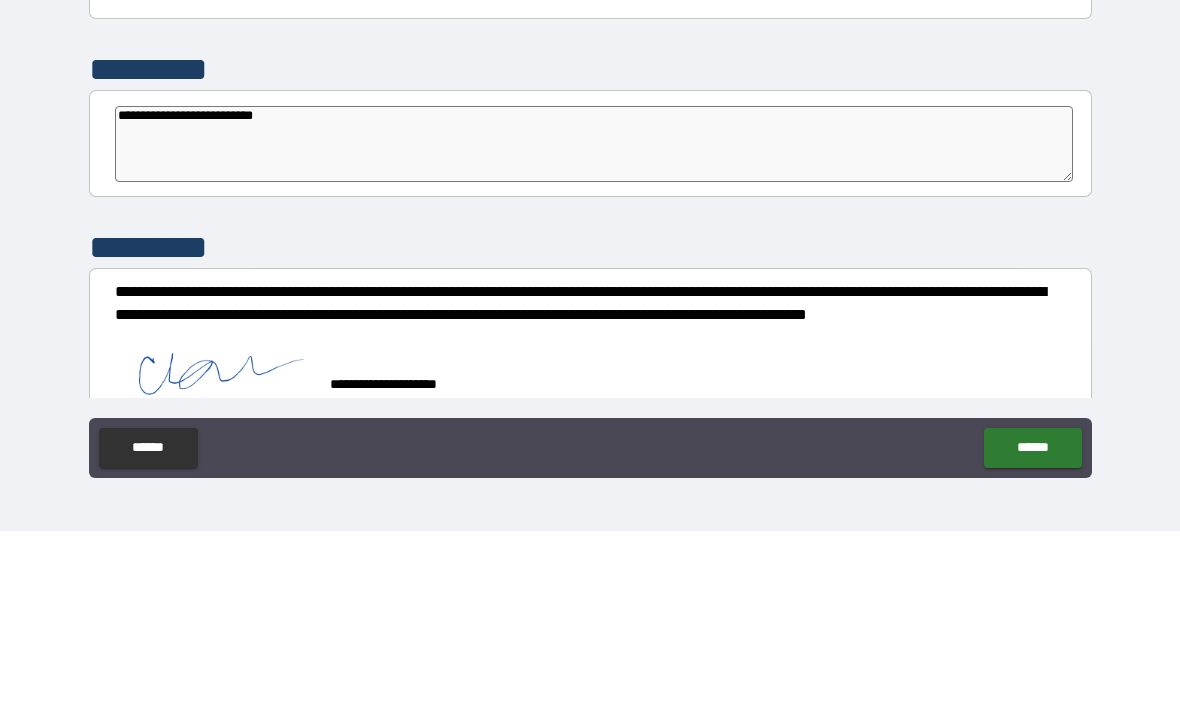 type on "*" 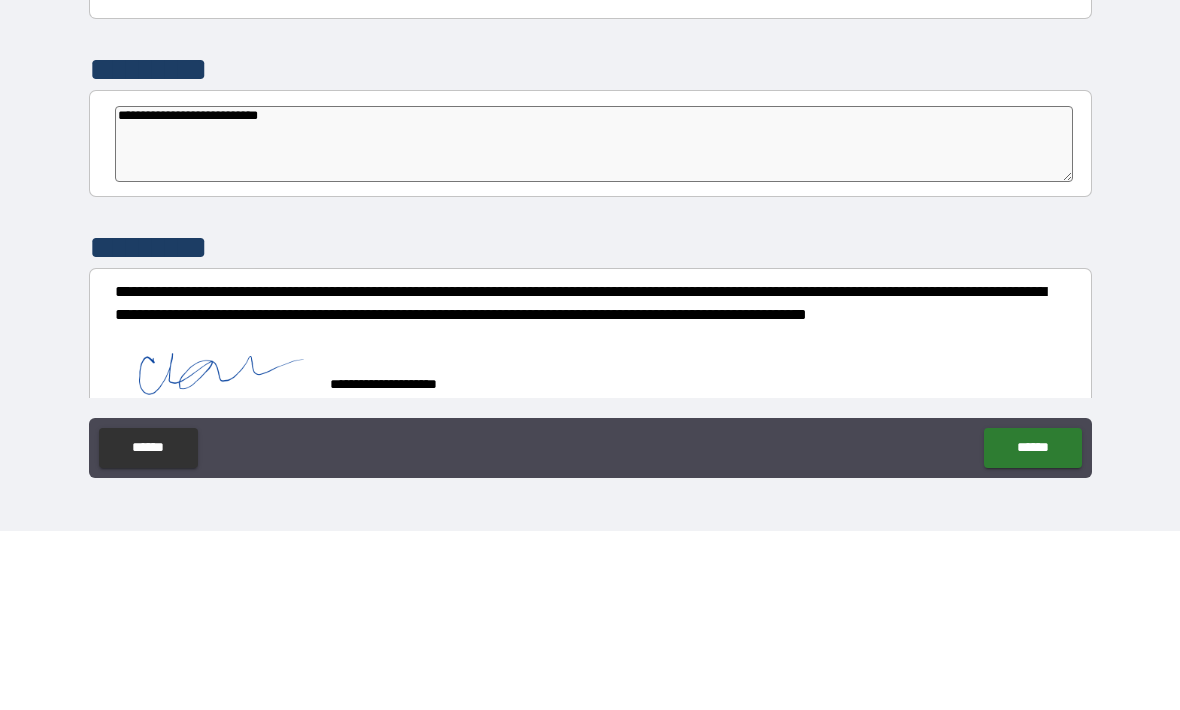 type on "*" 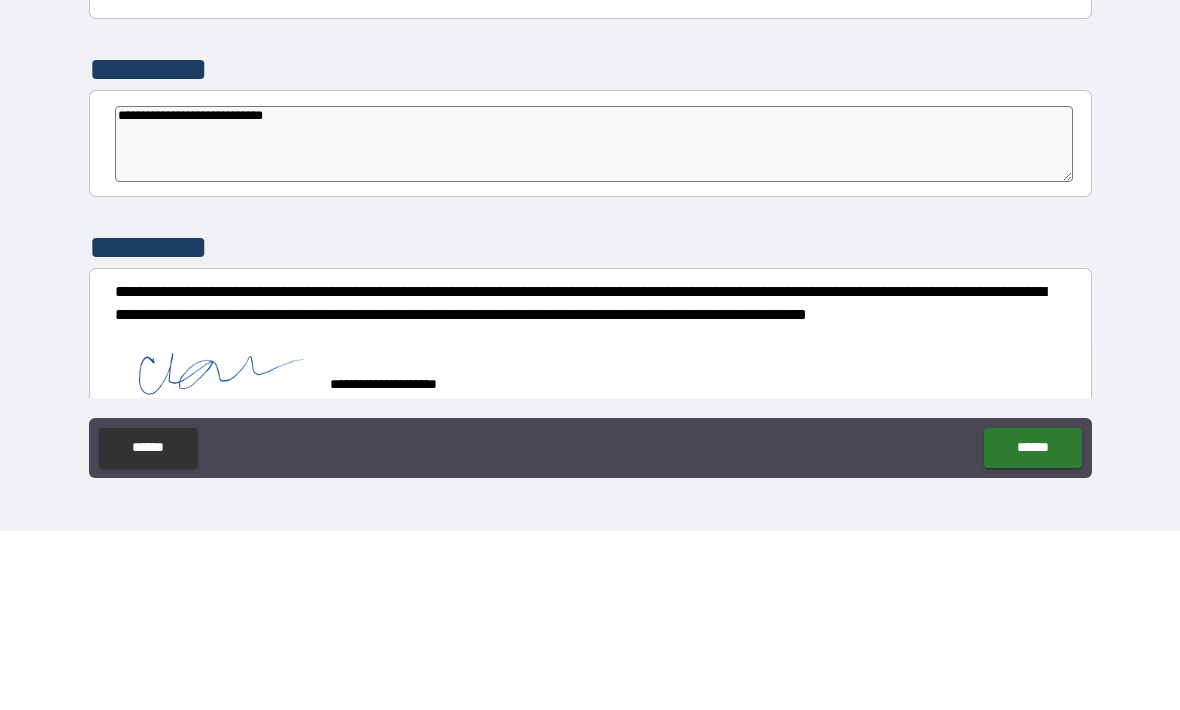 type on "*" 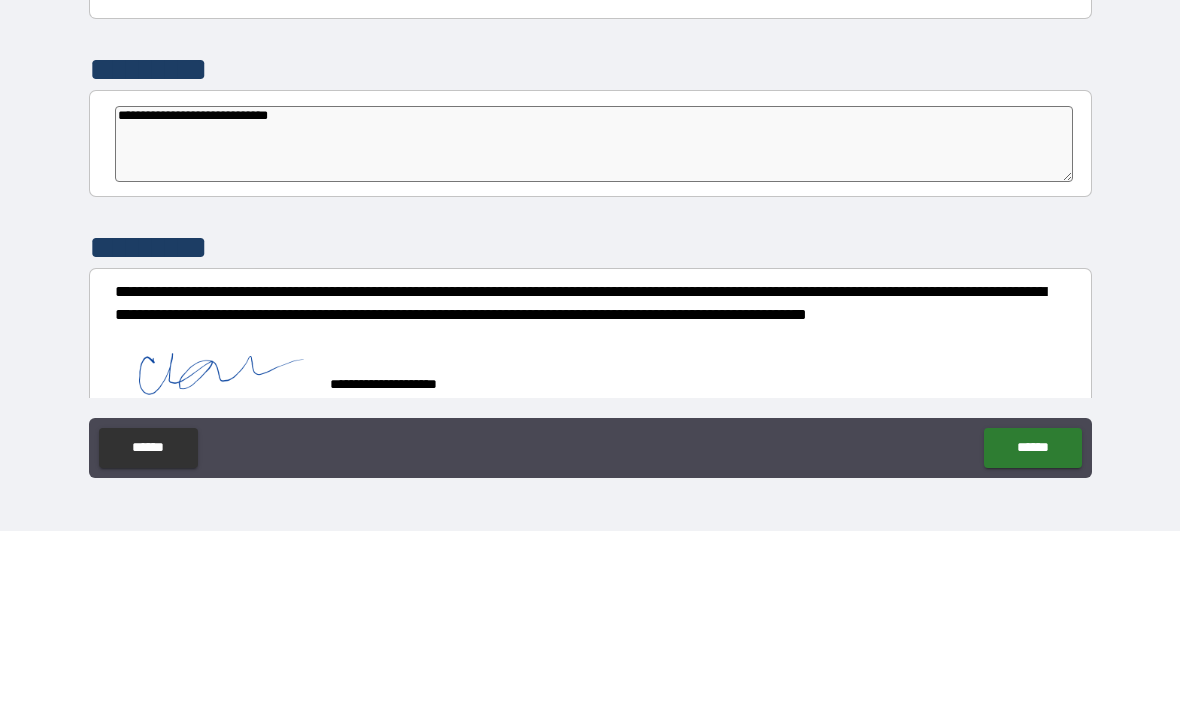 type on "*" 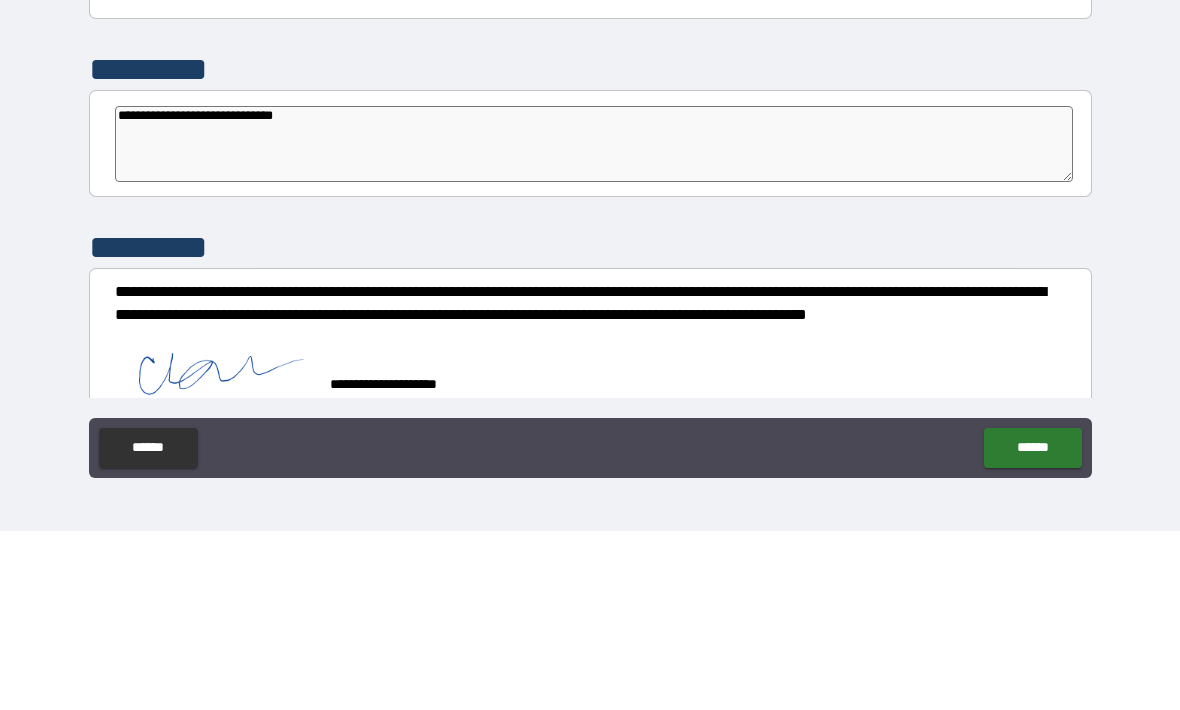 type on "*" 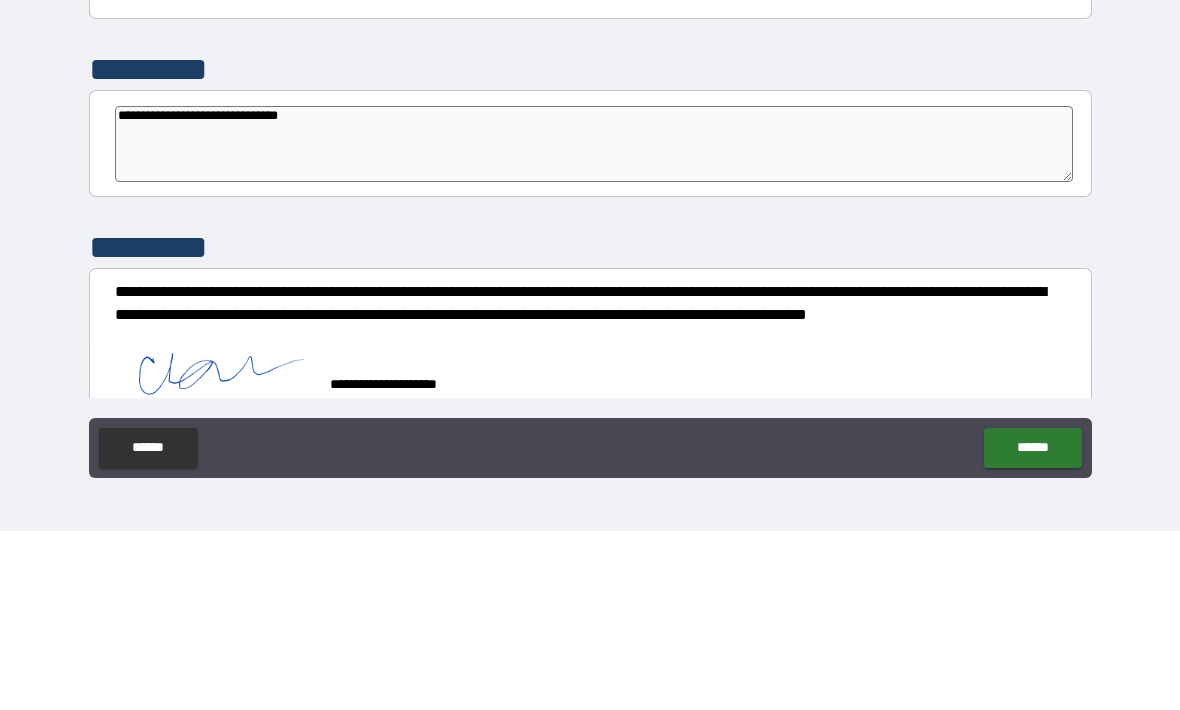 type on "*" 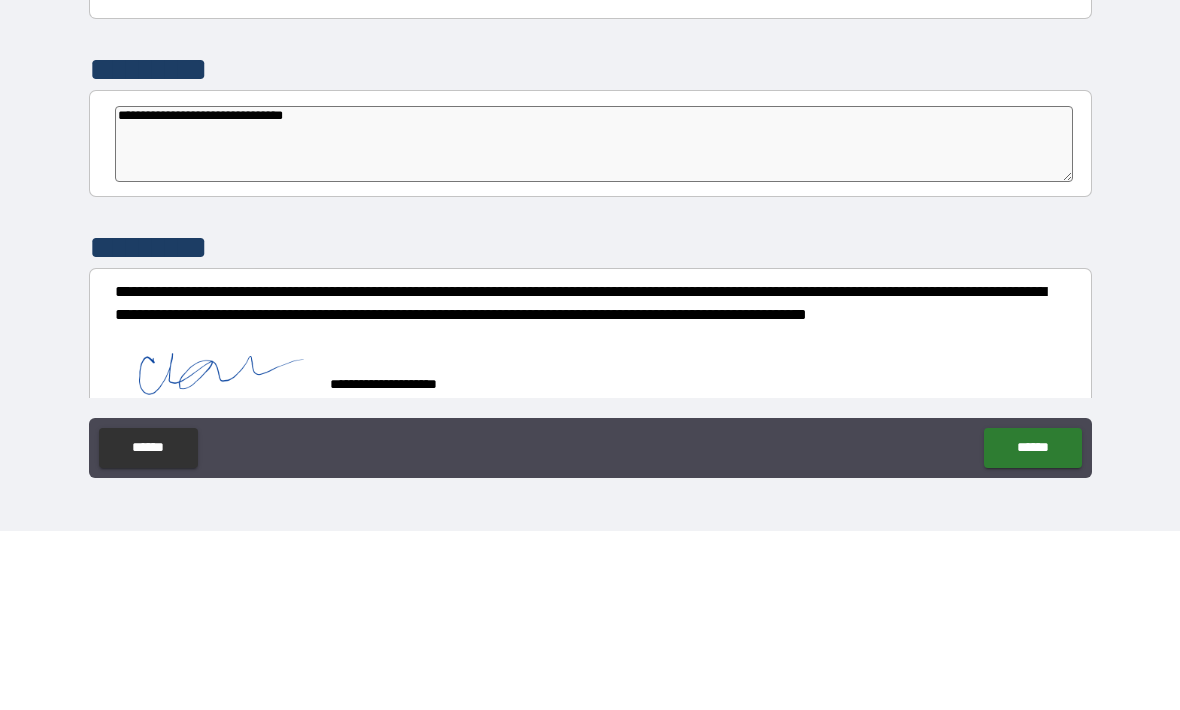 type on "*" 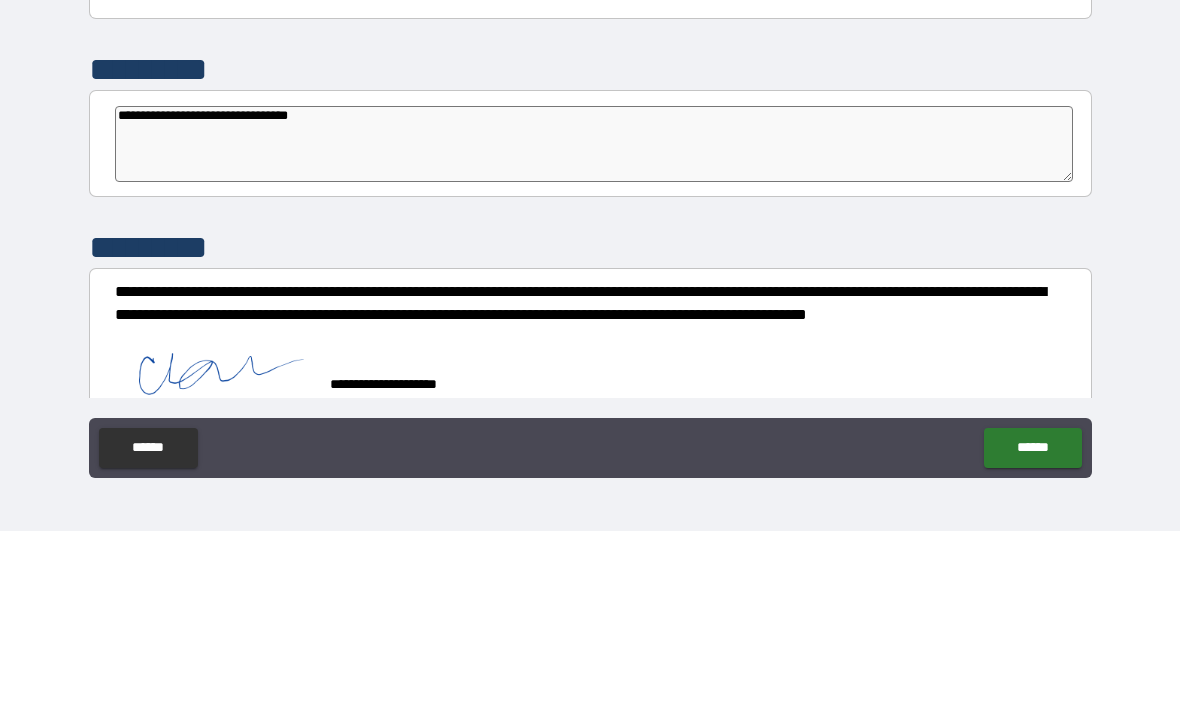 type on "*" 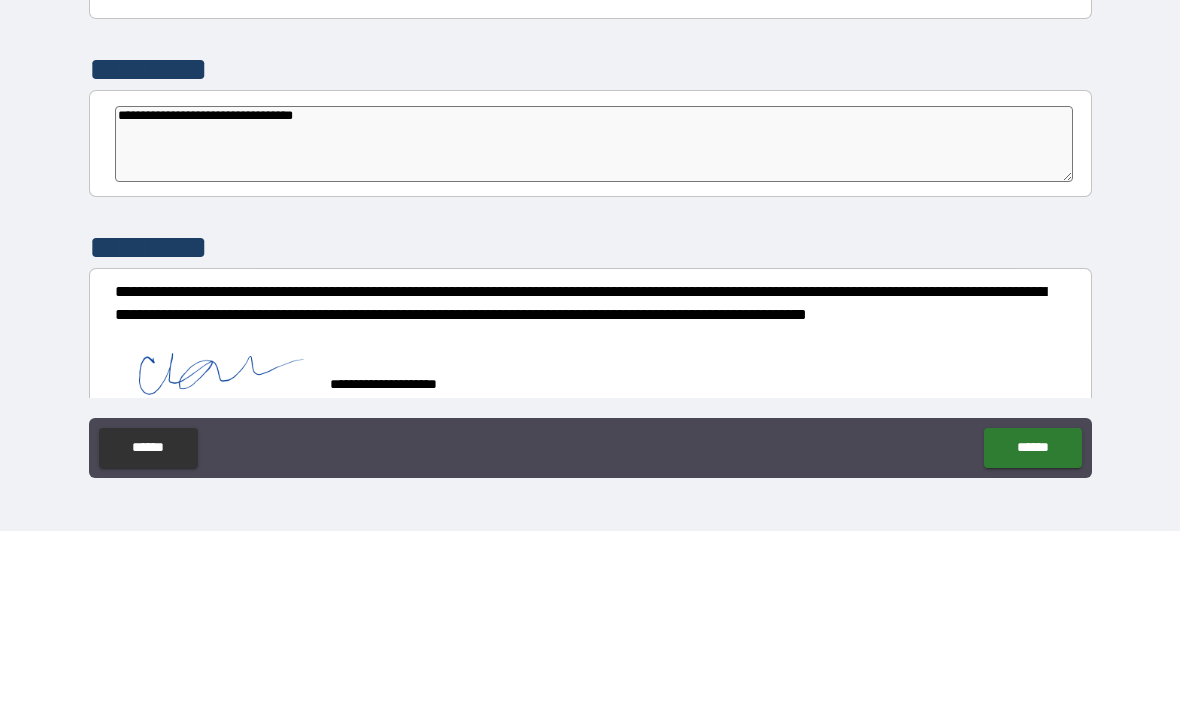 type on "*" 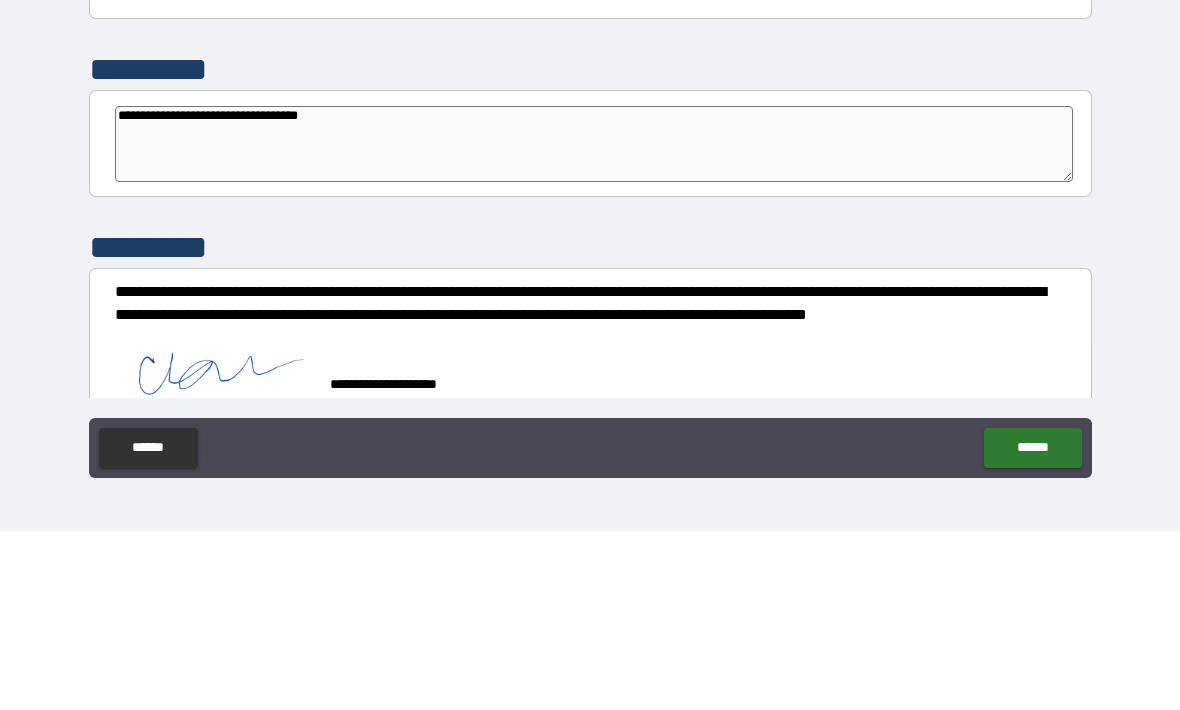 type on "*" 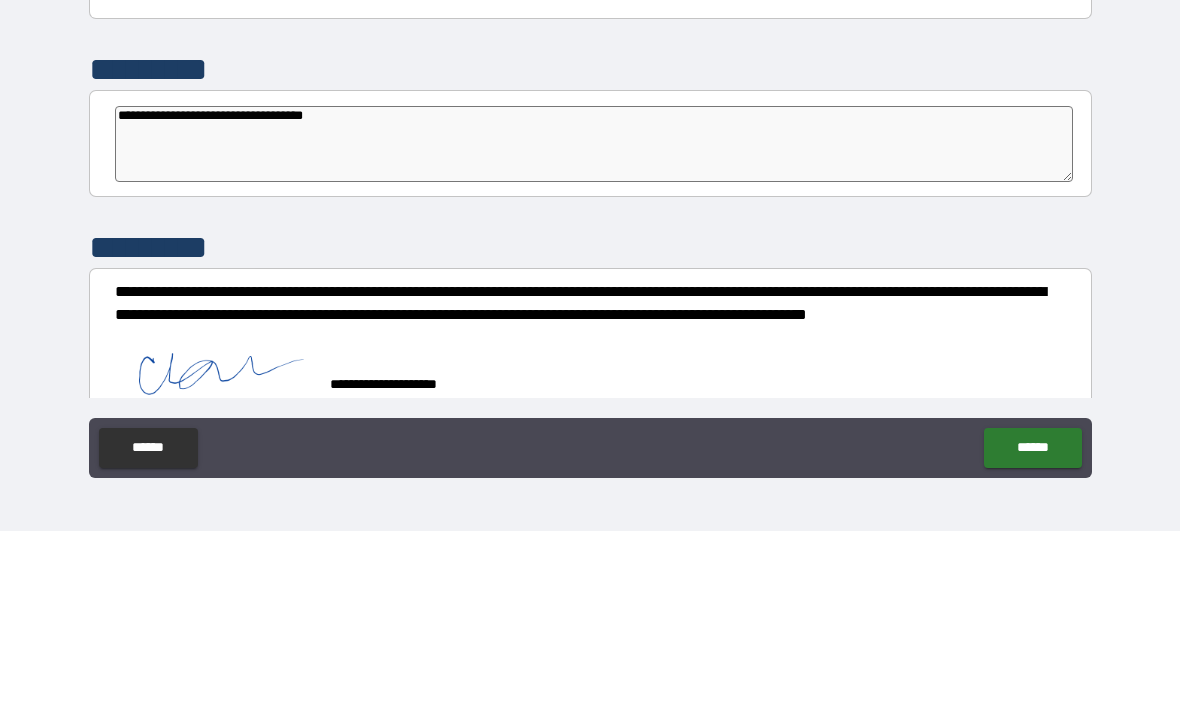 type on "*" 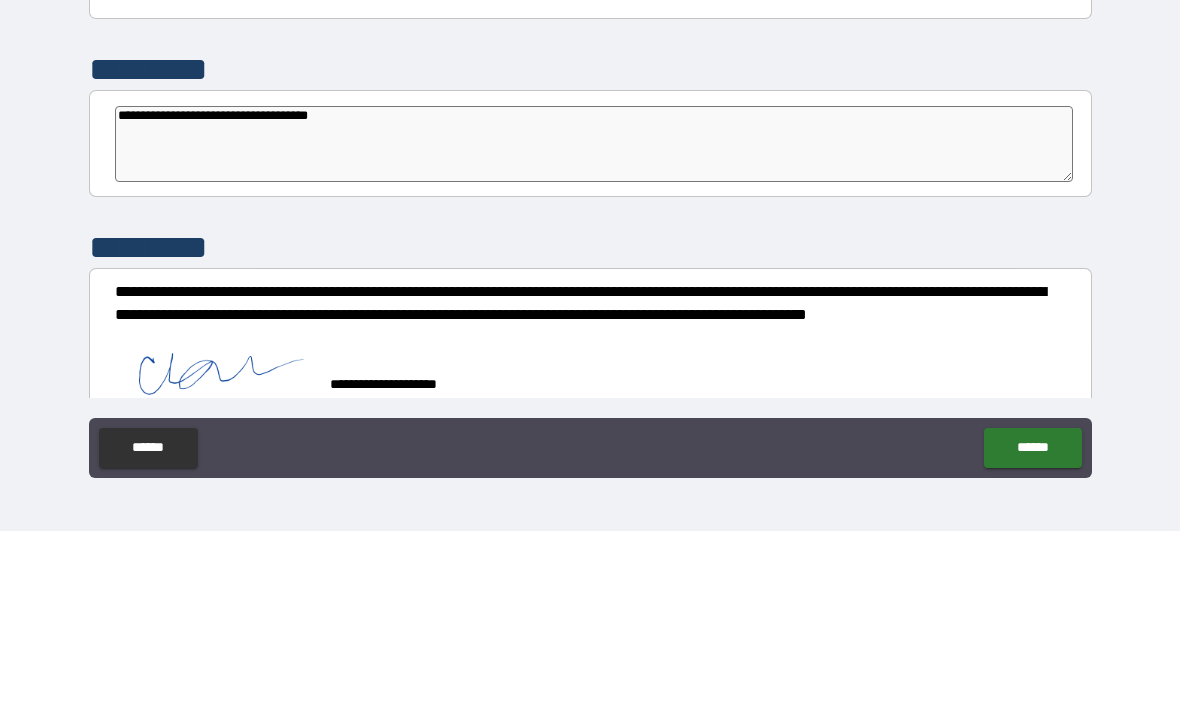 type on "*" 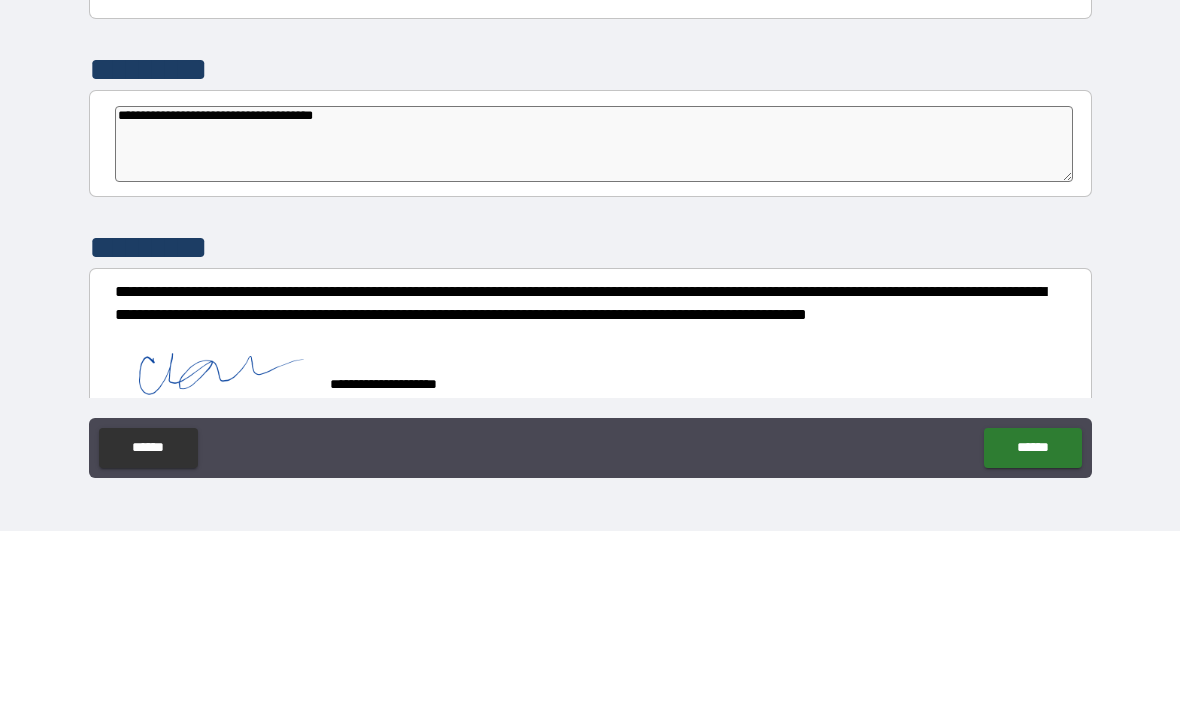 type on "*" 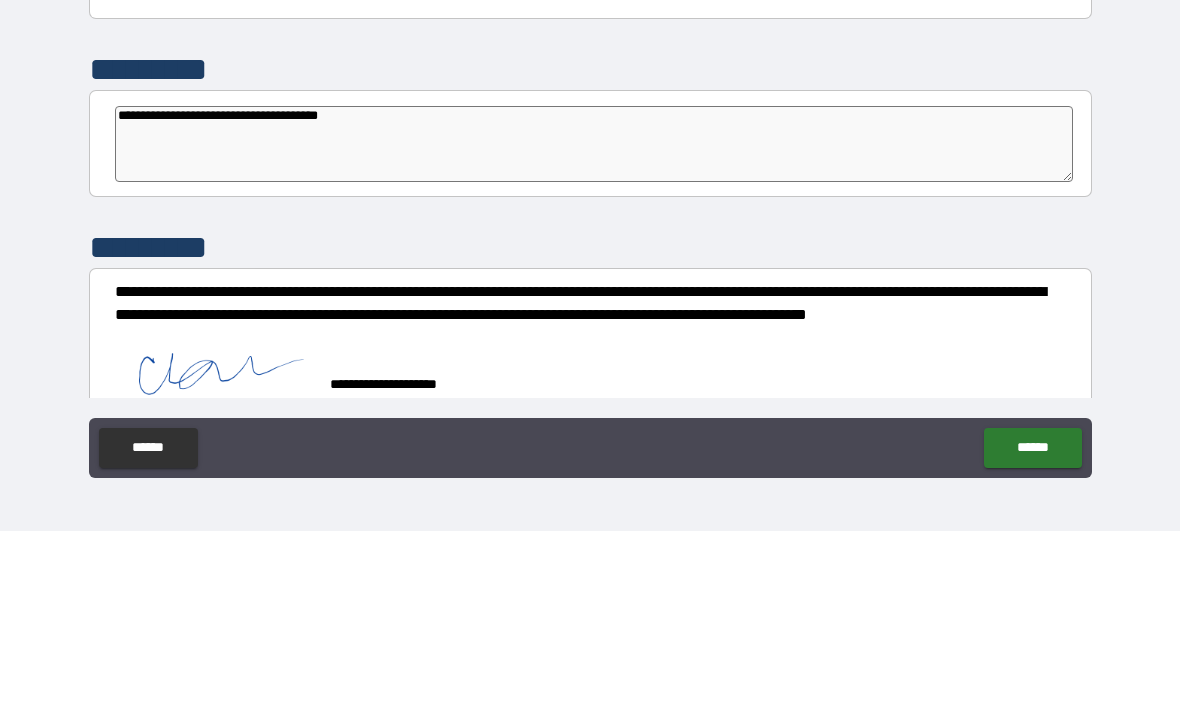 type on "*" 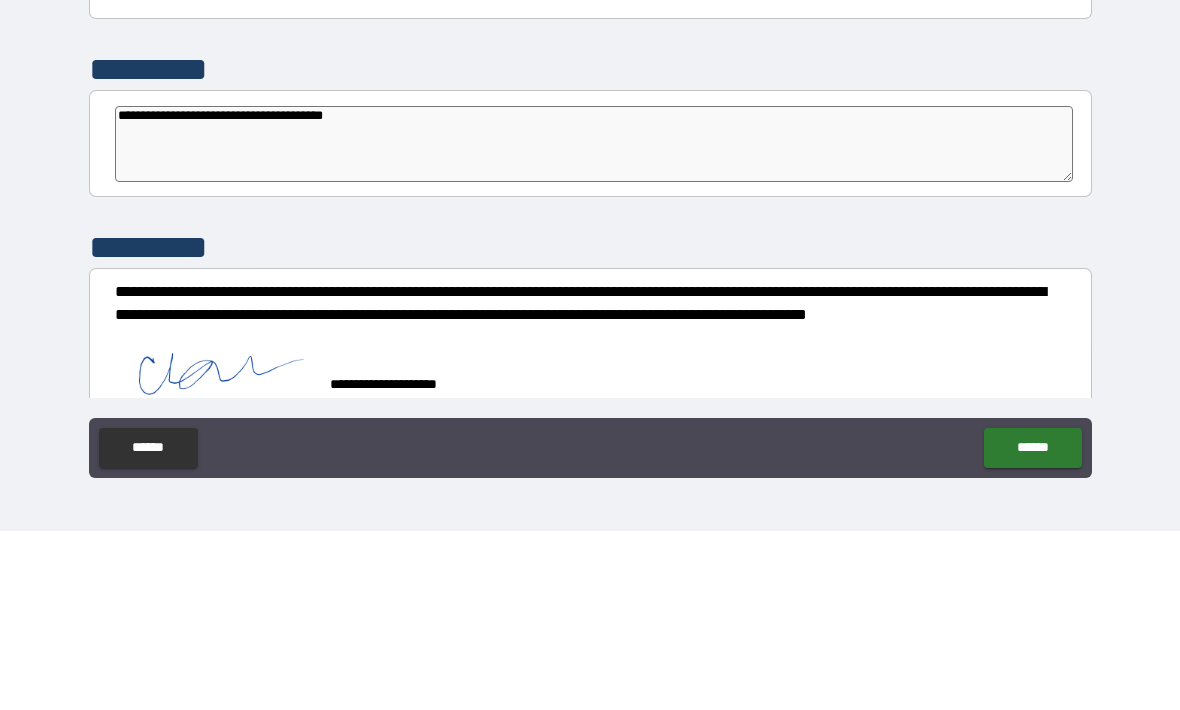 type on "*" 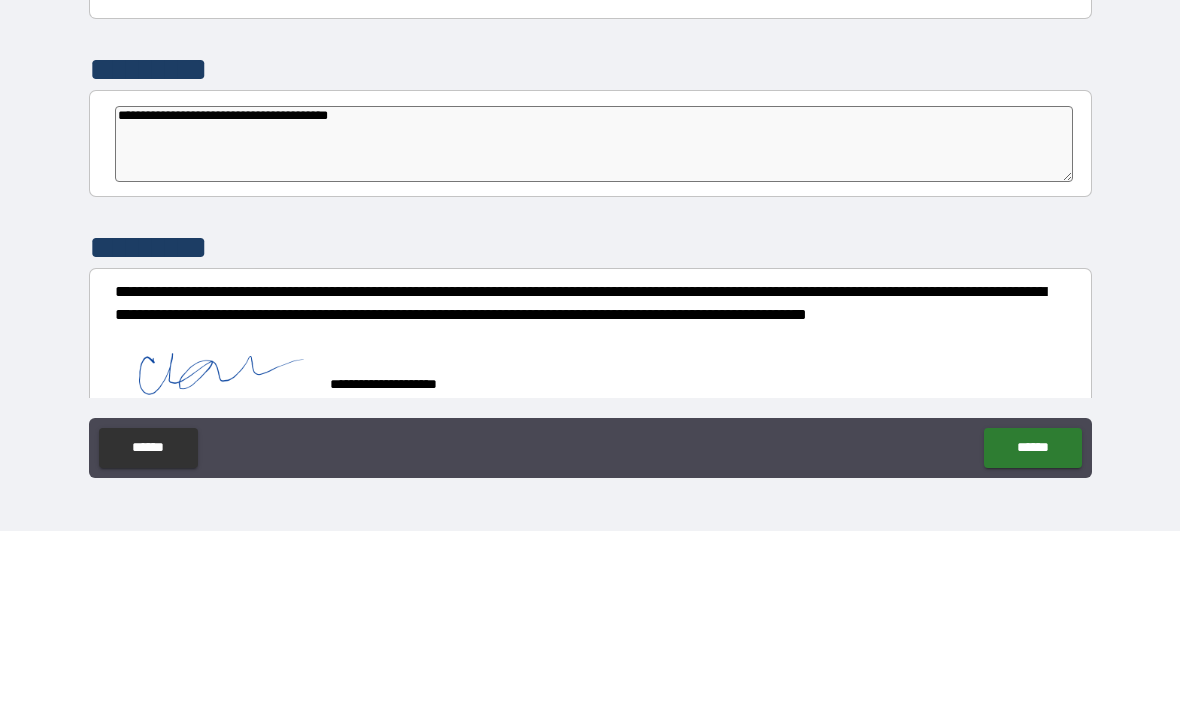 type on "*" 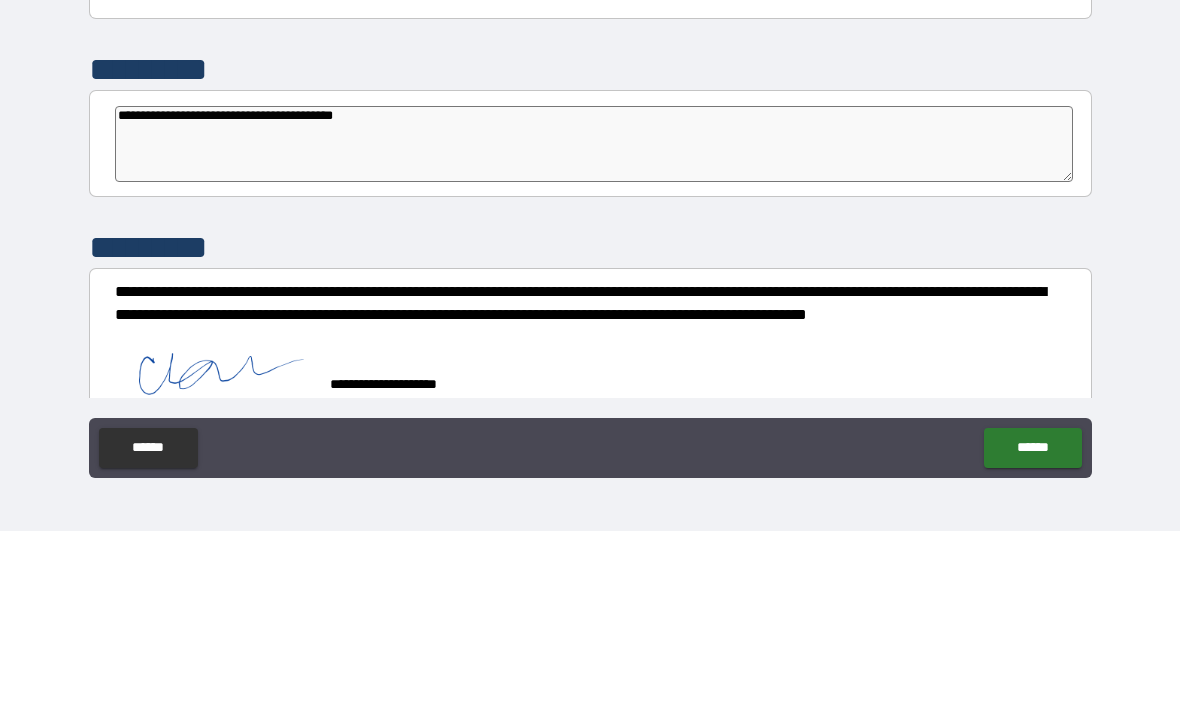 type on "*" 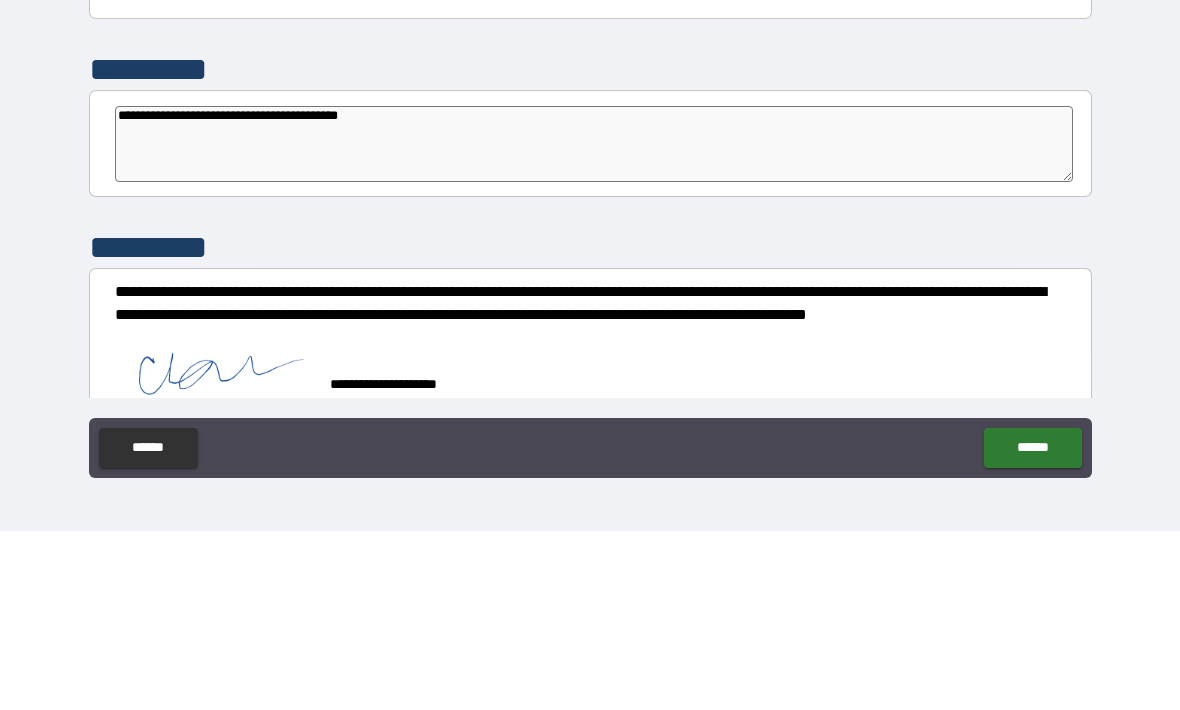 type on "*" 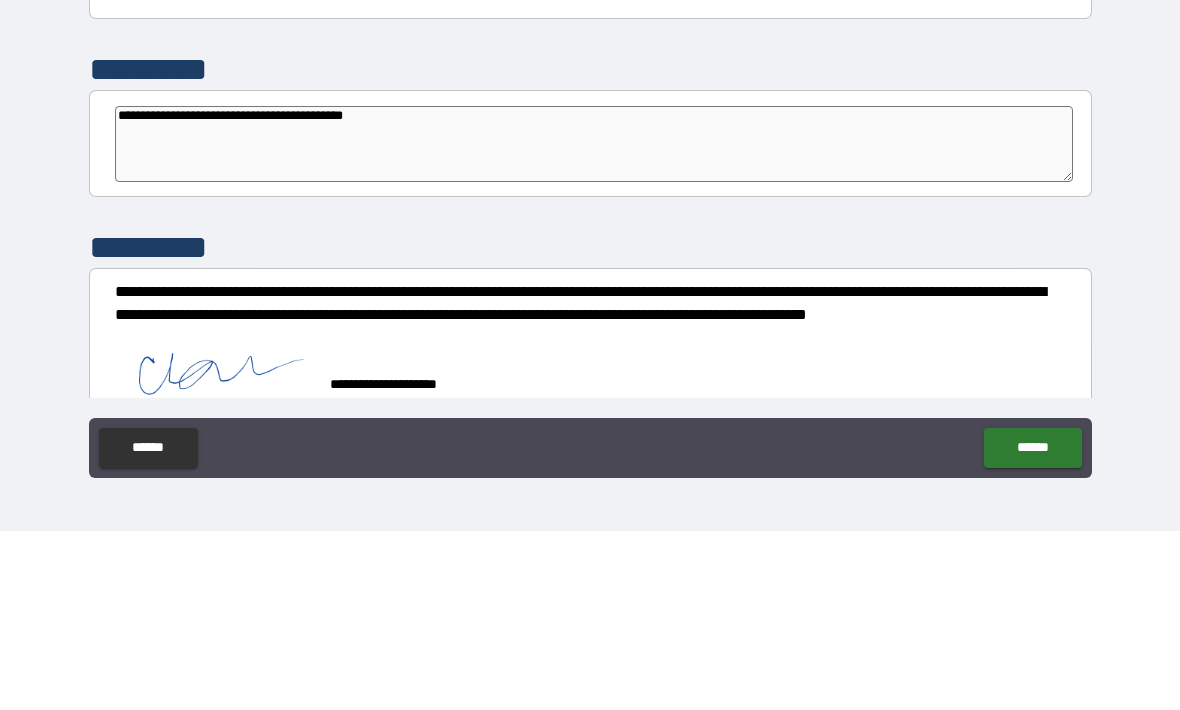 type on "*" 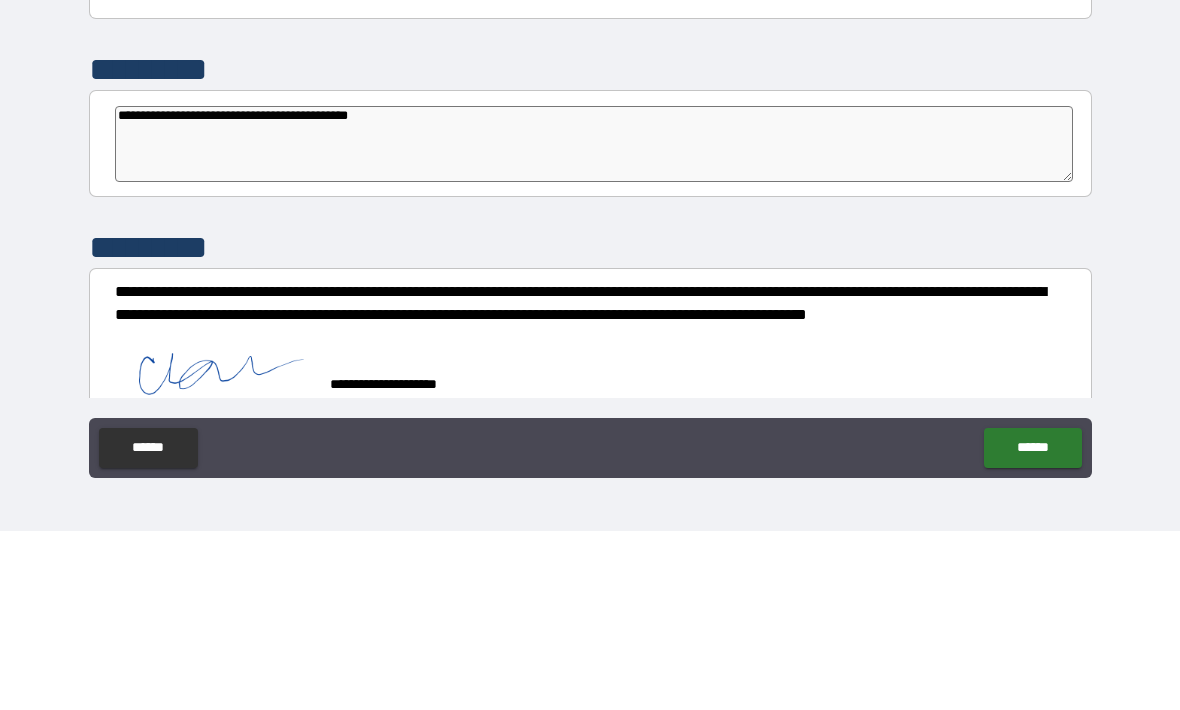 type on "*" 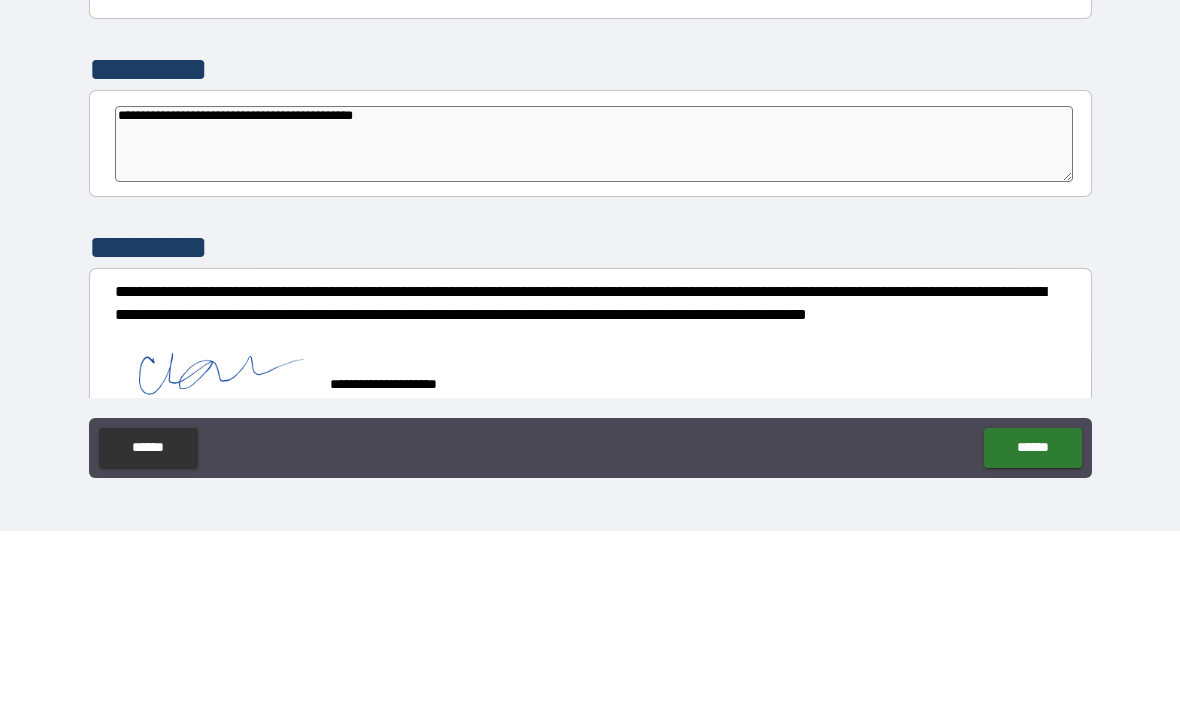 type on "*" 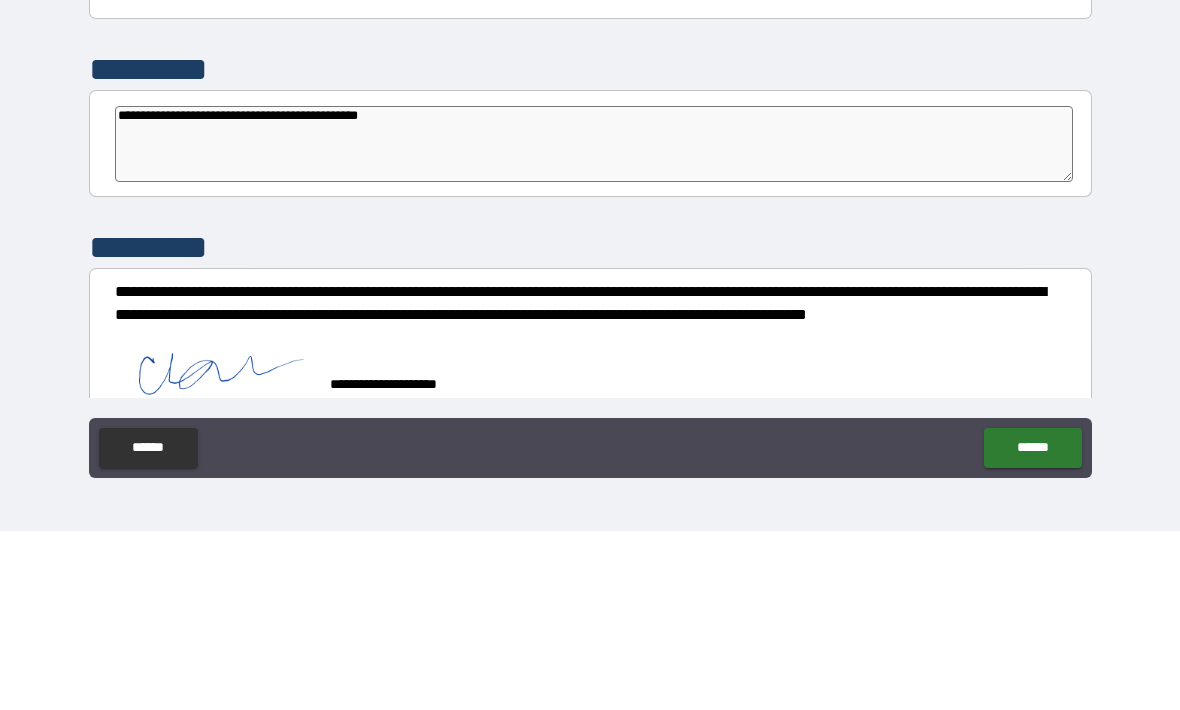 type on "**********" 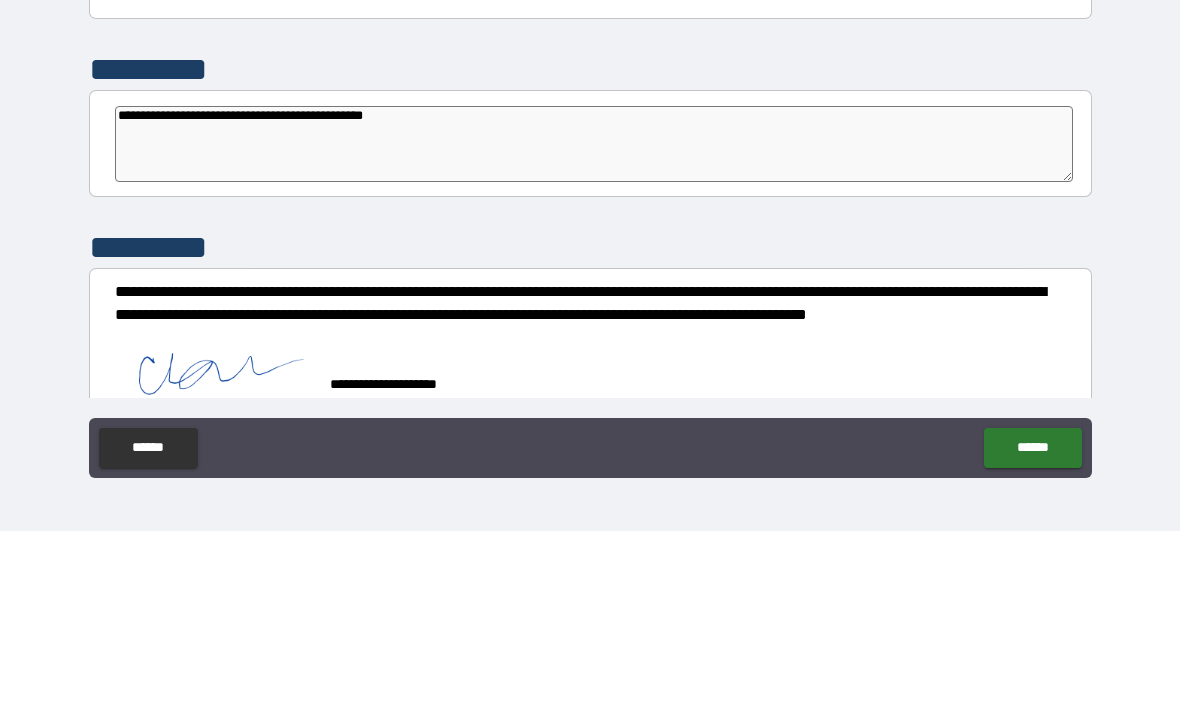 type on "*" 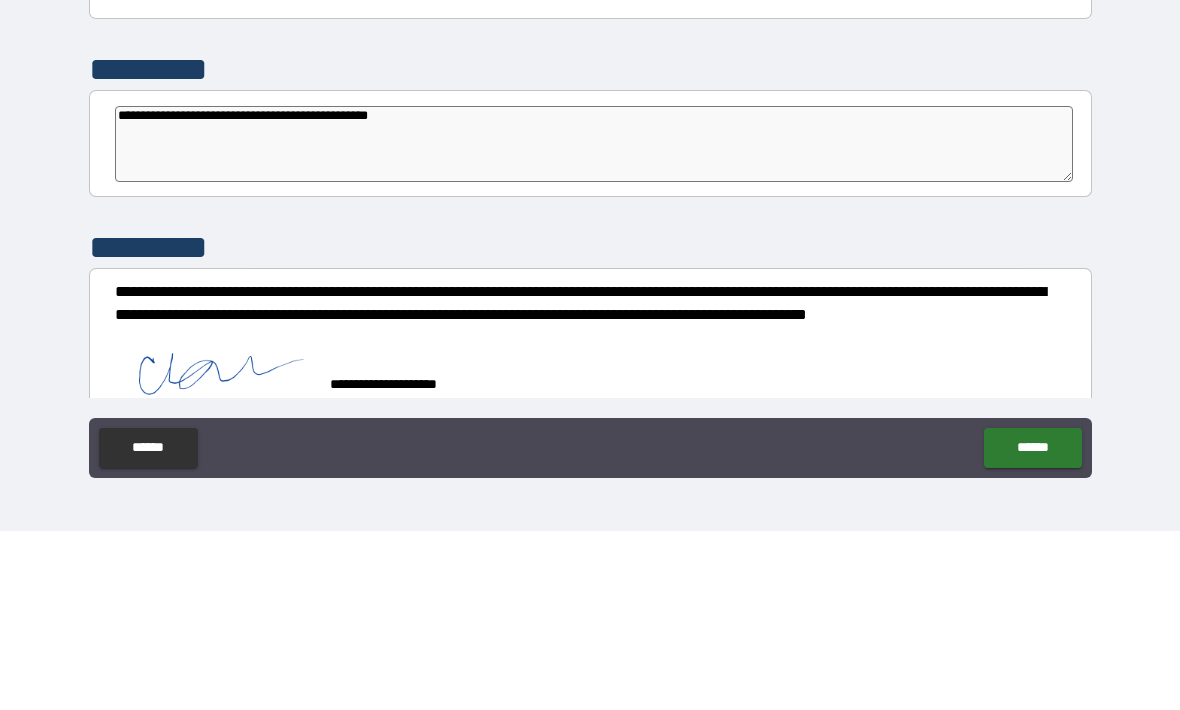 type on "*" 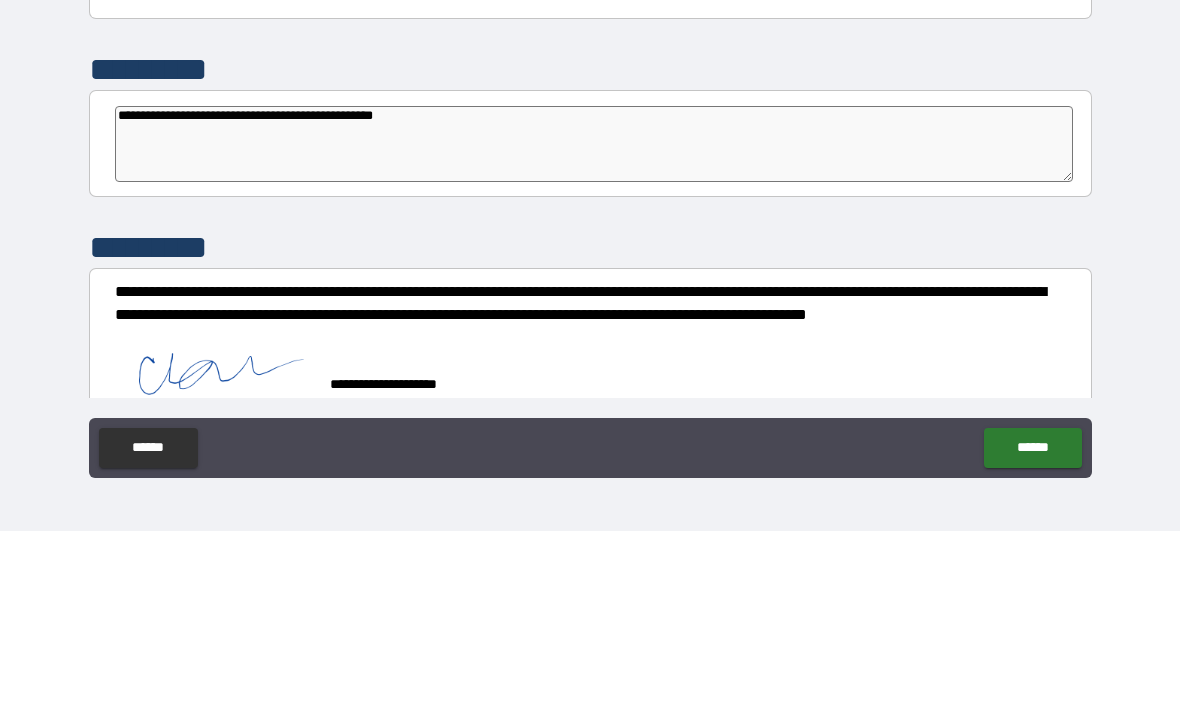 type on "*" 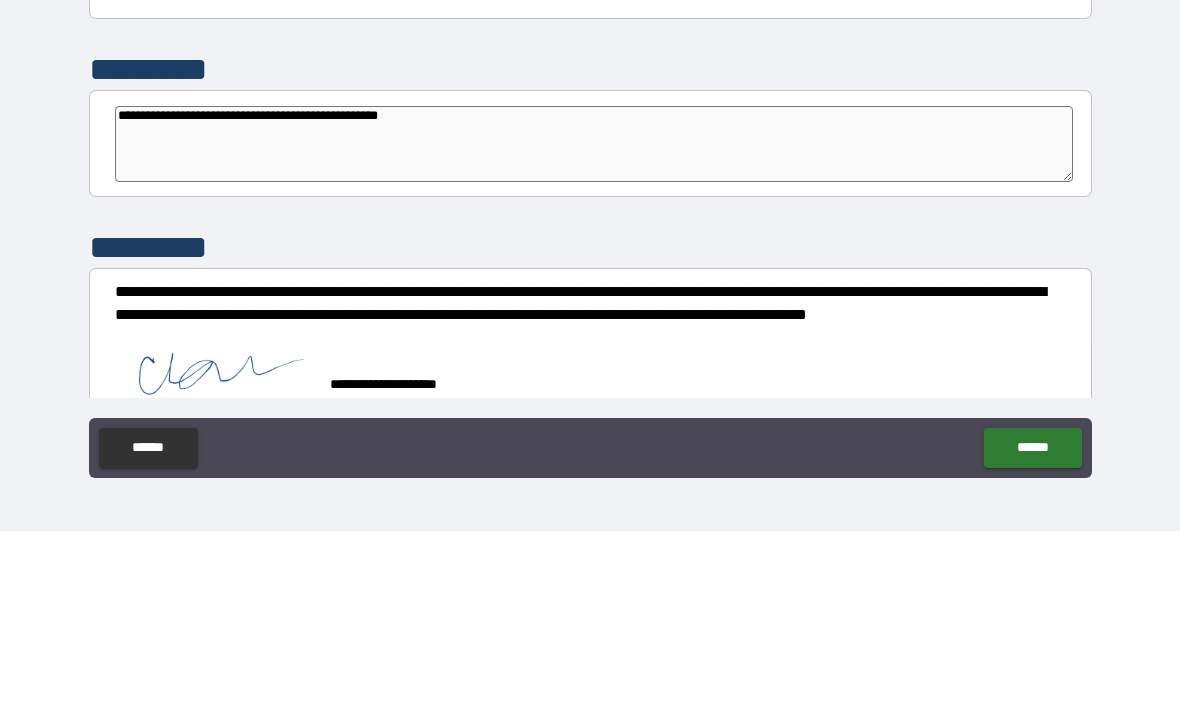 type on "*" 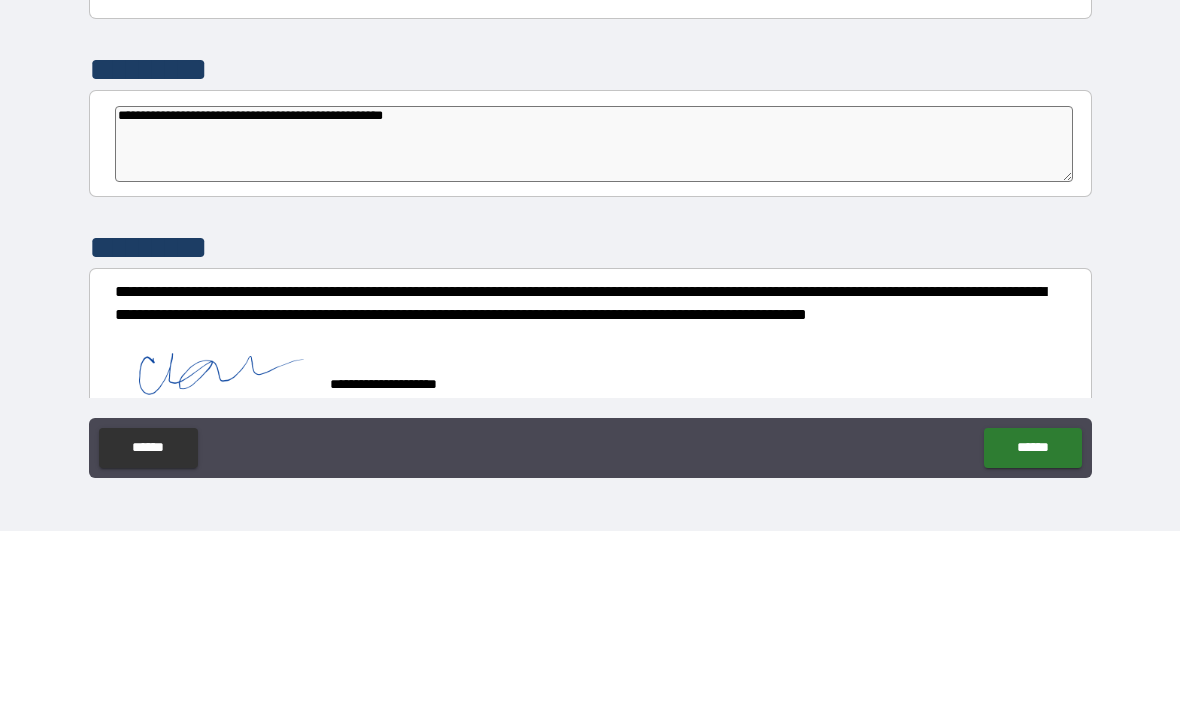 type on "*" 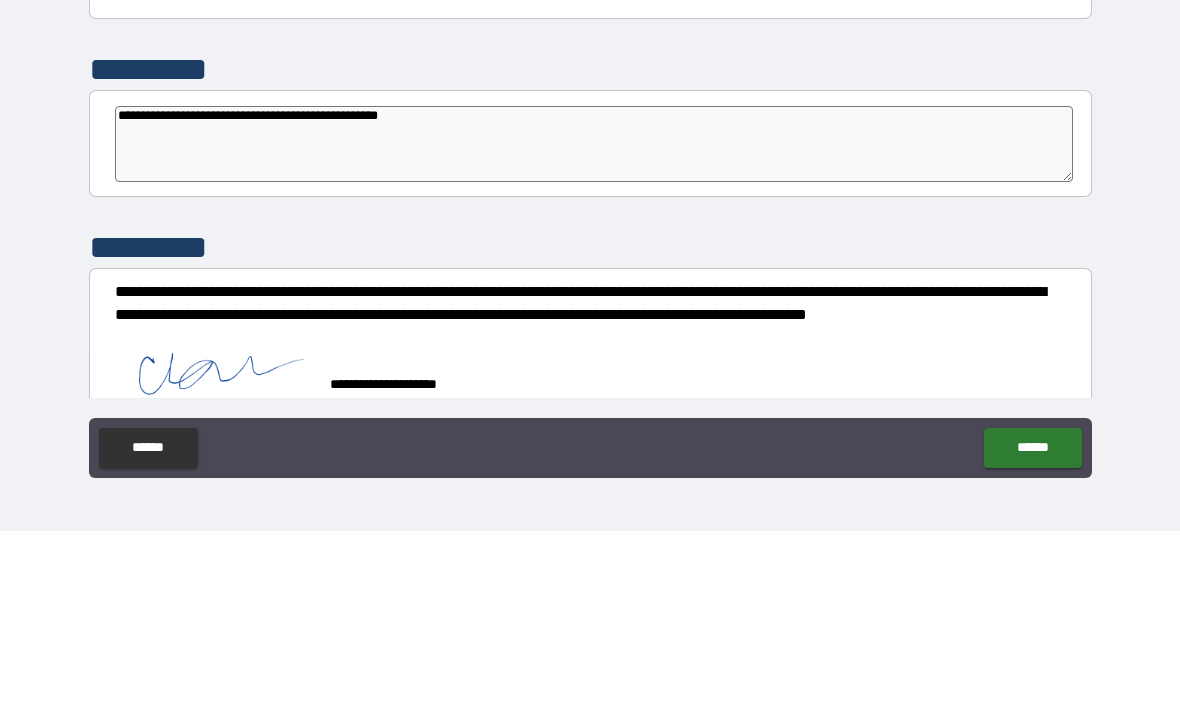 type on "**********" 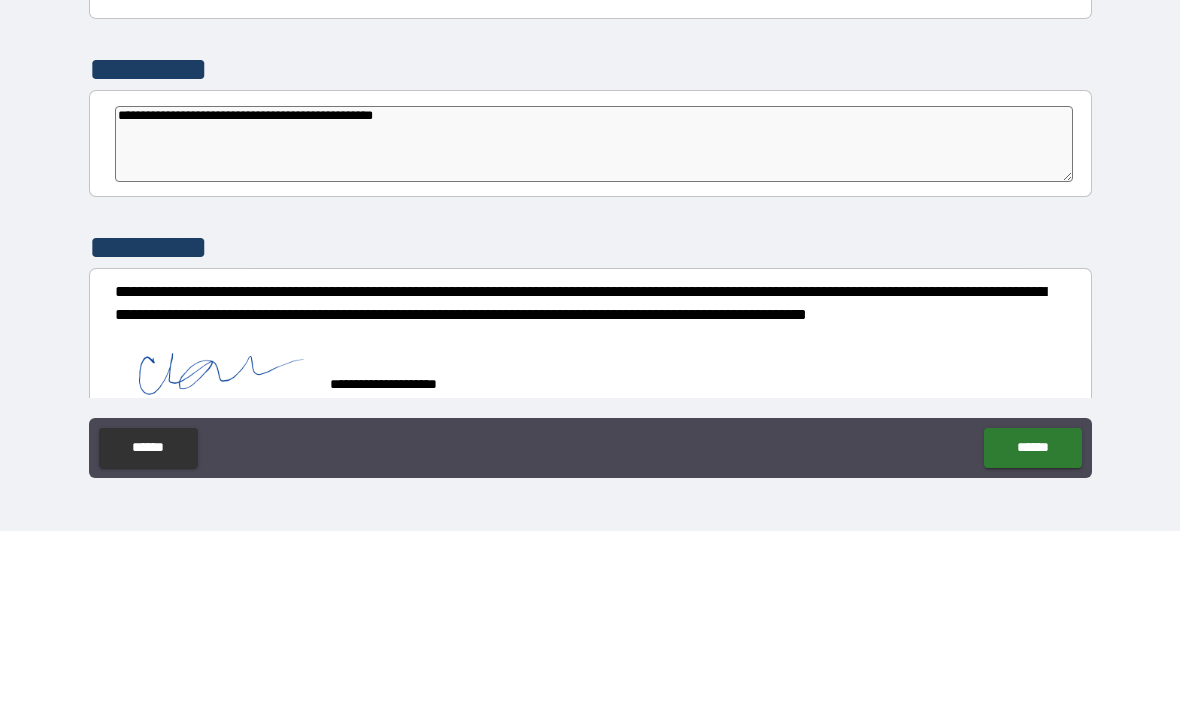 type on "**********" 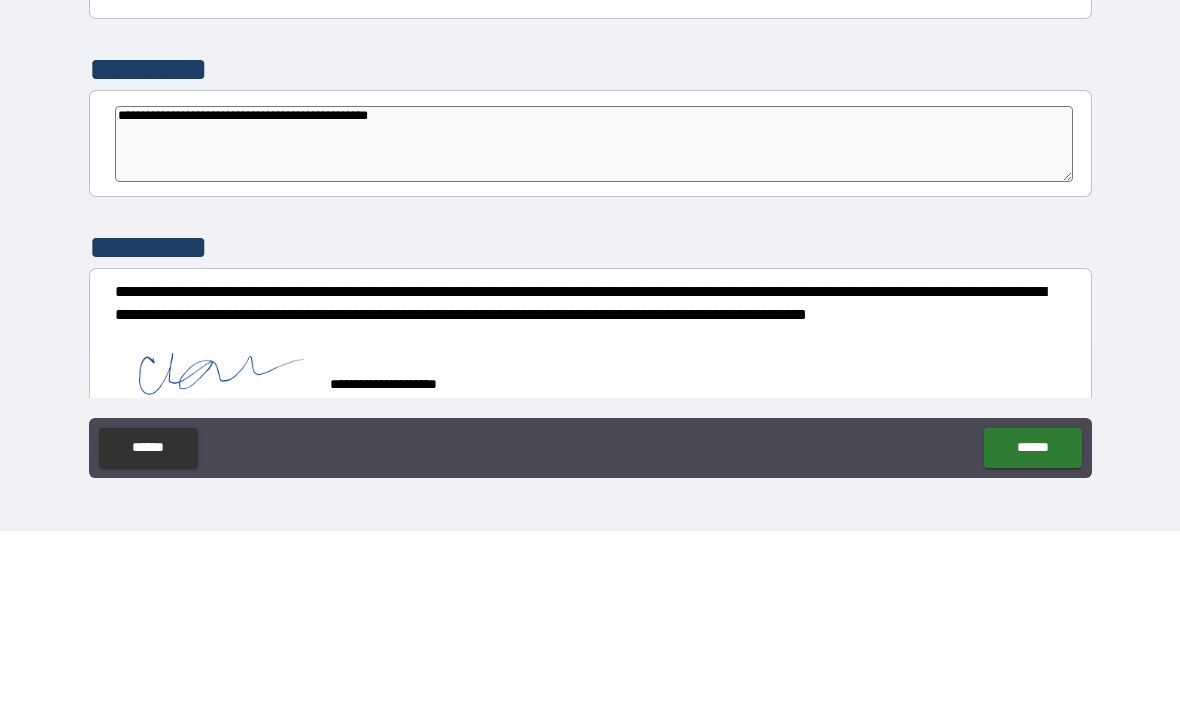 type on "*" 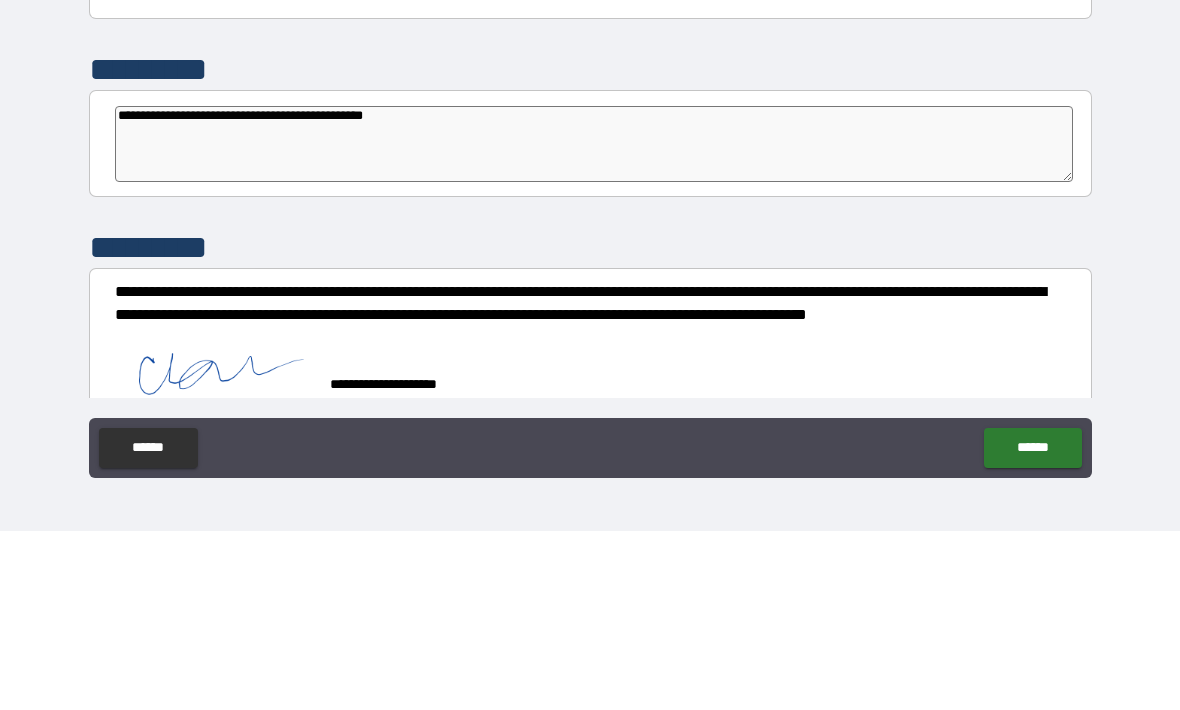 type on "*" 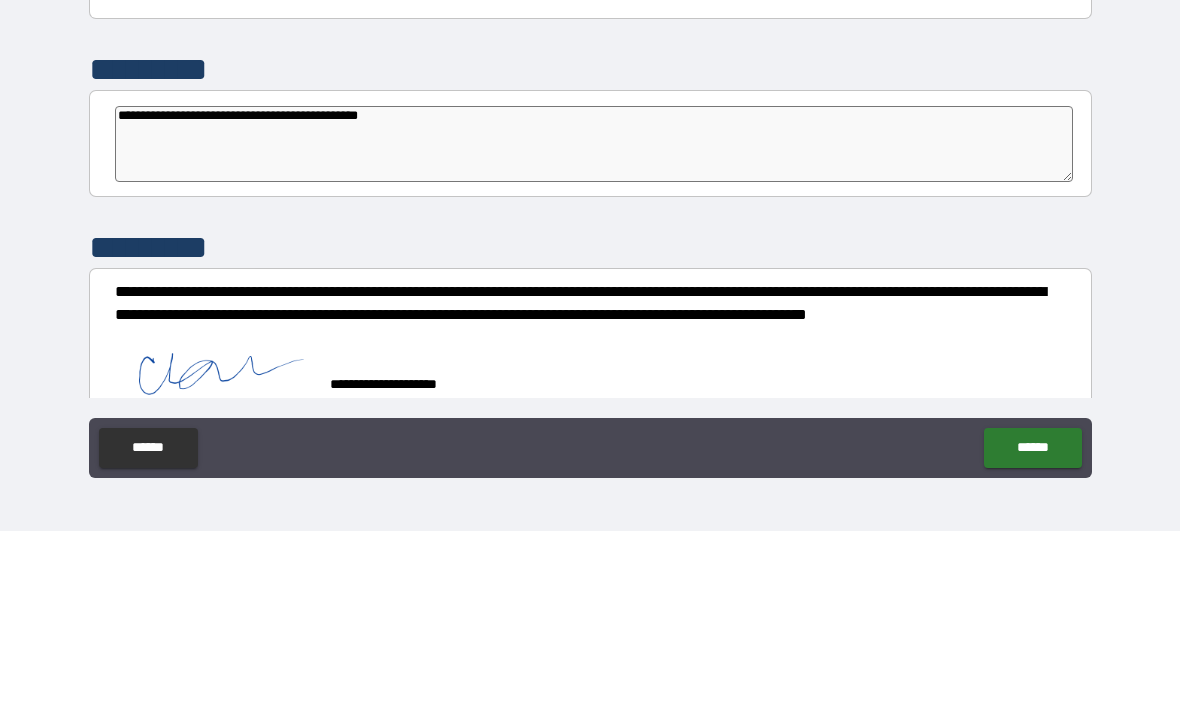 type on "*" 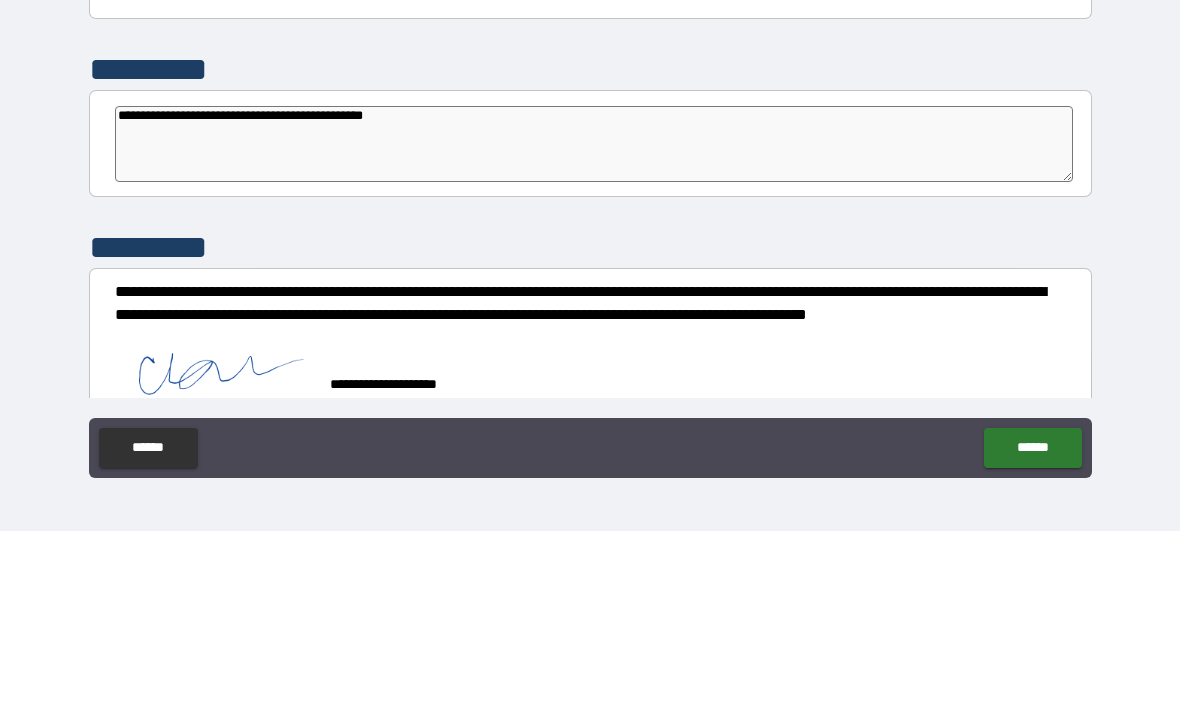 type on "*" 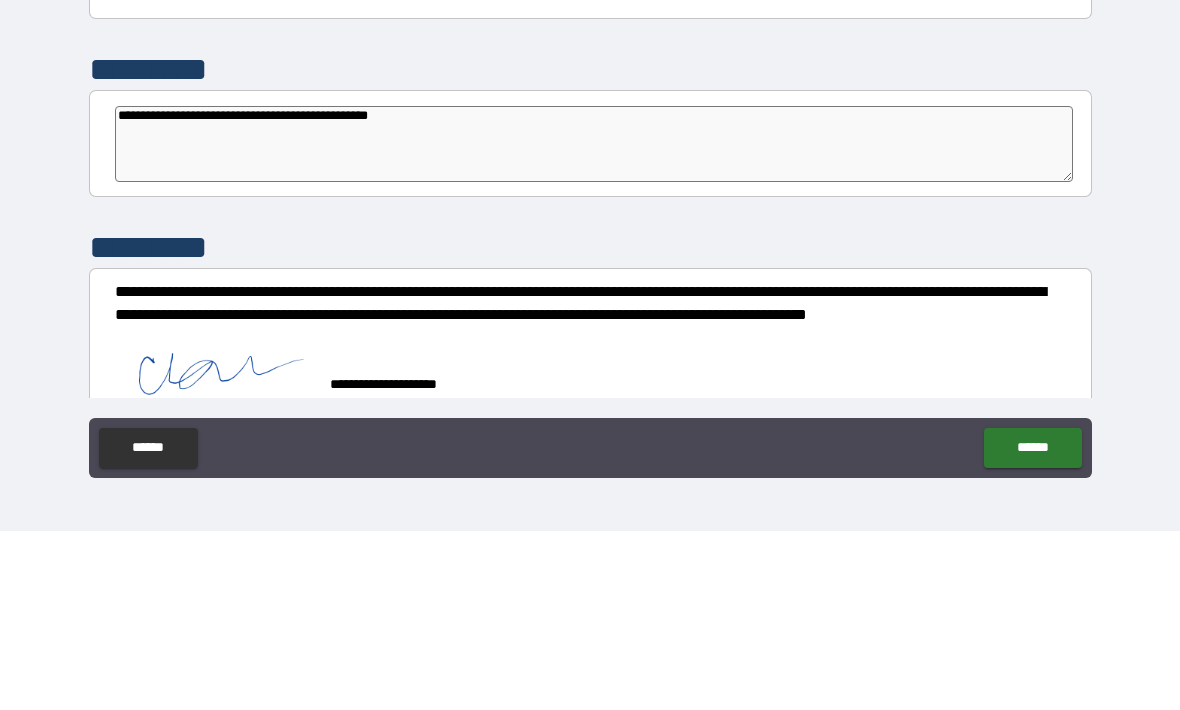 type on "*" 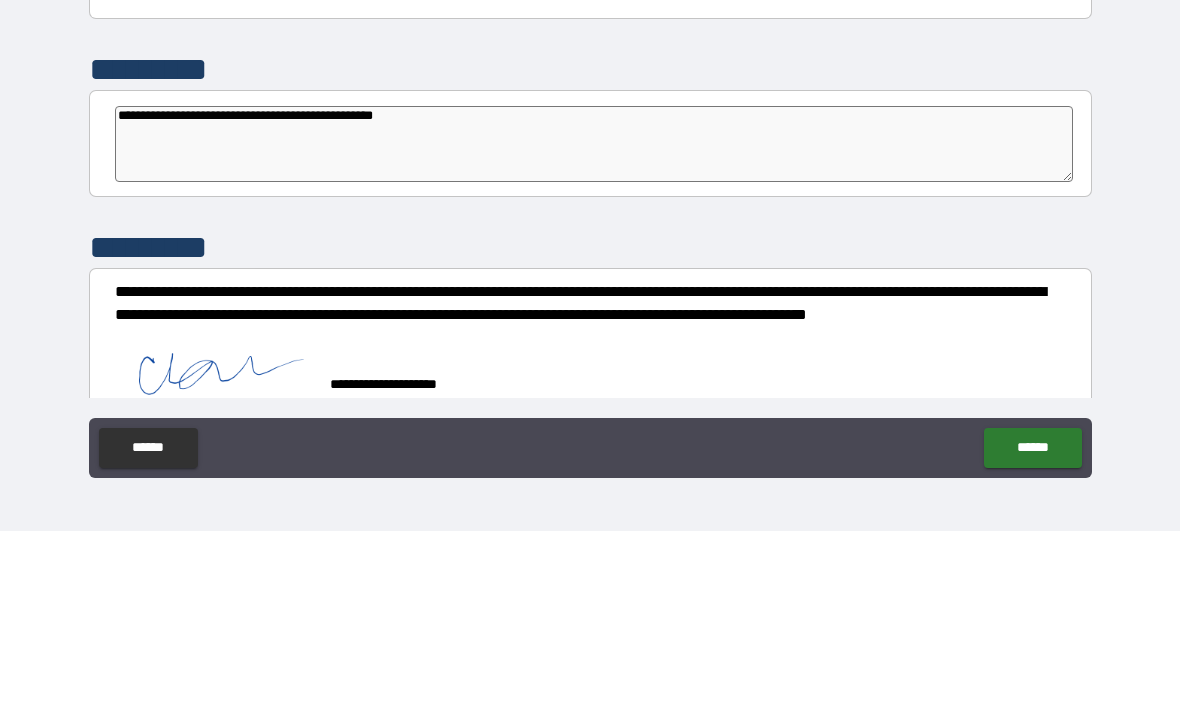 type on "**********" 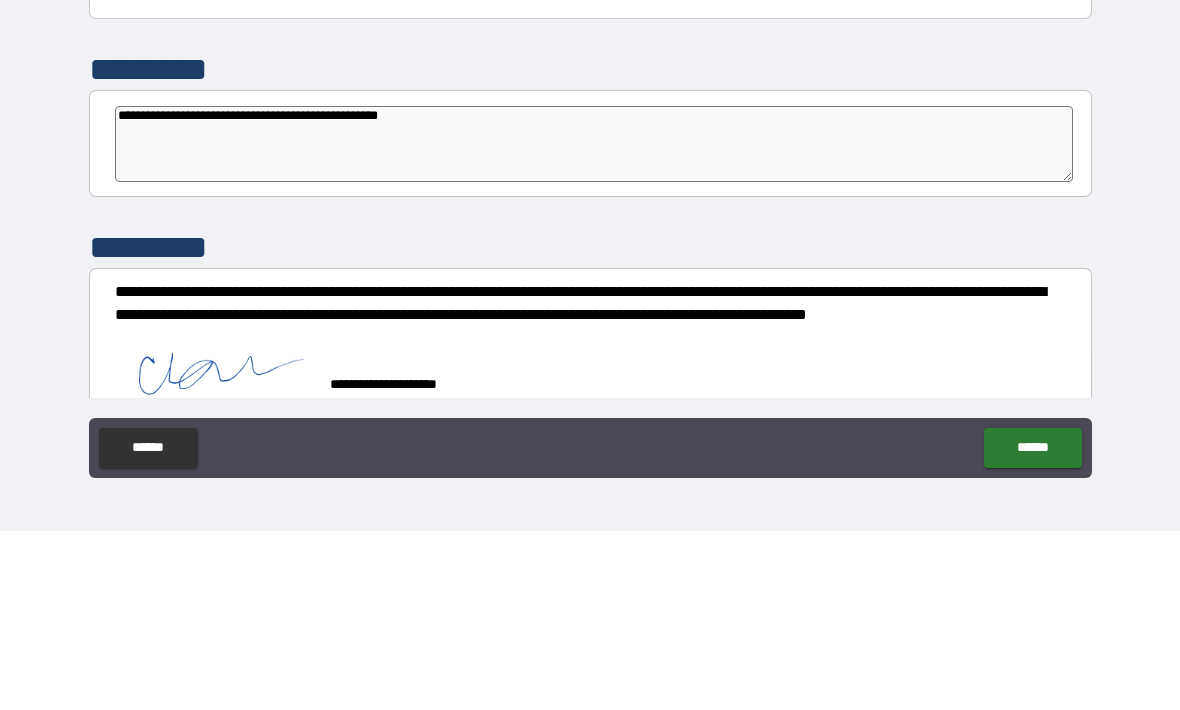 type on "*" 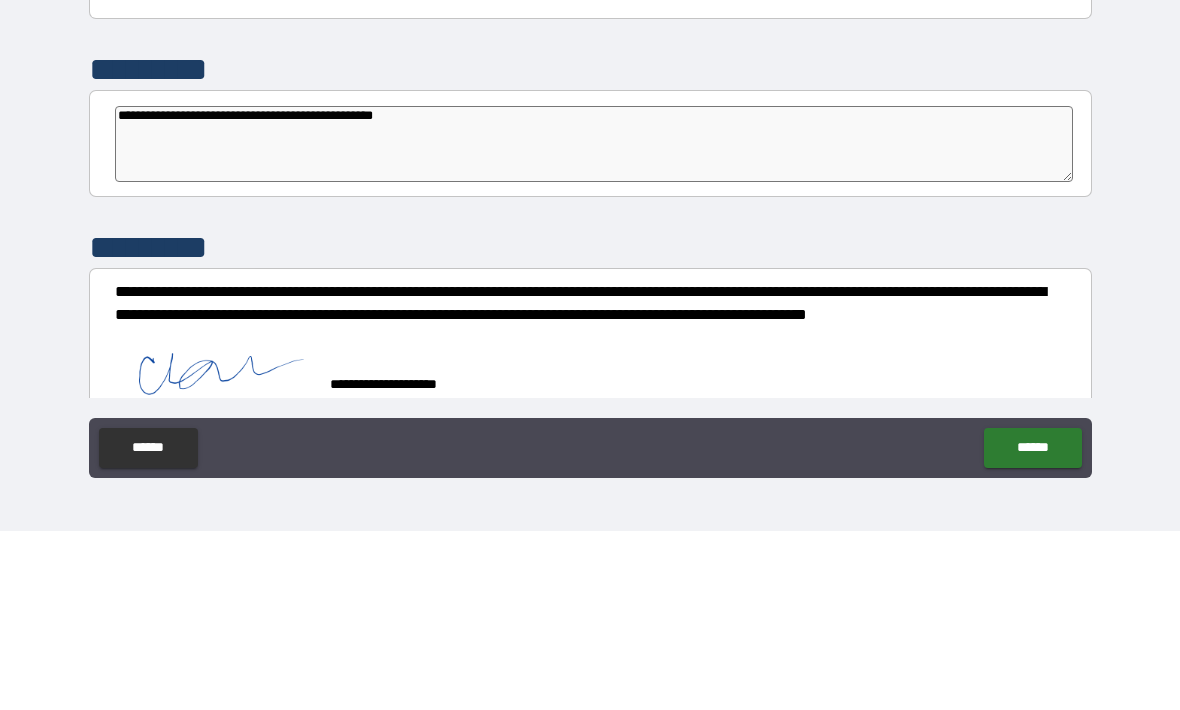 type on "*" 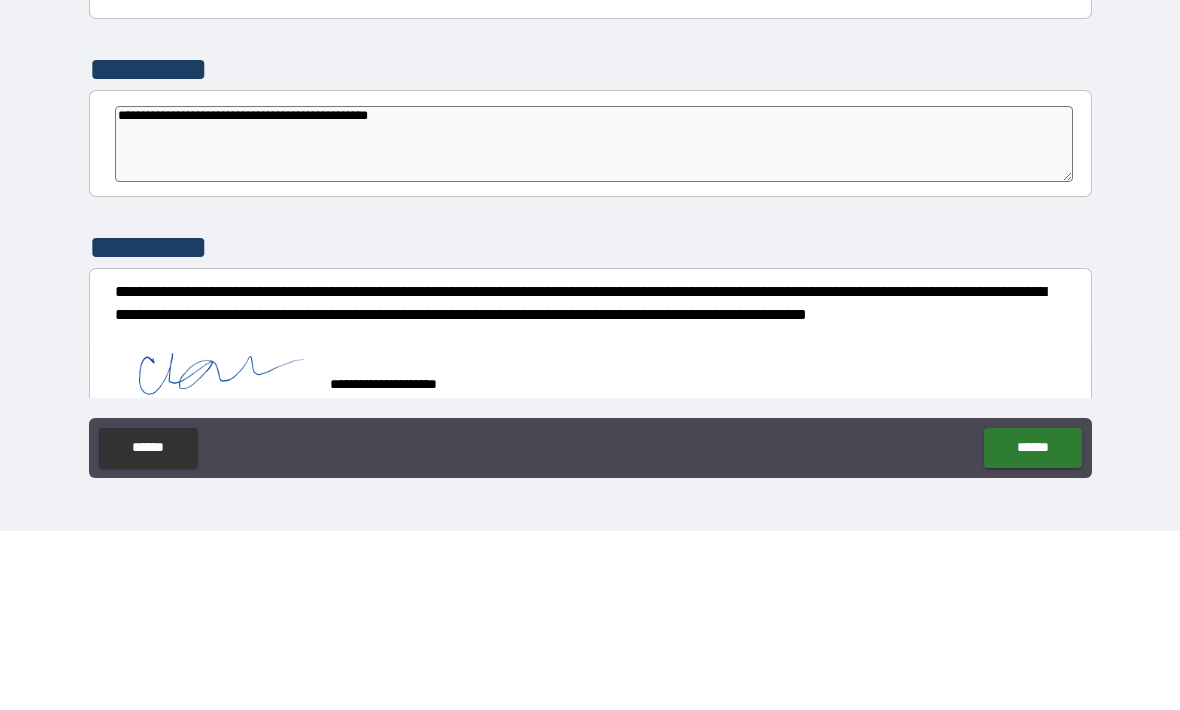 type on "*" 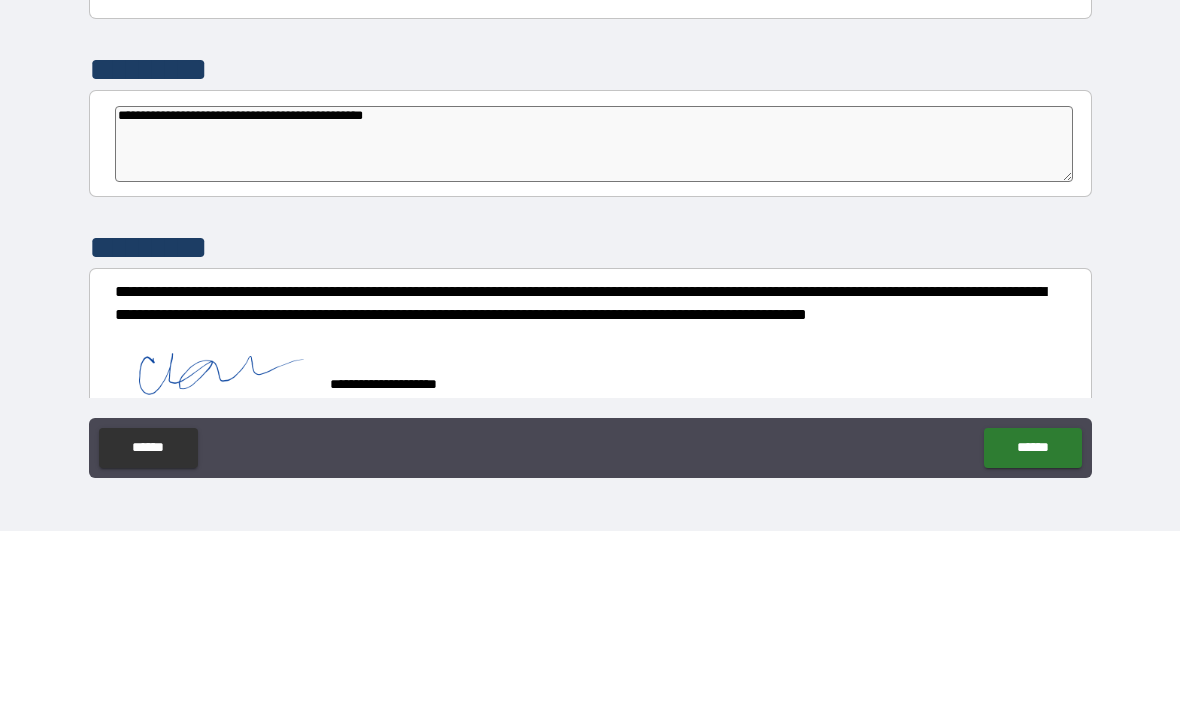type on "*" 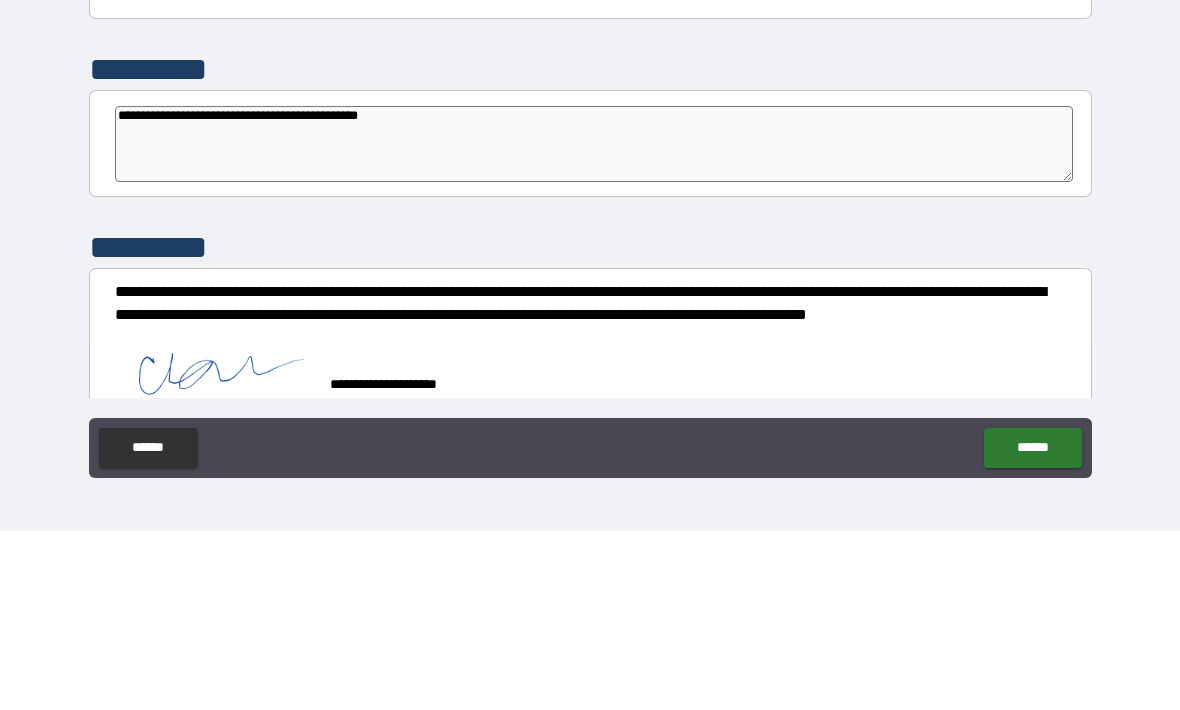 type on "*" 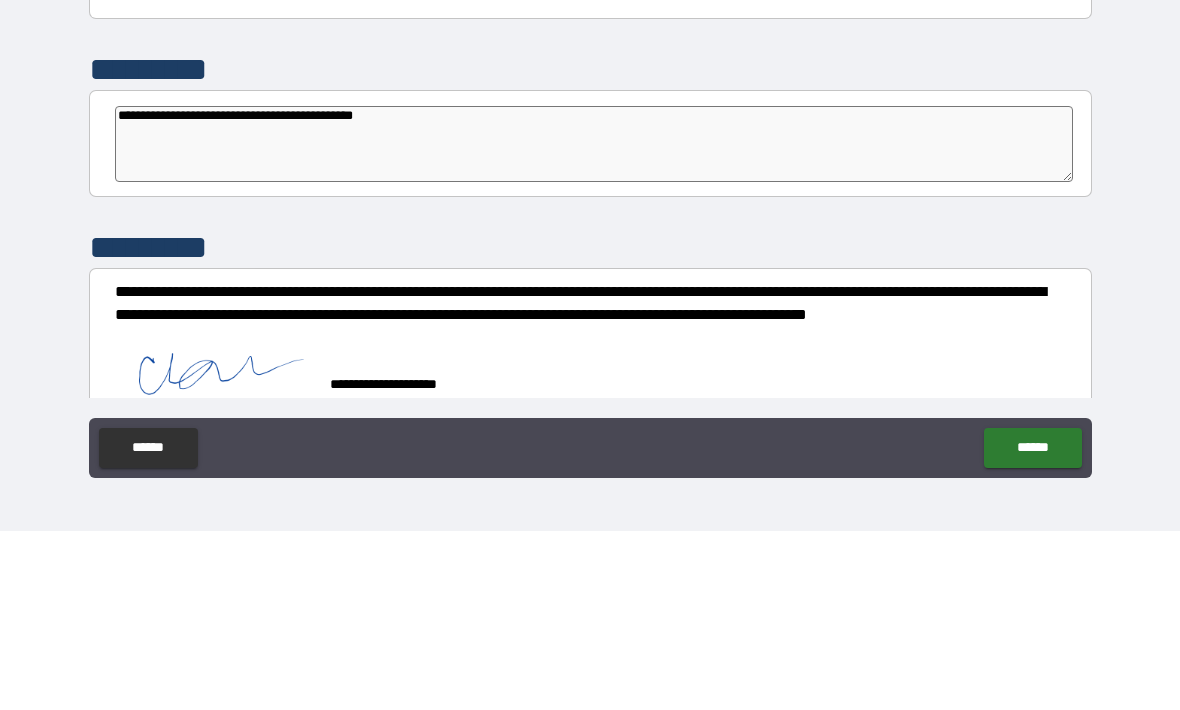 type on "*" 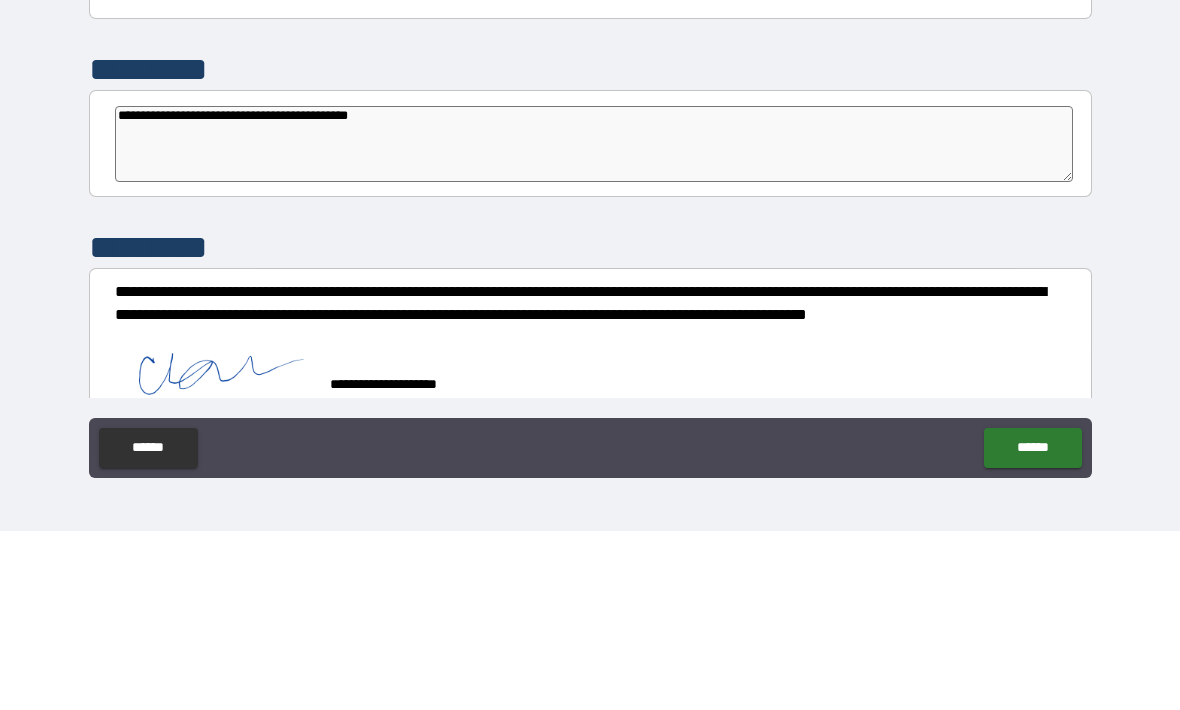 type on "*" 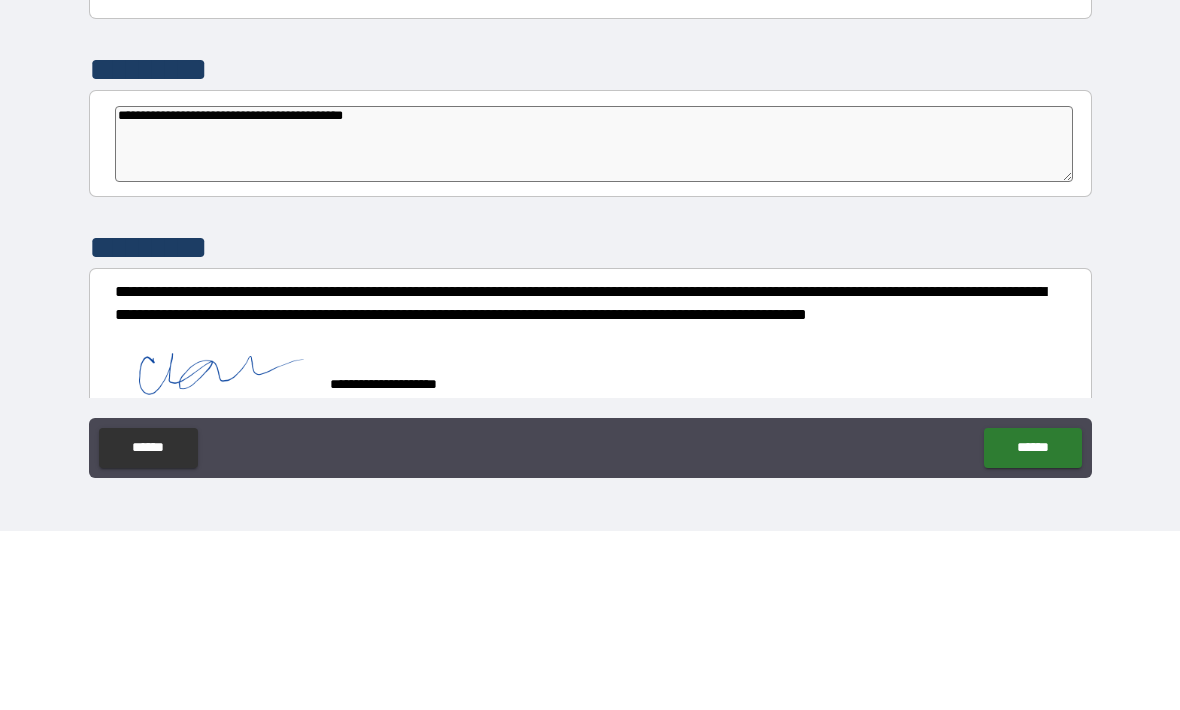 type on "*" 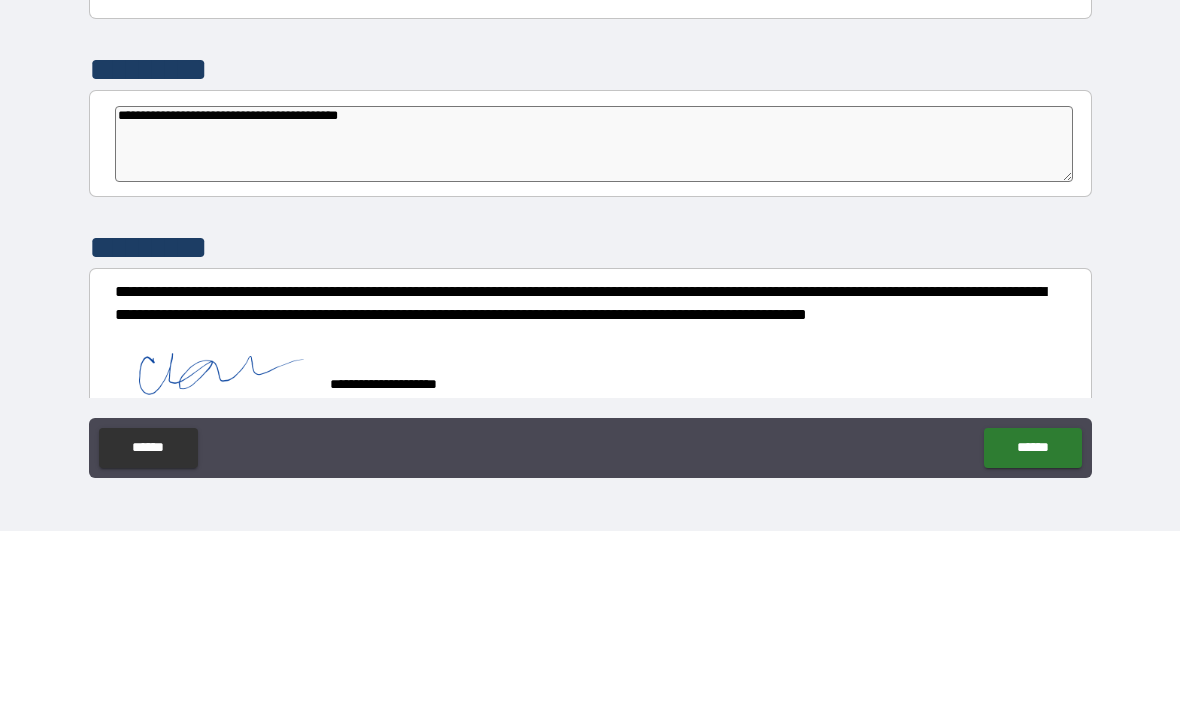 type on "*" 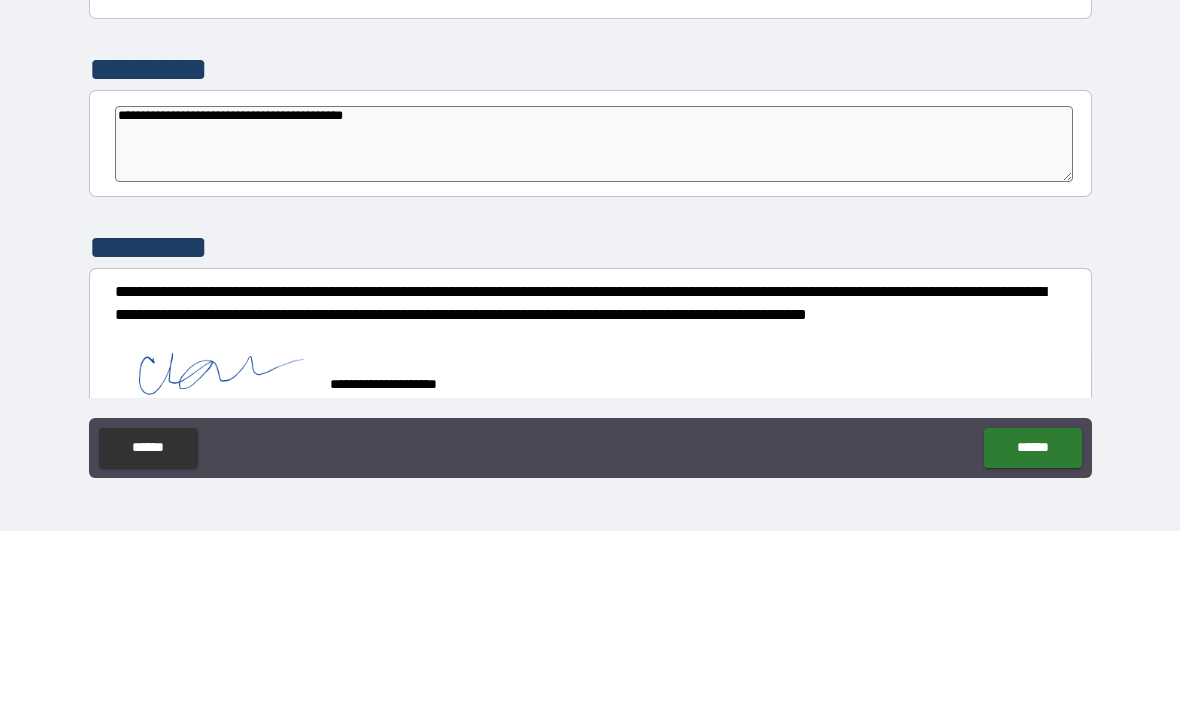 type on "*" 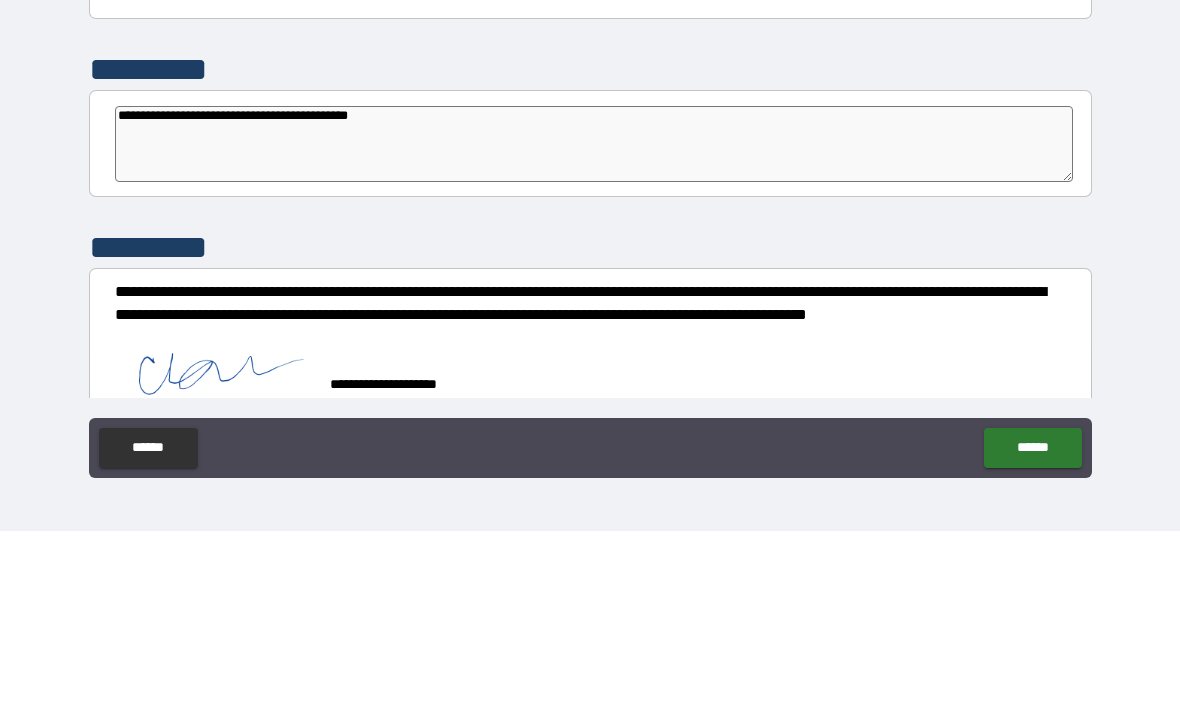 type on "*" 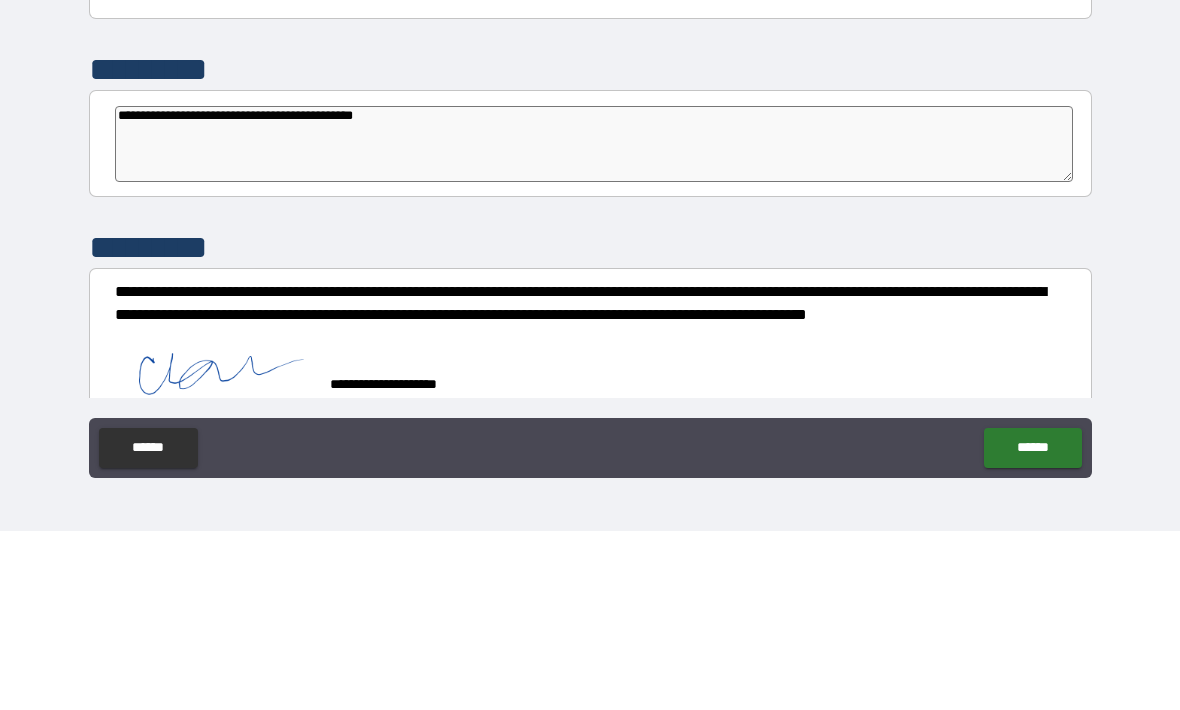 type on "*" 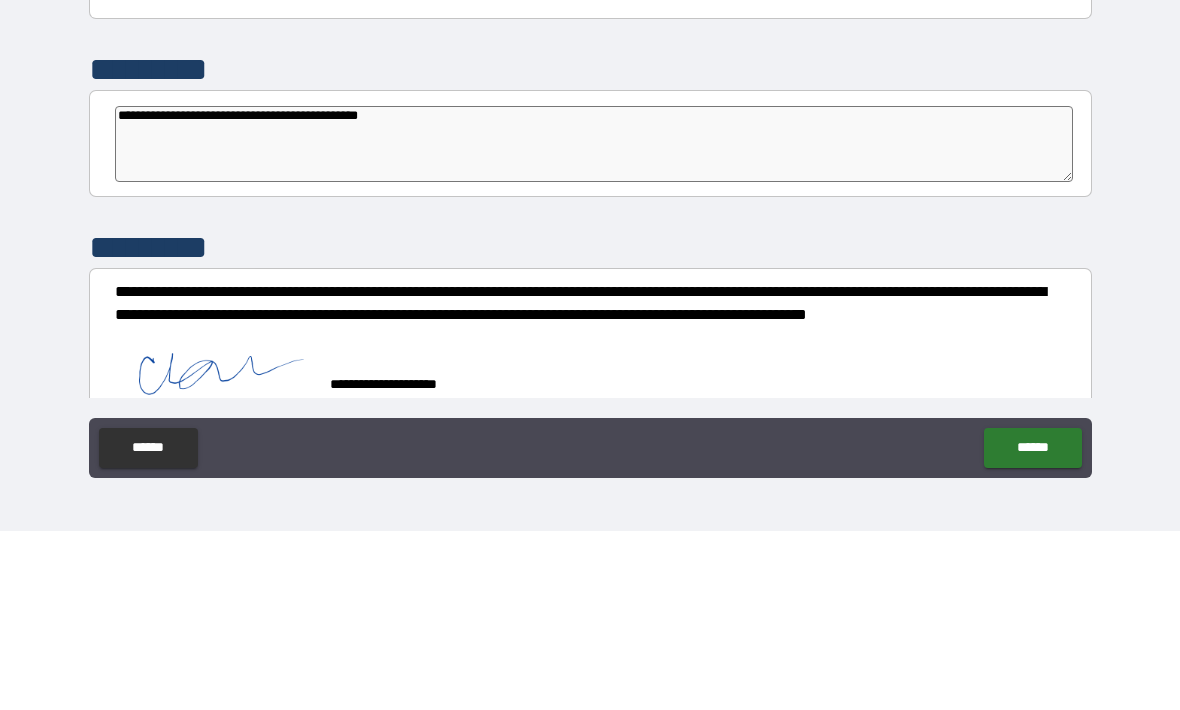 type on "*" 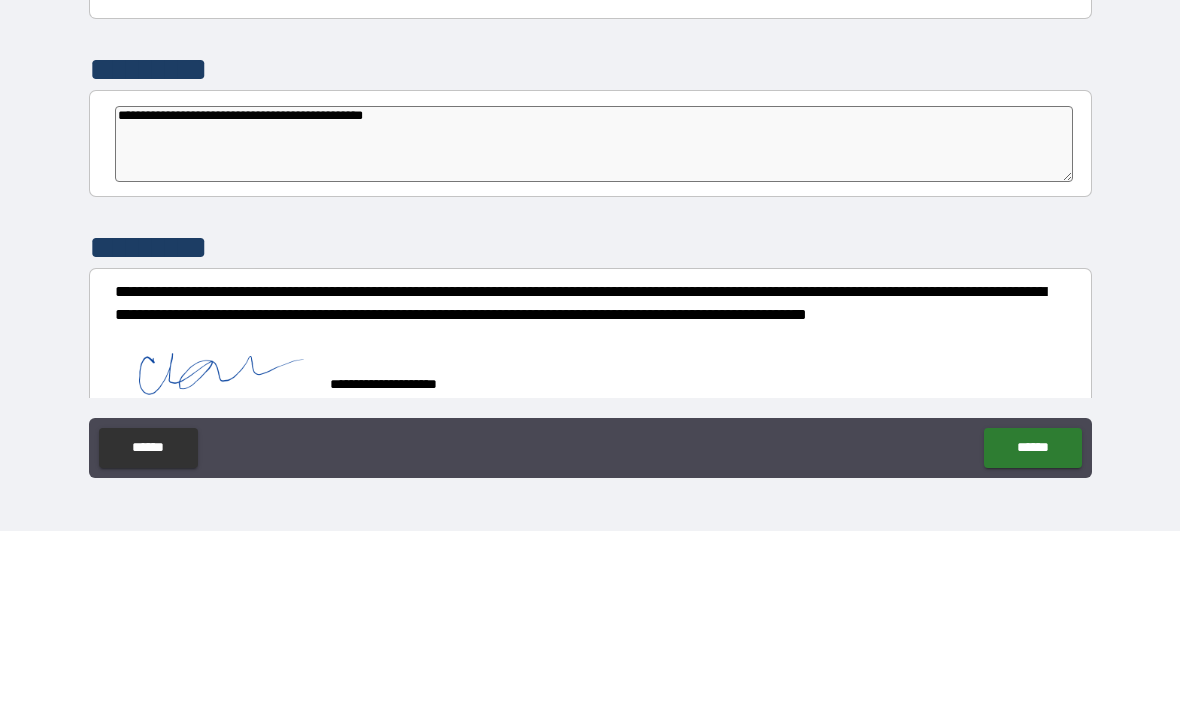 type on "*" 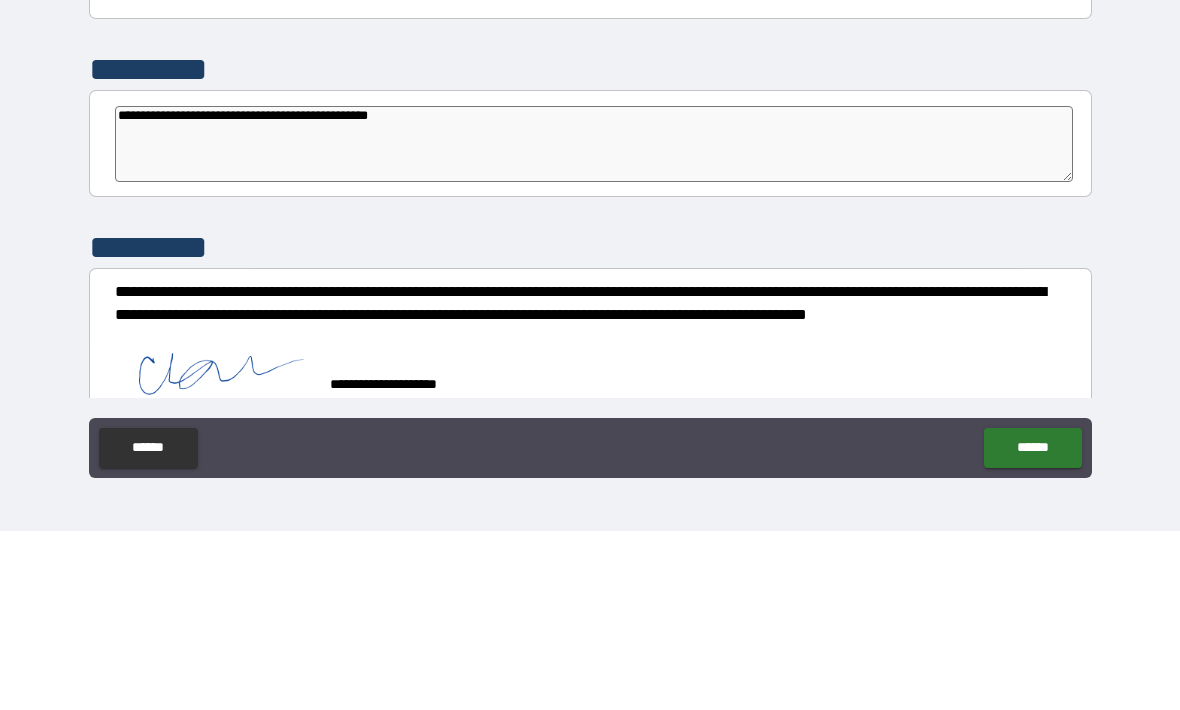 type on "*" 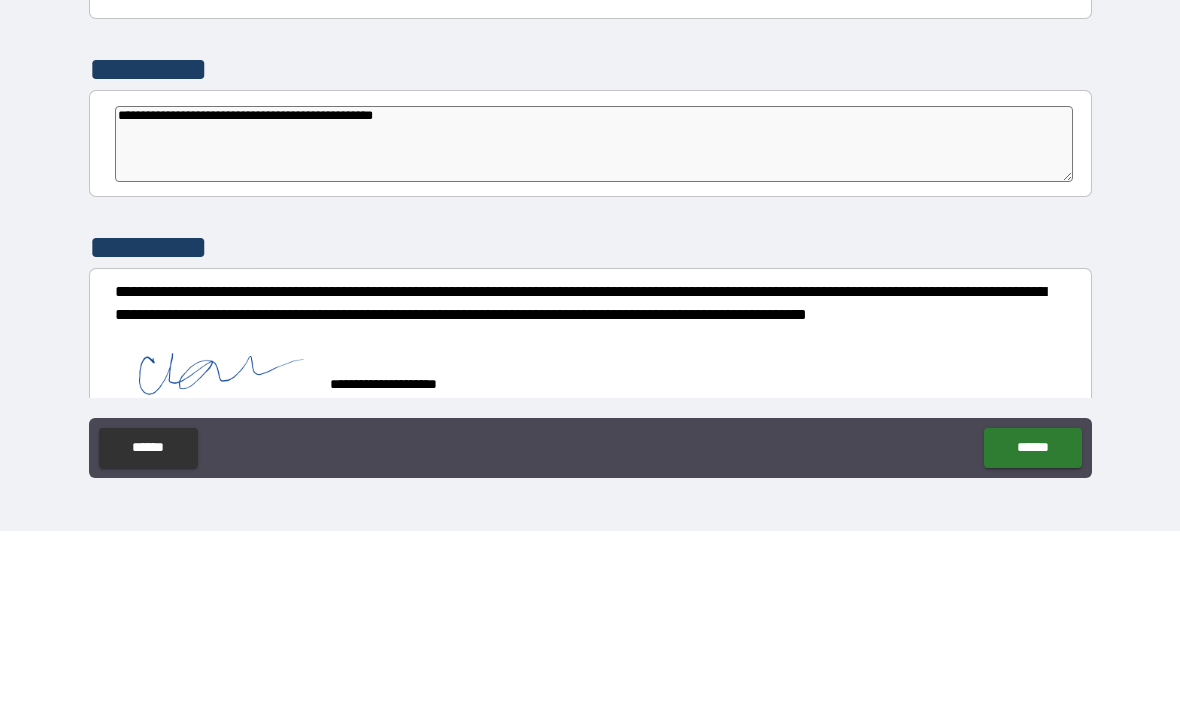 type on "*" 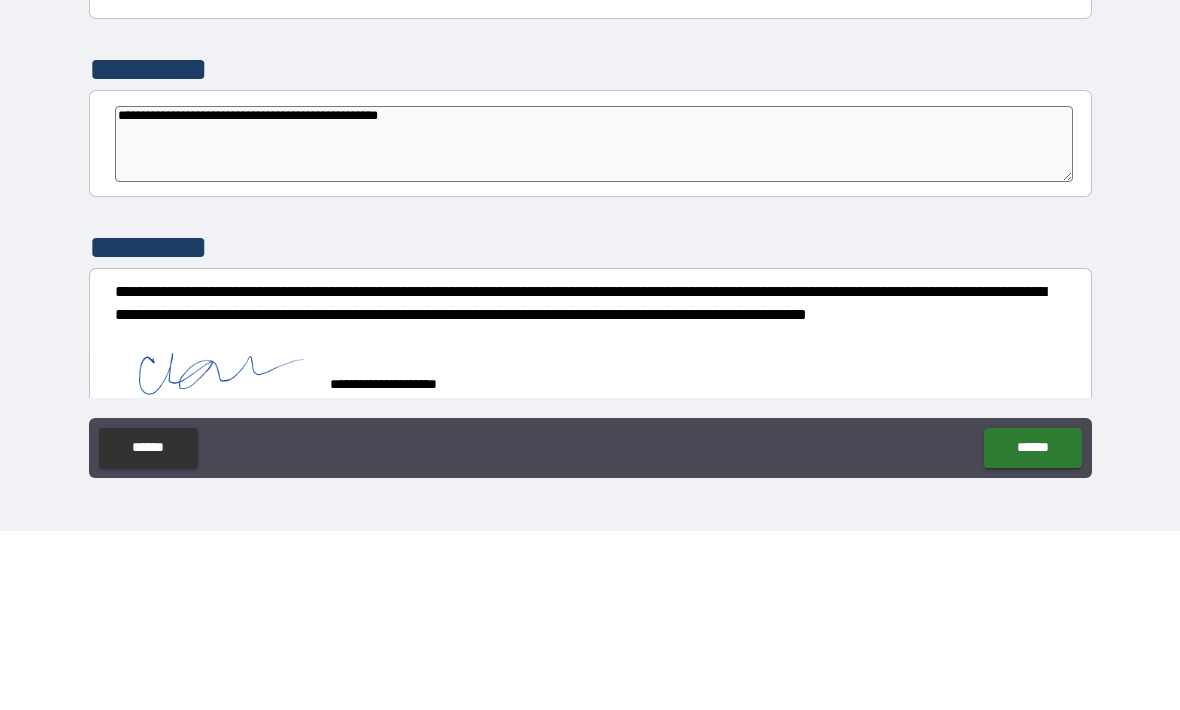 type on "*" 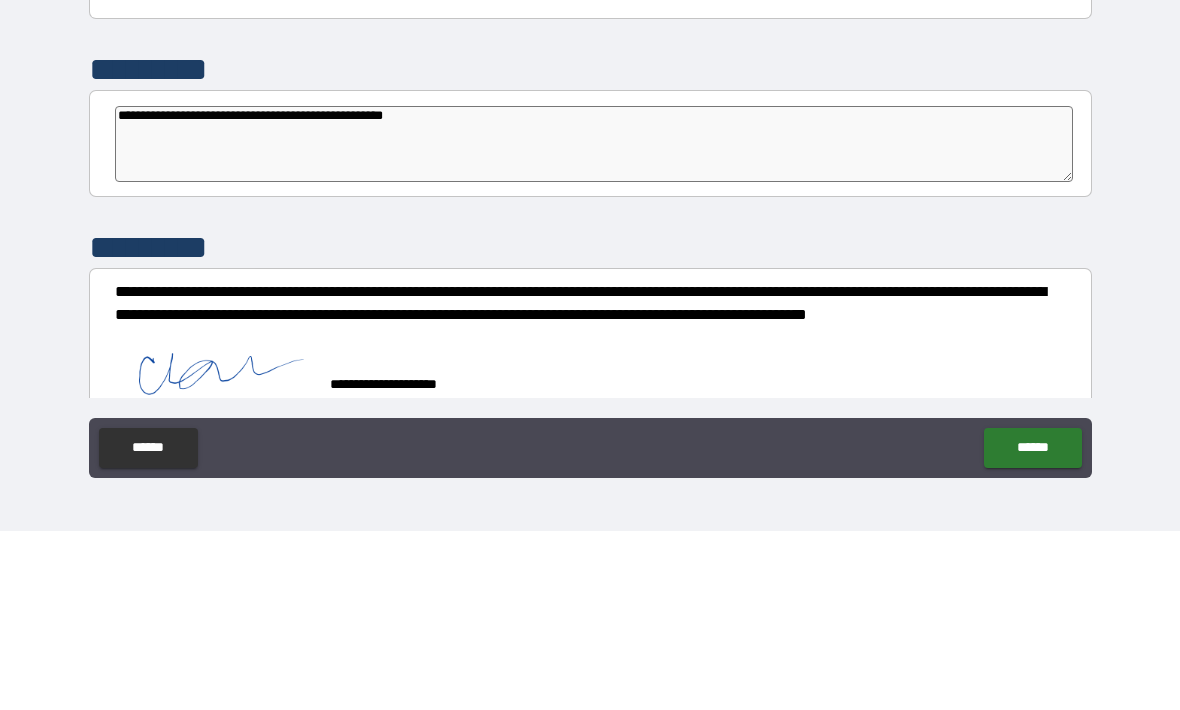 type on "*" 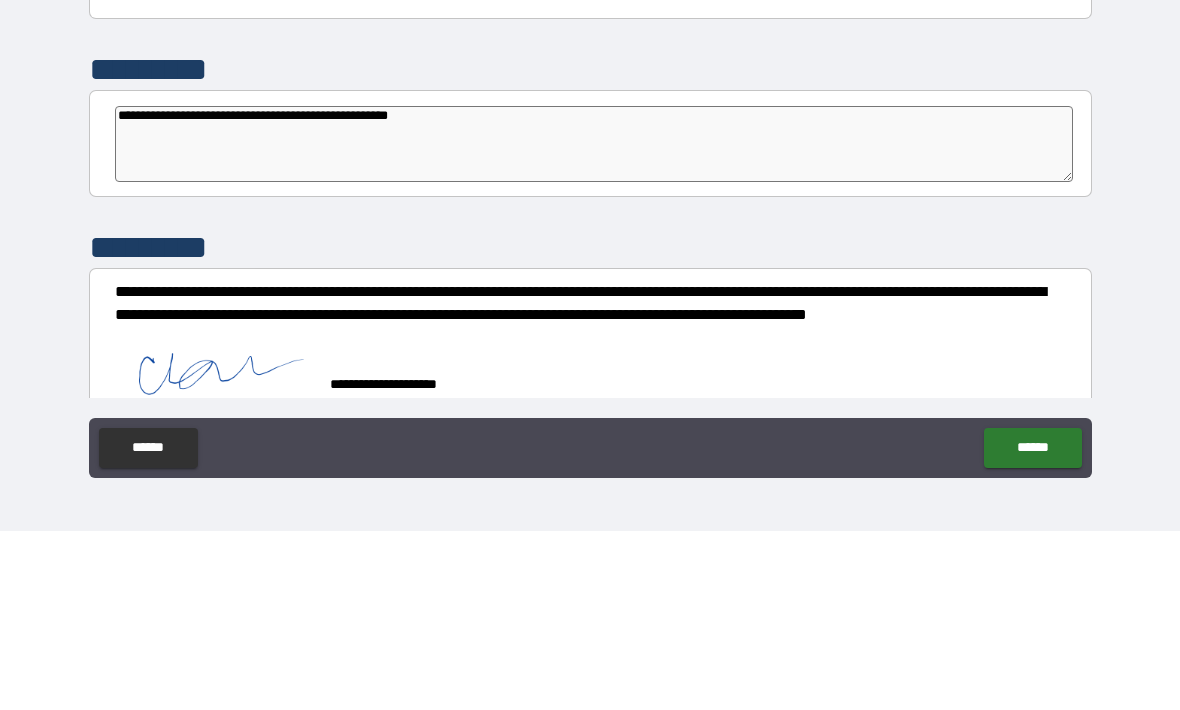 type on "*" 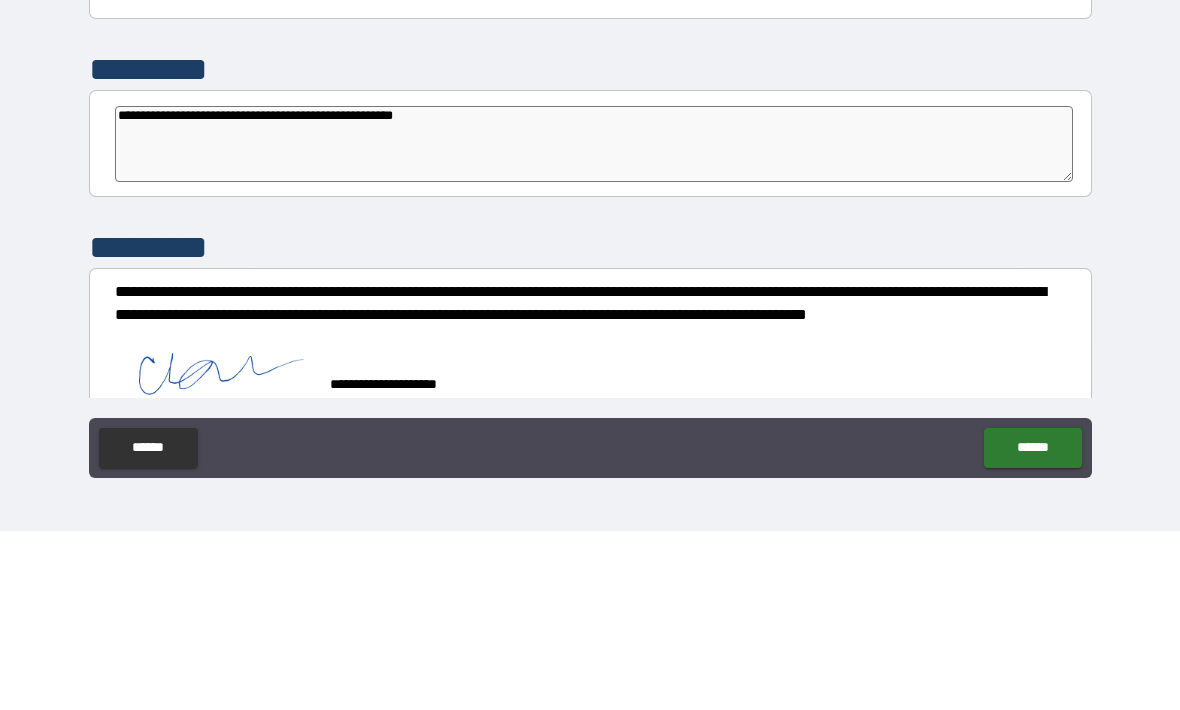 type on "*" 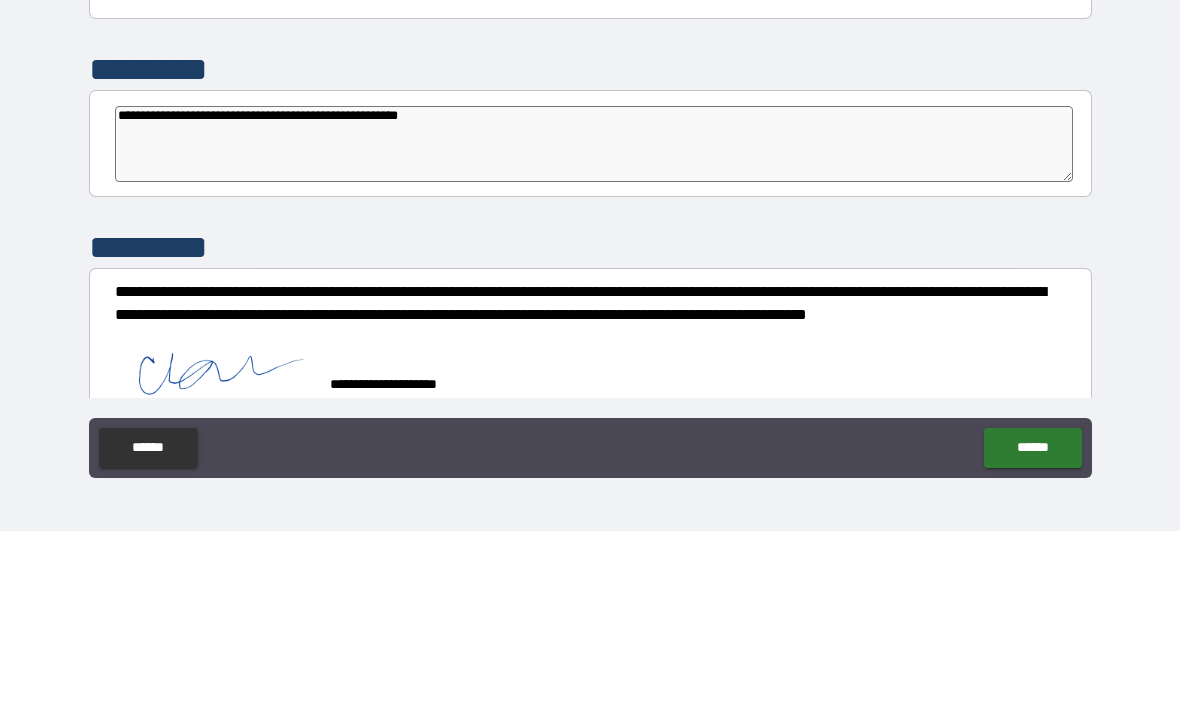 type on "*" 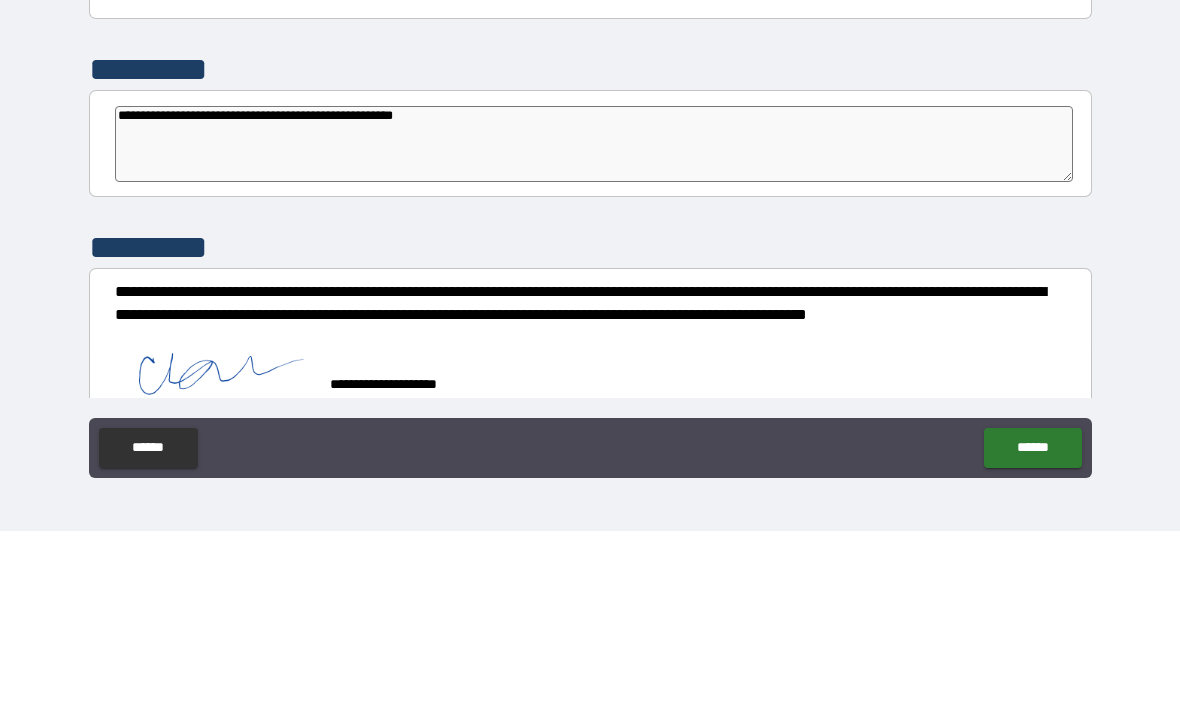 type on "**********" 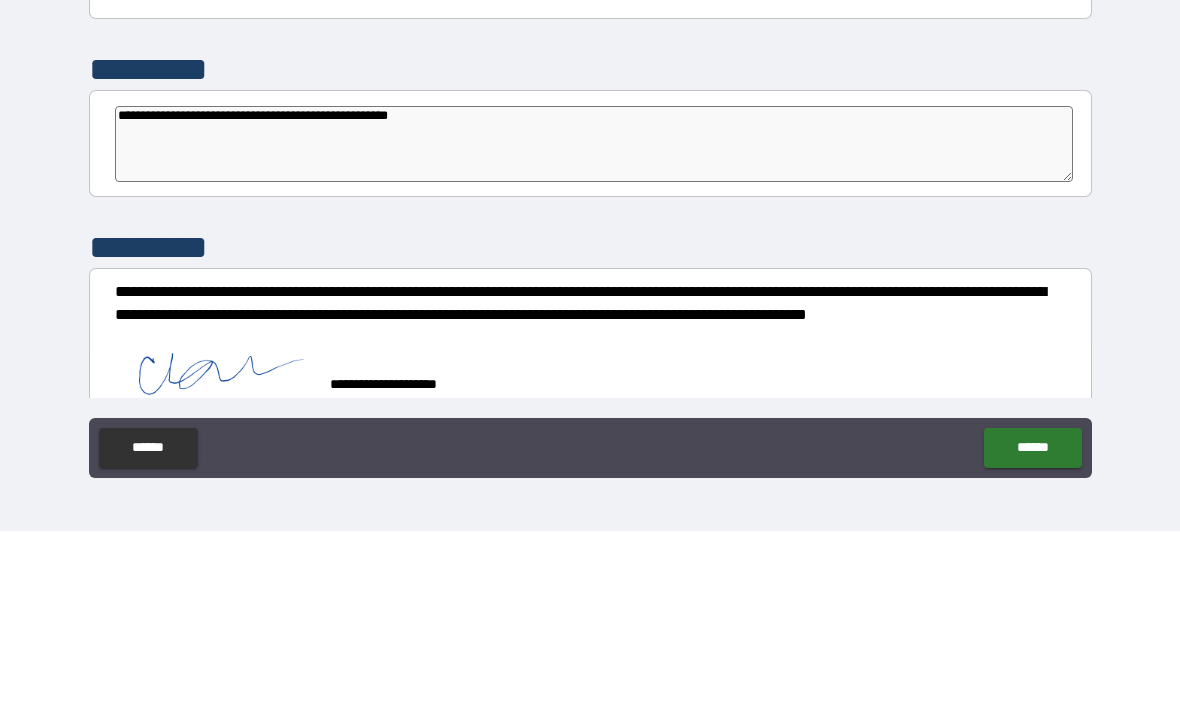 type on "*" 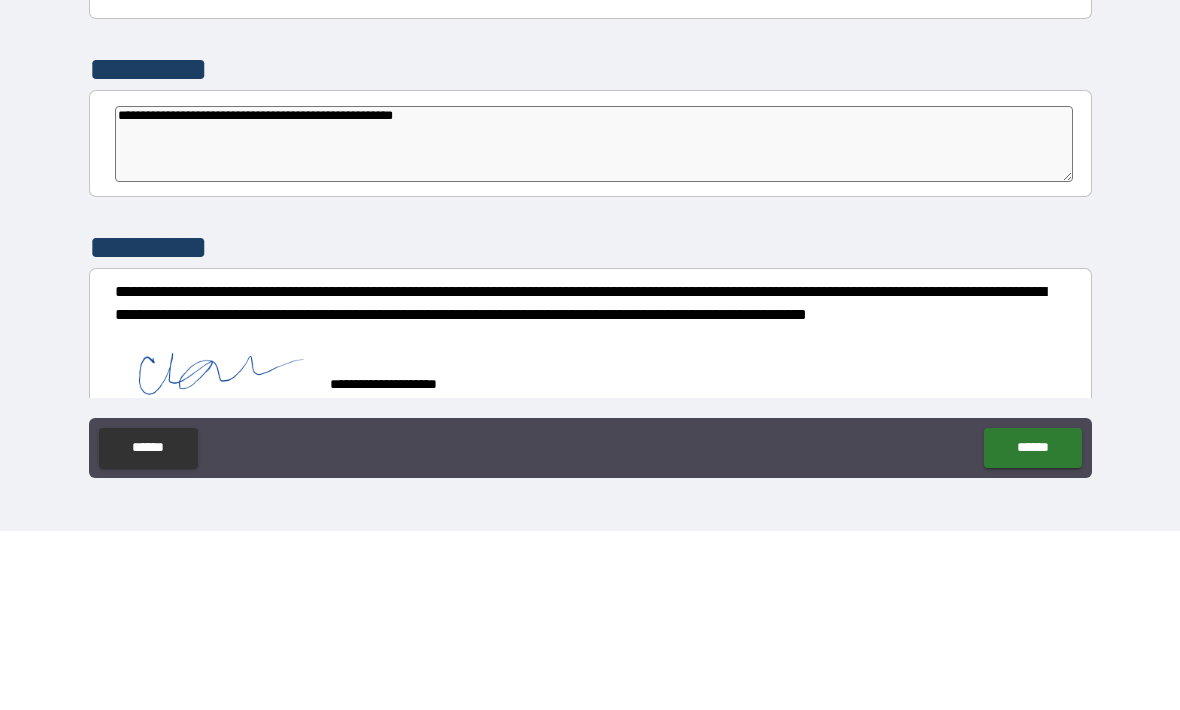 type on "*" 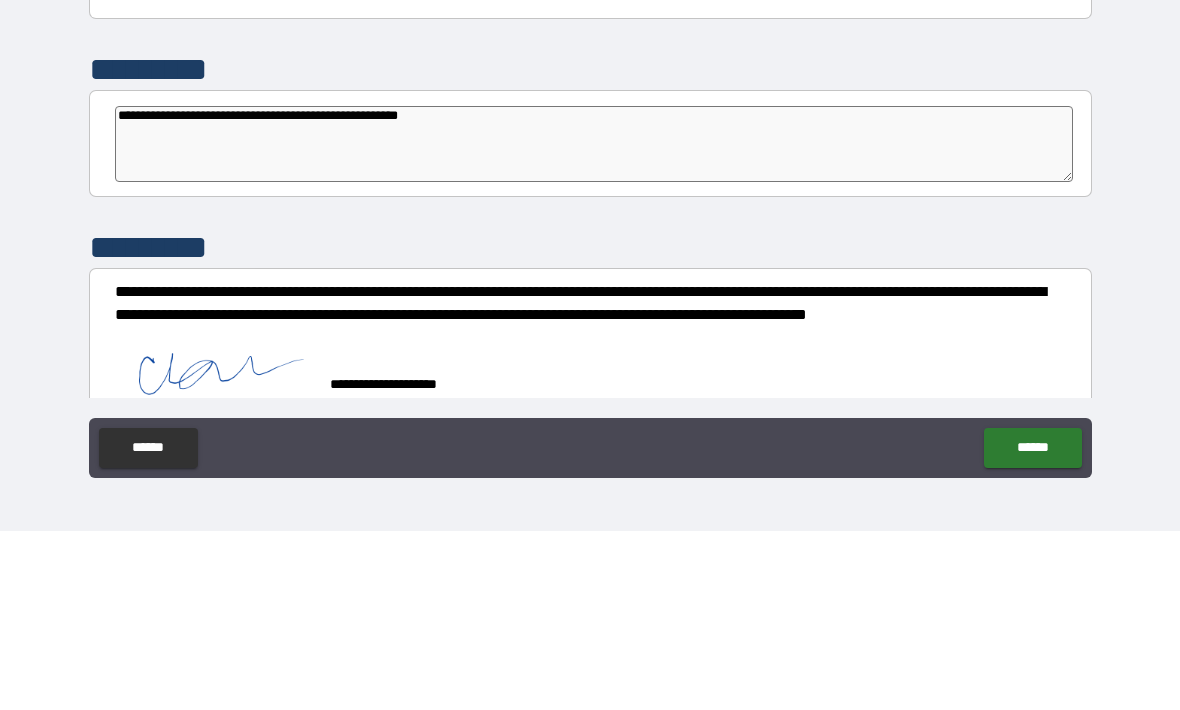 type on "*" 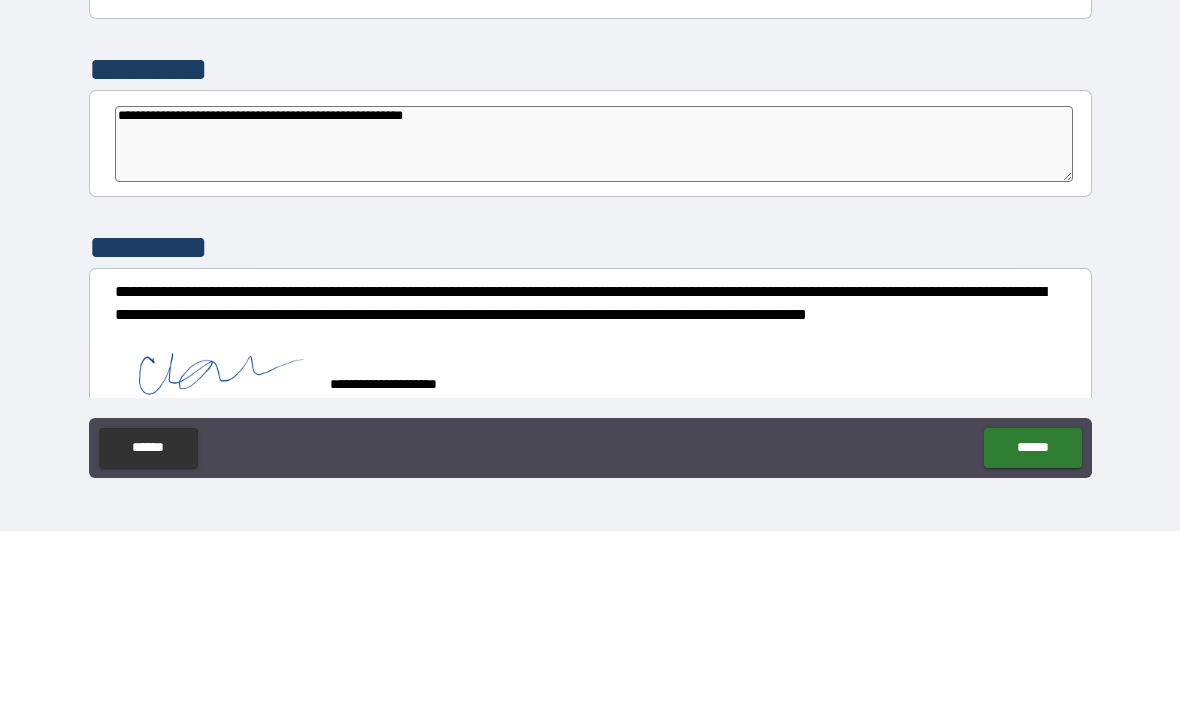 type on "*" 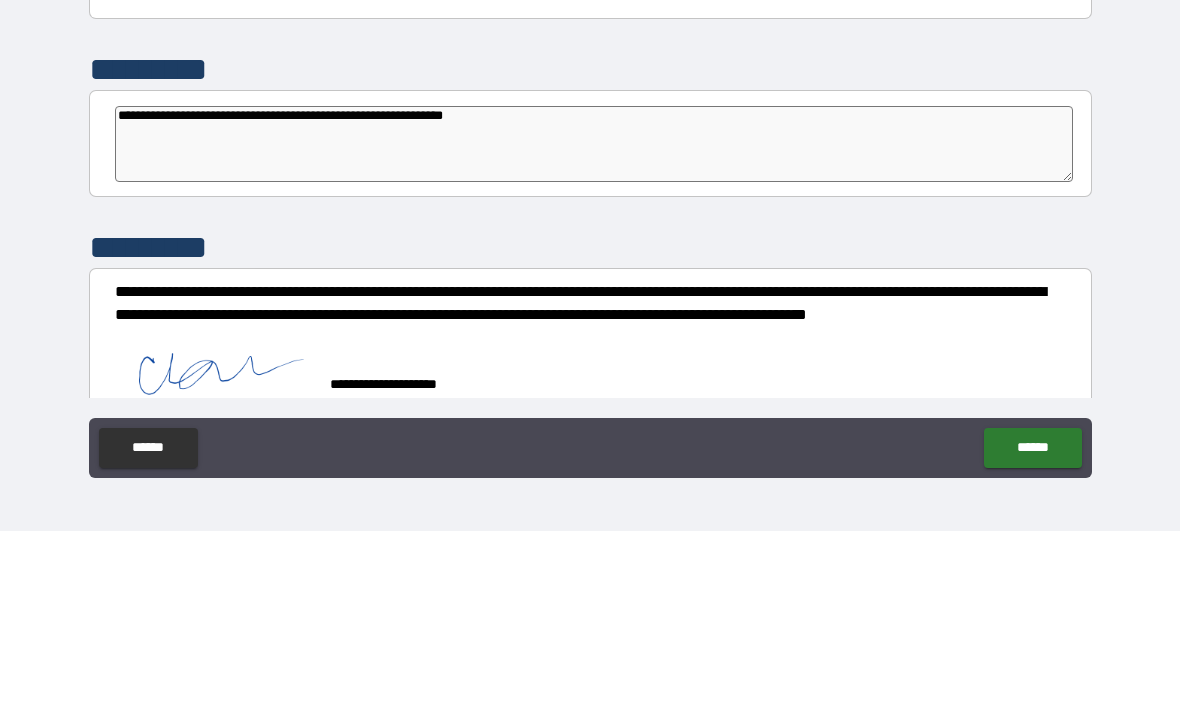 type on "**********" 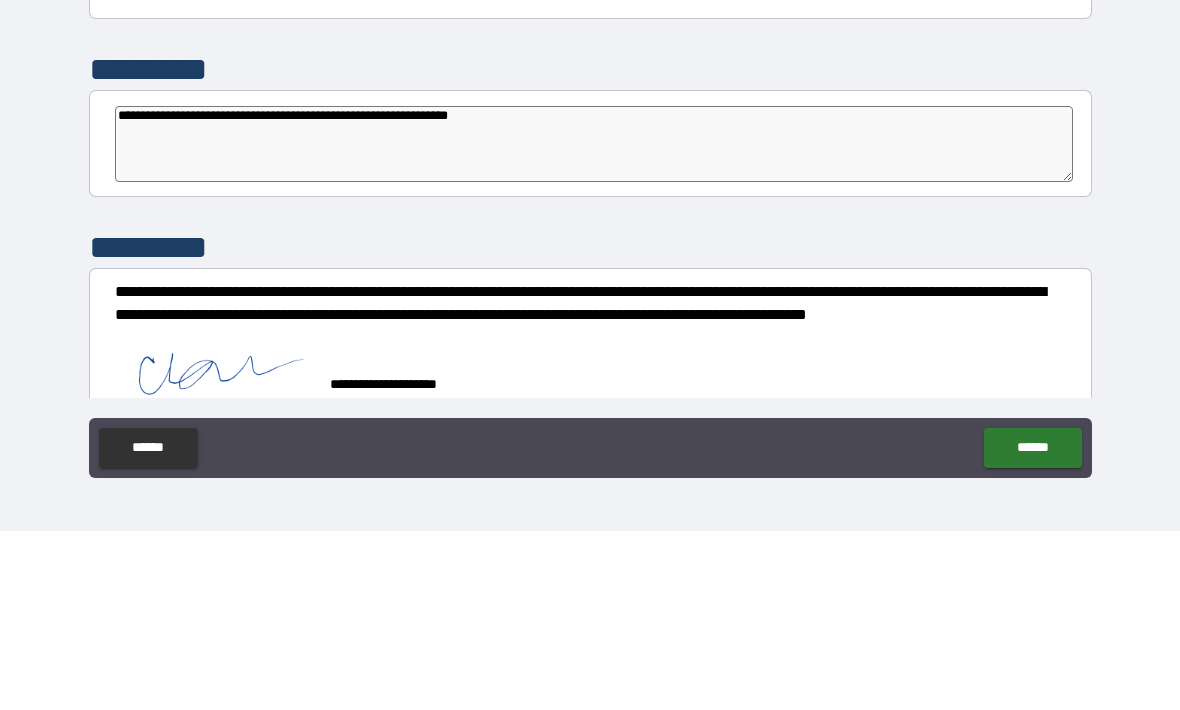 type on "*" 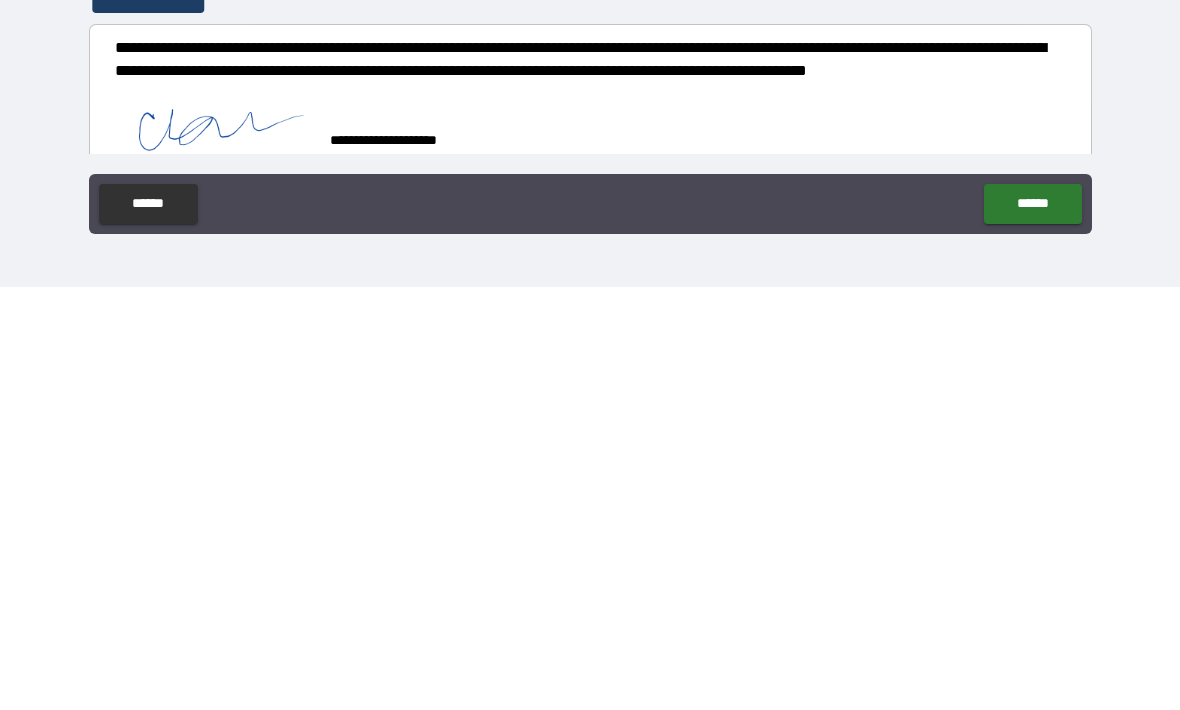 click on "******" at bounding box center [1032, 627] 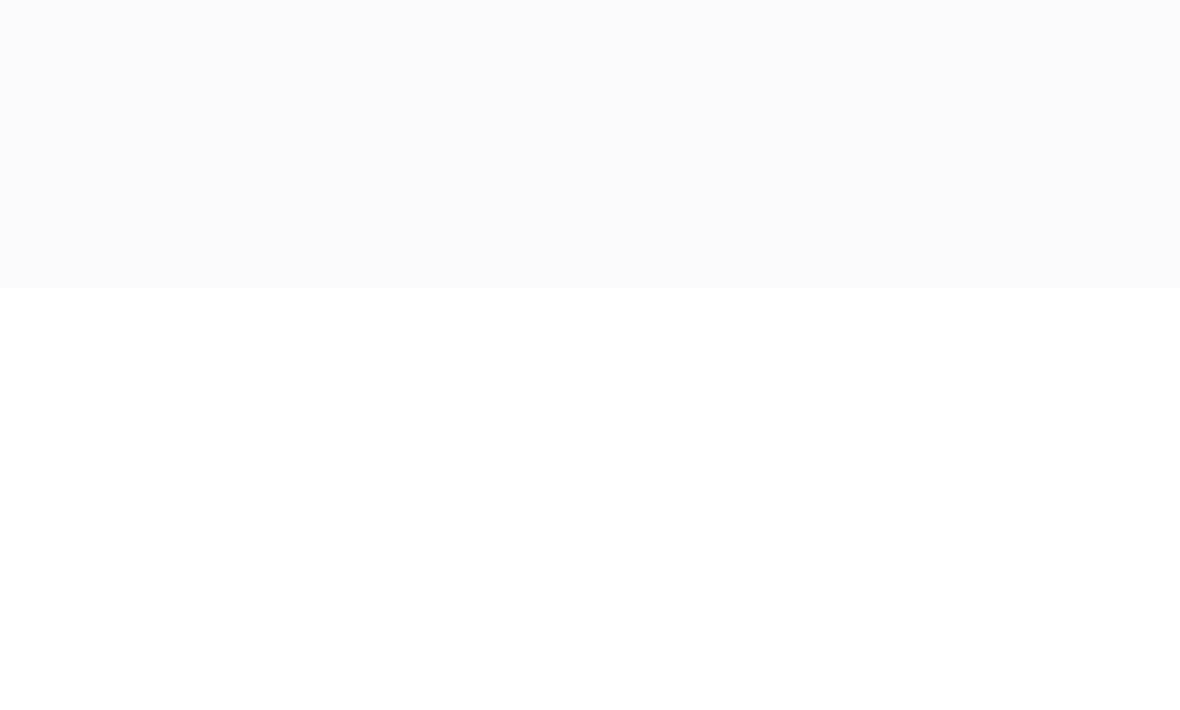 scroll, scrollTop: 66, scrollLeft: 0, axis: vertical 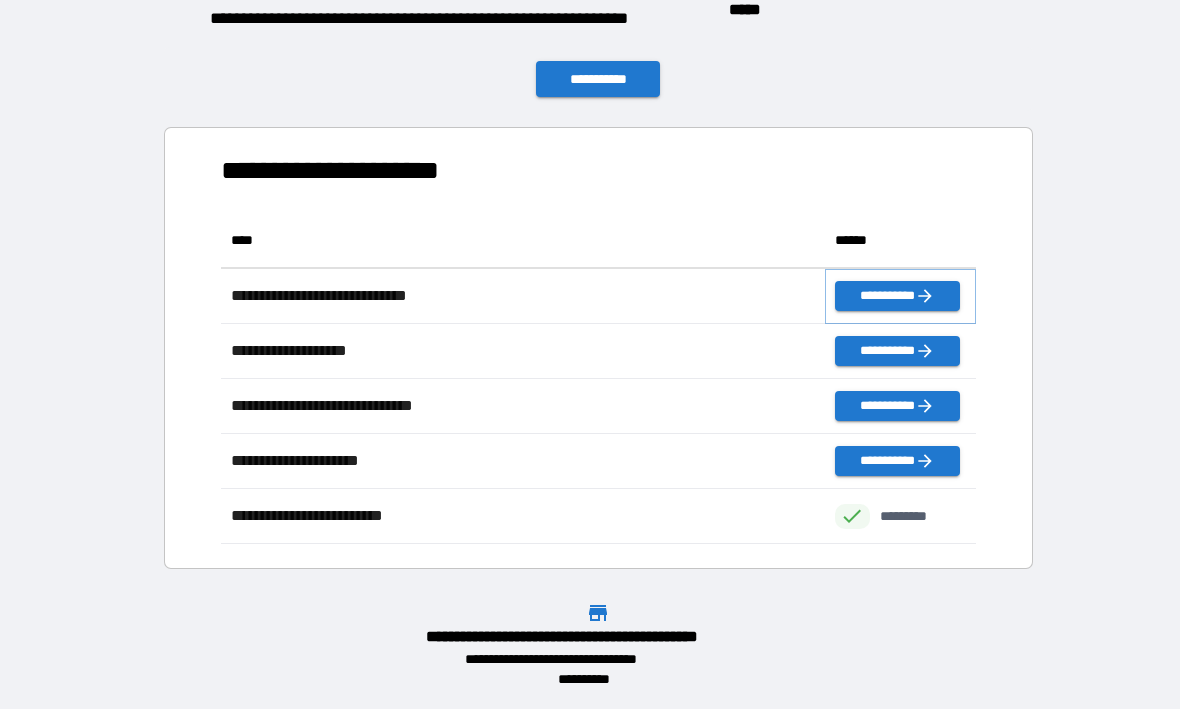 click on "**********" at bounding box center (897, 297) 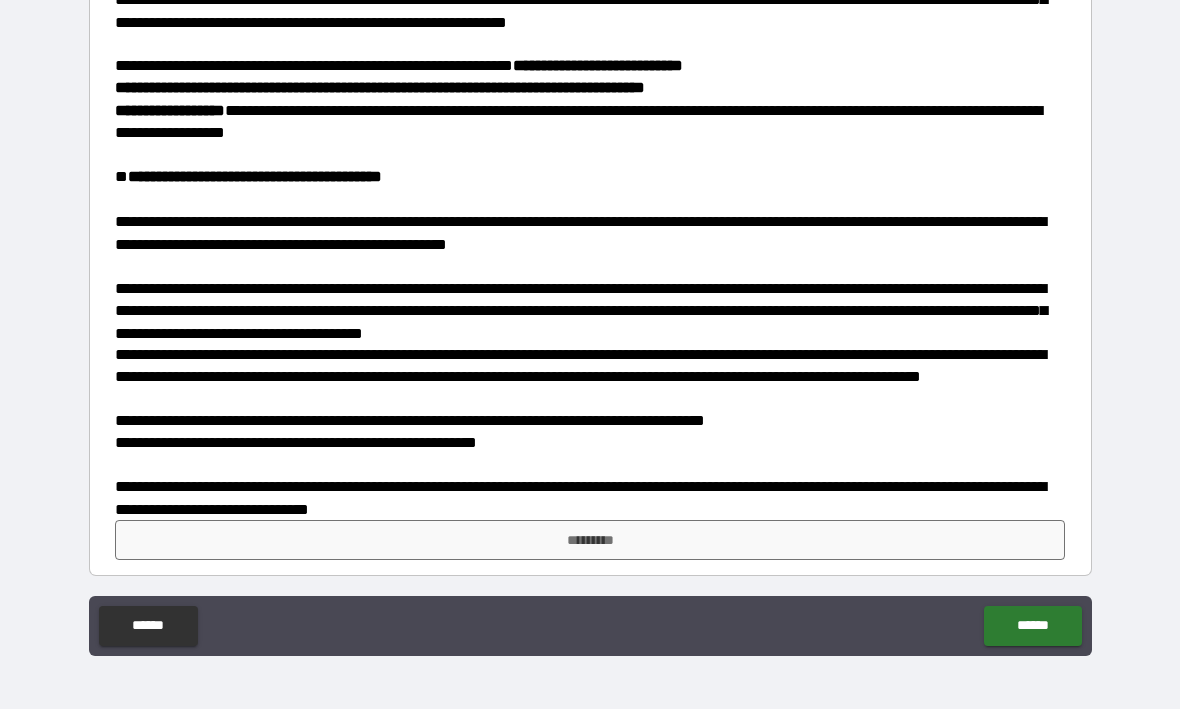 scroll, scrollTop: 94, scrollLeft: 0, axis: vertical 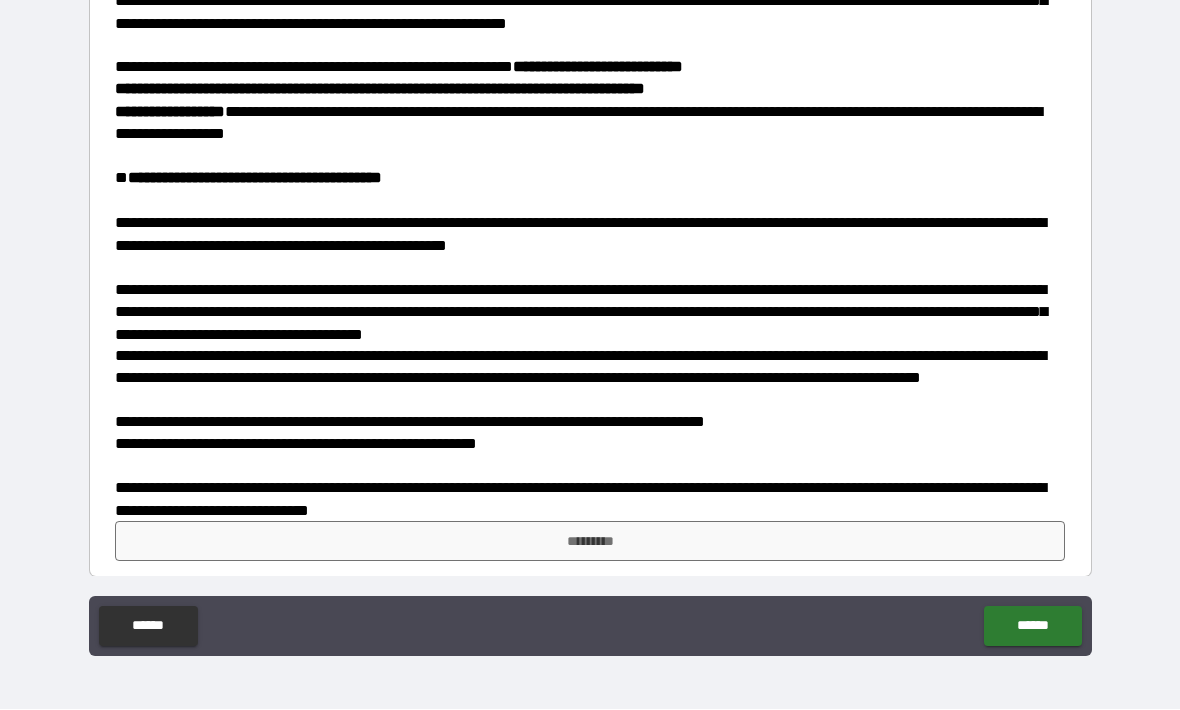click on "*********" at bounding box center [590, 542] 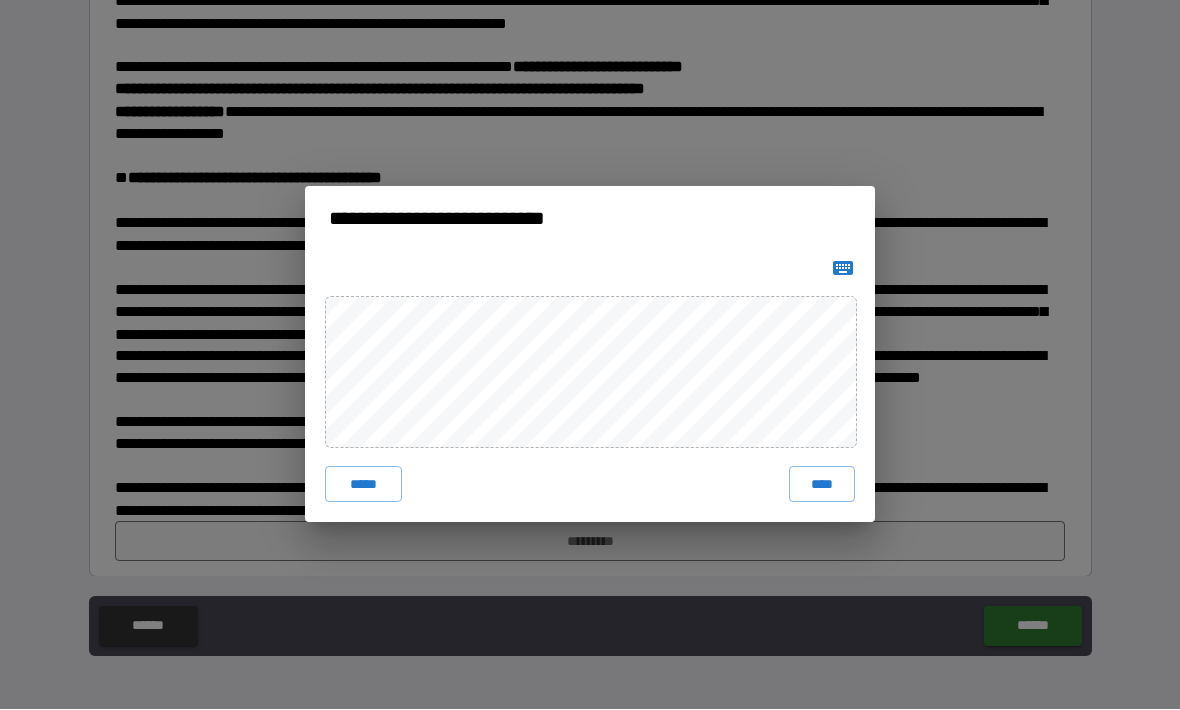 click on "****" at bounding box center [822, 485] 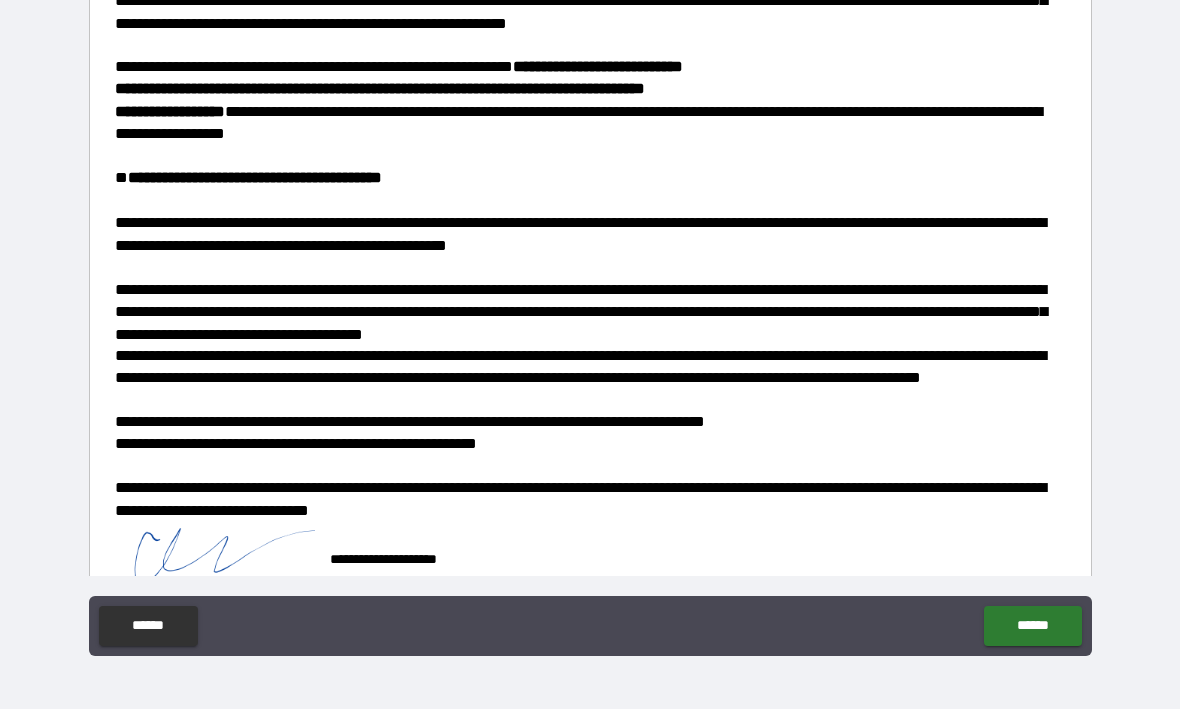 scroll, scrollTop: 84, scrollLeft: 0, axis: vertical 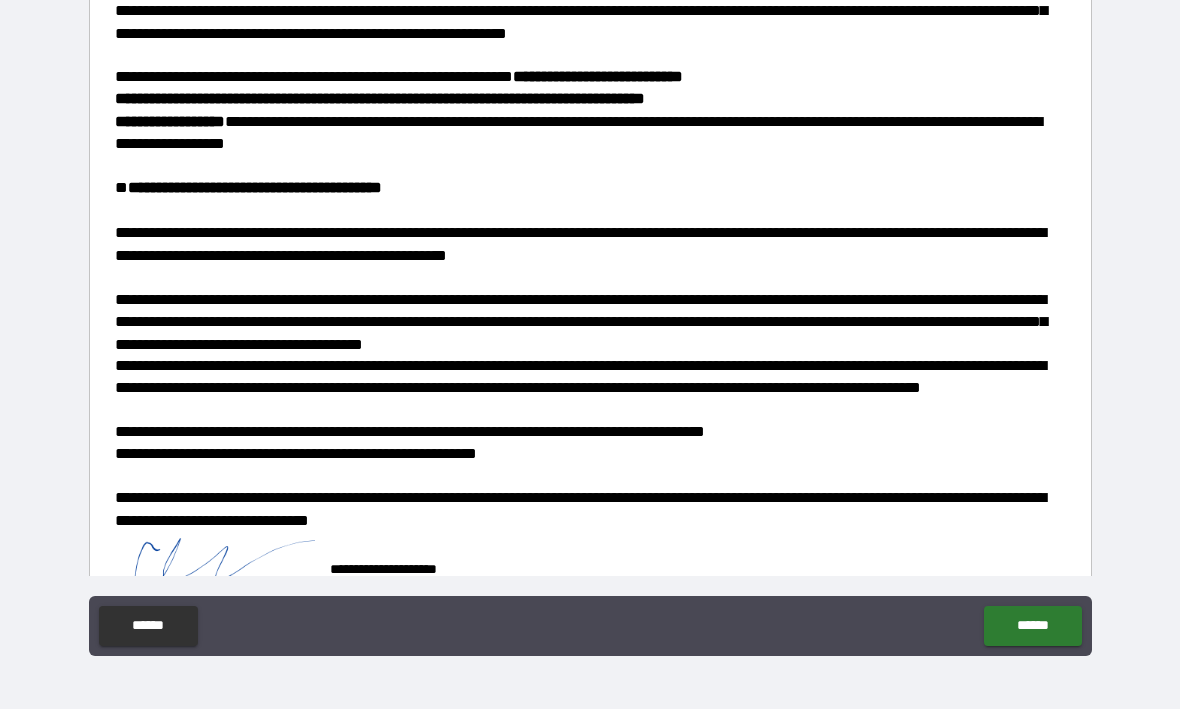 click on "******" at bounding box center [1032, 627] 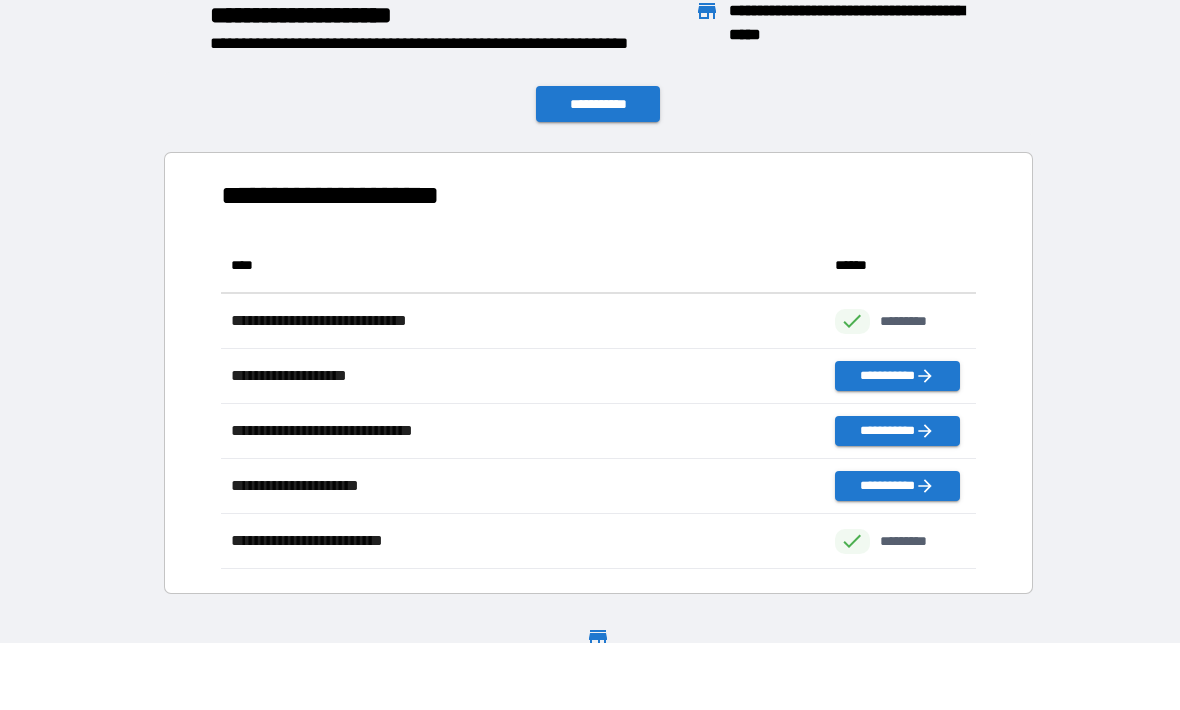 scroll, scrollTop: 331, scrollLeft: 755, axis: both 